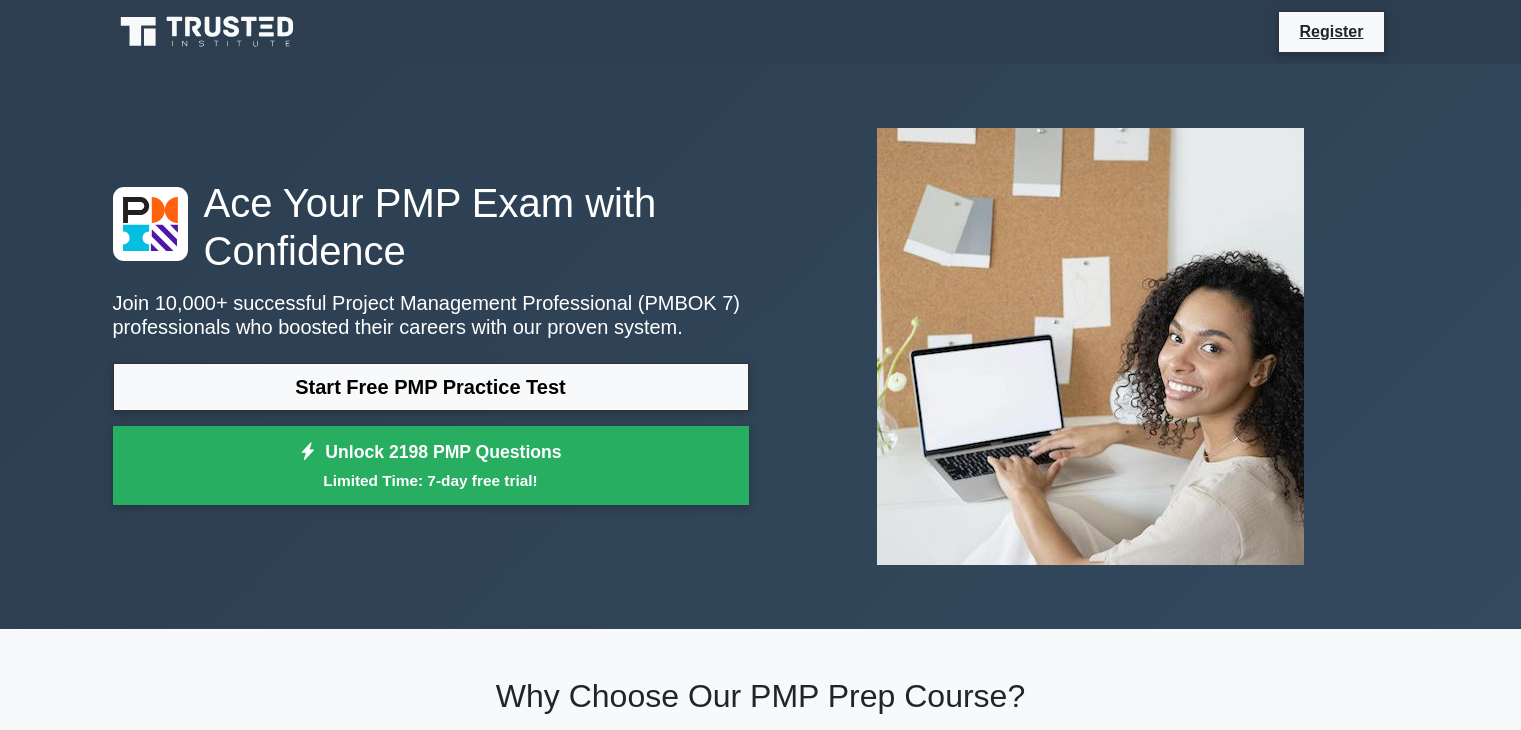 scroll, scrollTop: 0, scrollLeft: 0, axis: both 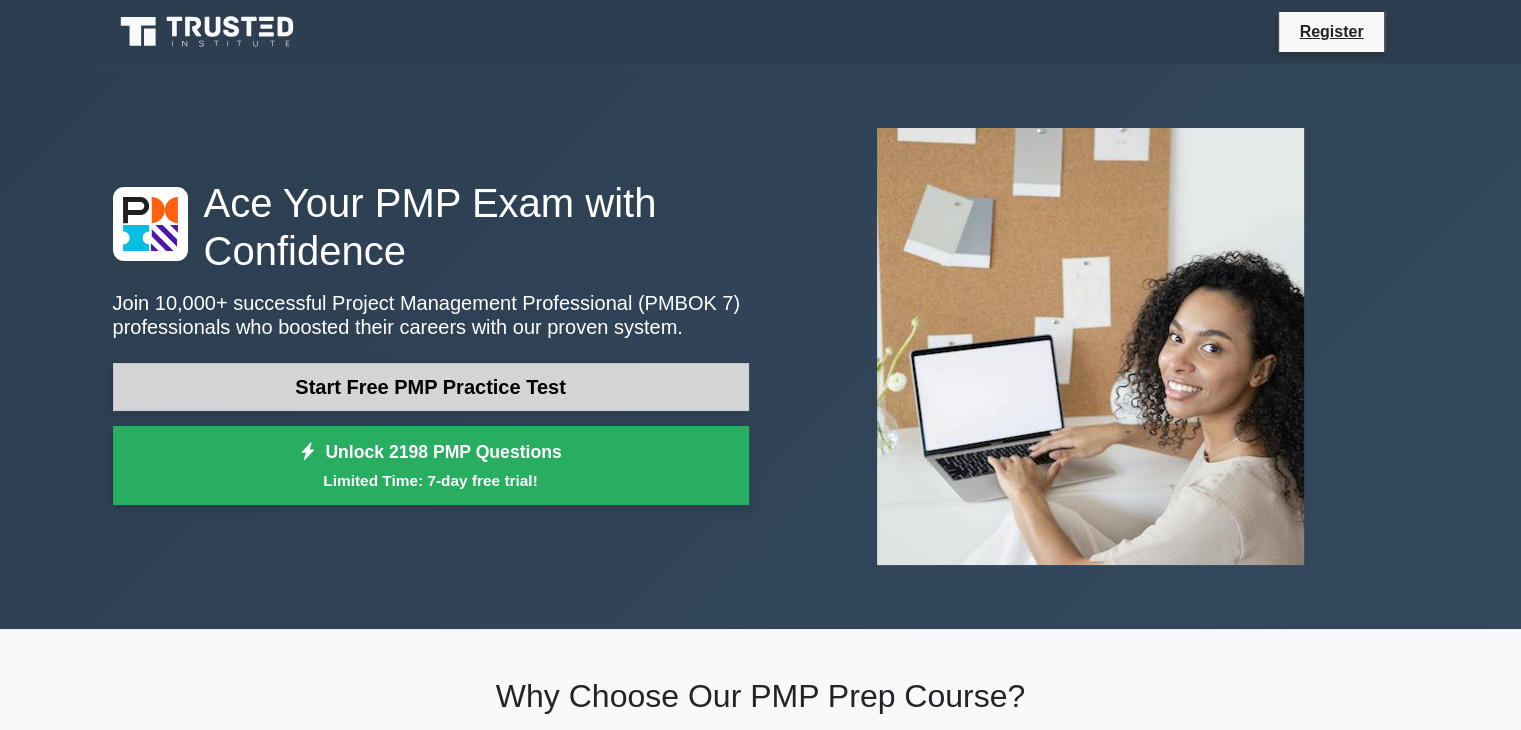click on "Start Free PMP Practice Test" at bounding box center (431, 387) 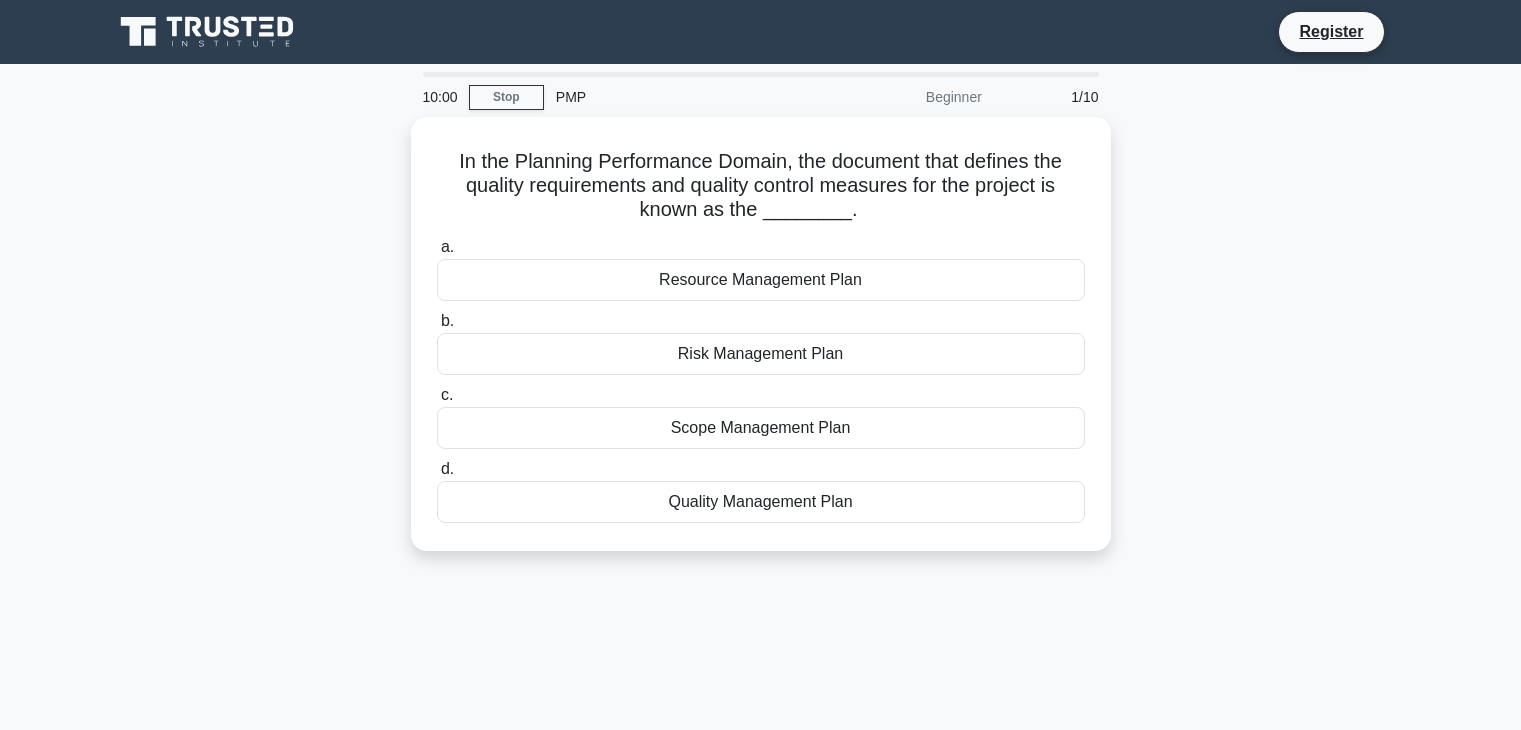 scroll, scrollTop: 0, scrollLeft: 0, axis: both 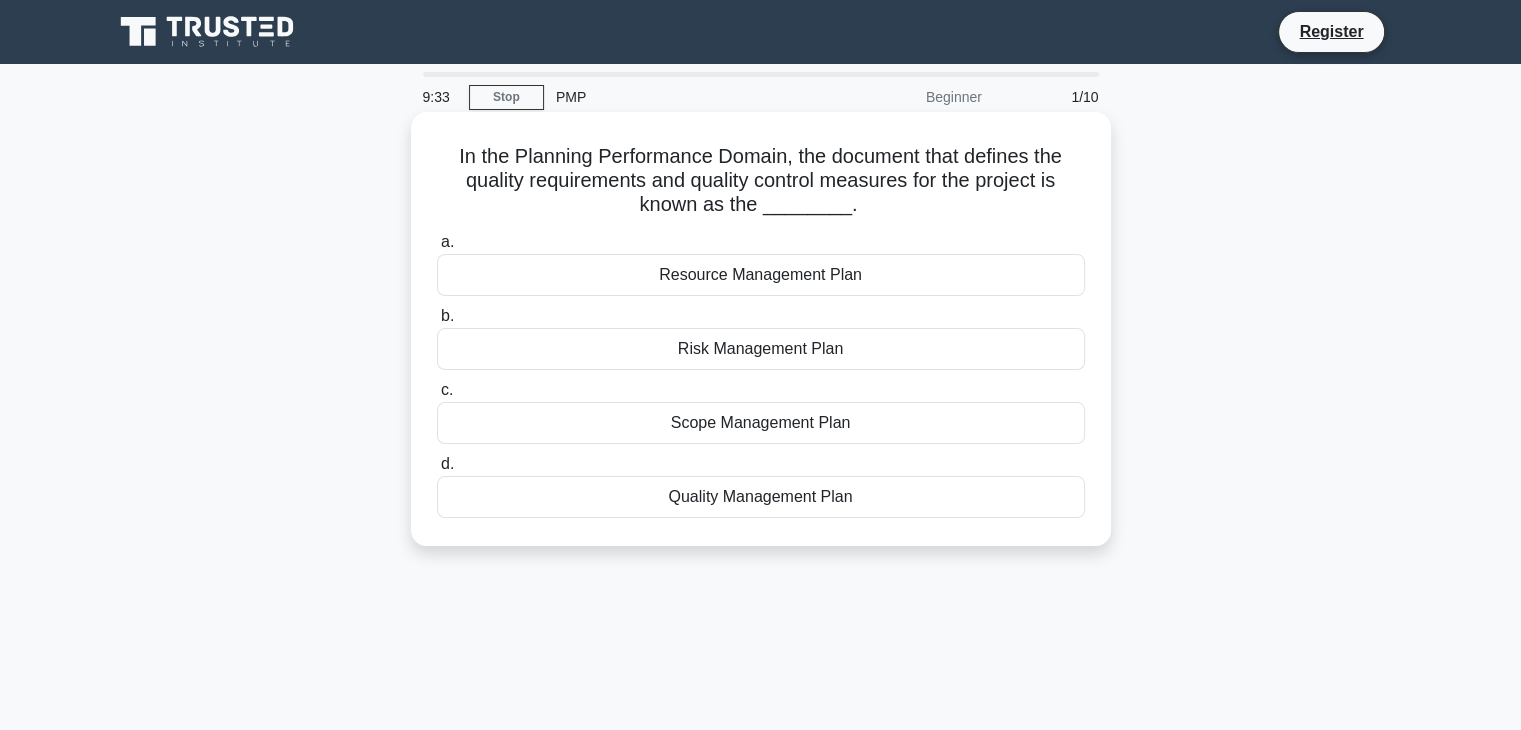 click on "Scope Management Plan" at bounding box center (761, 423) 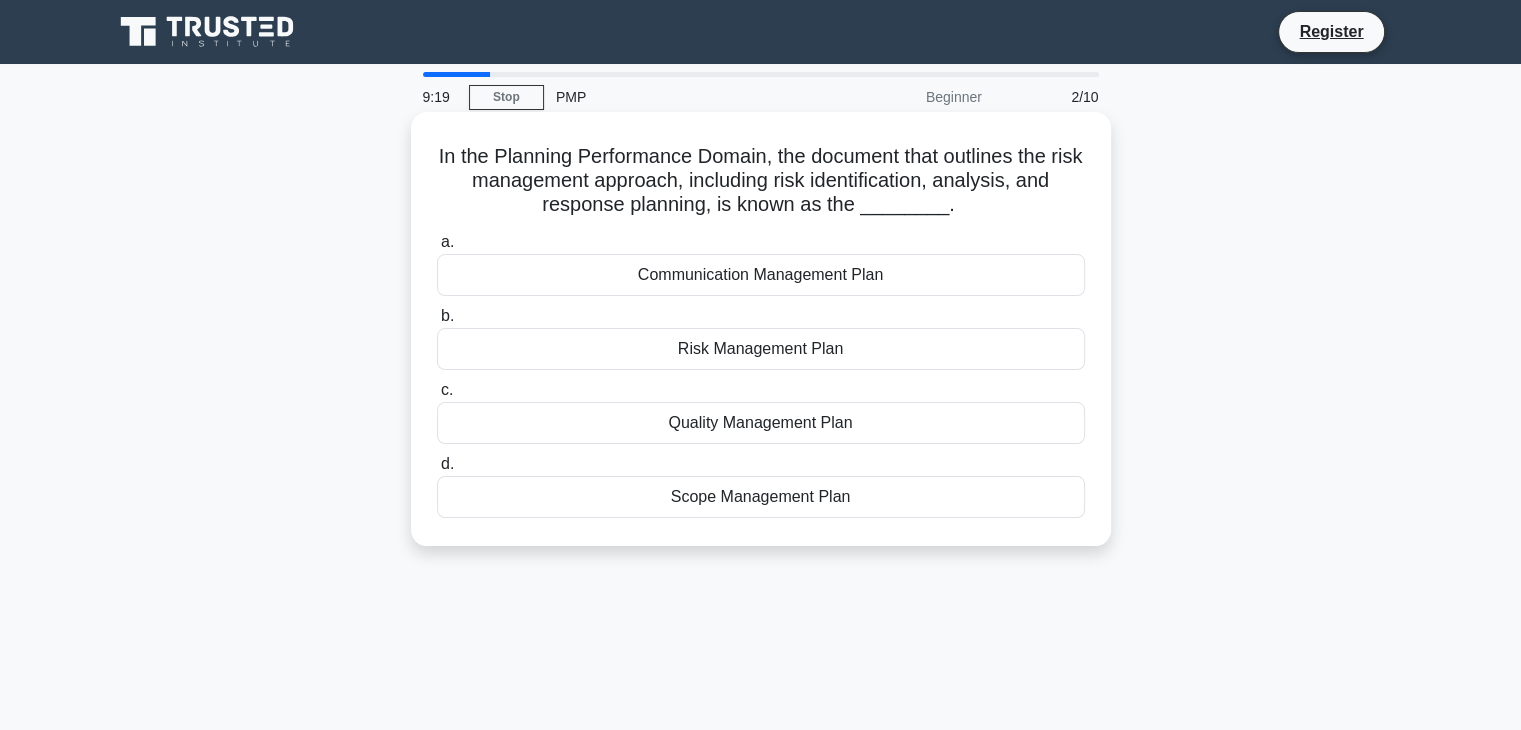 click on "Communication Management Plan" at bounding box center [761, 275] 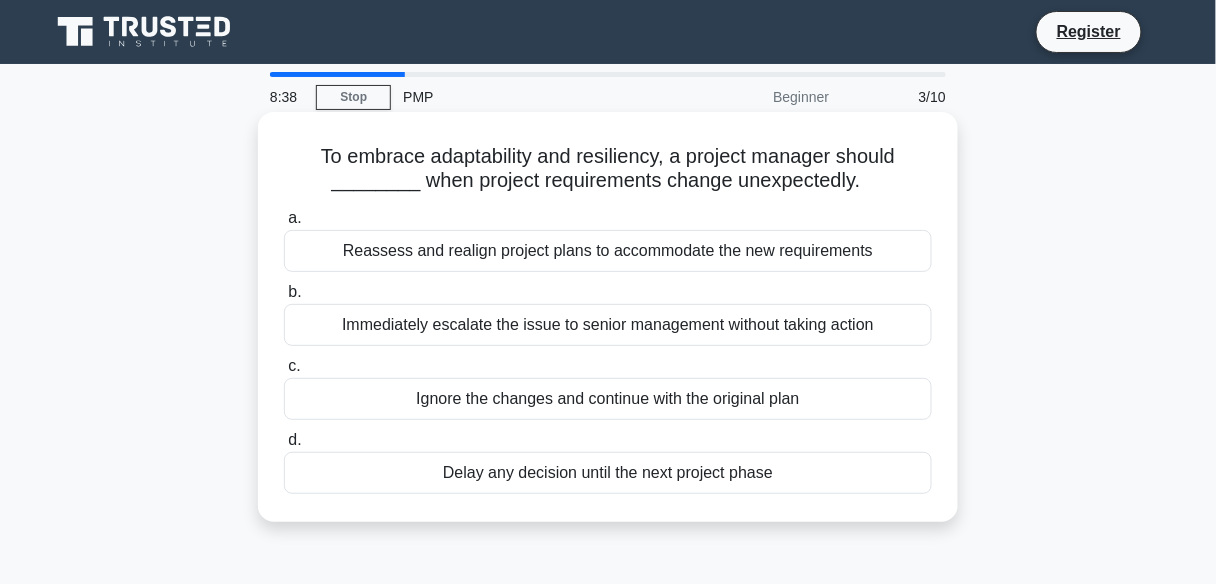drag, startPoint x: 585, startPoint y: 260, endPoint x: 583, endPoint y: 399, distance: 139.01439 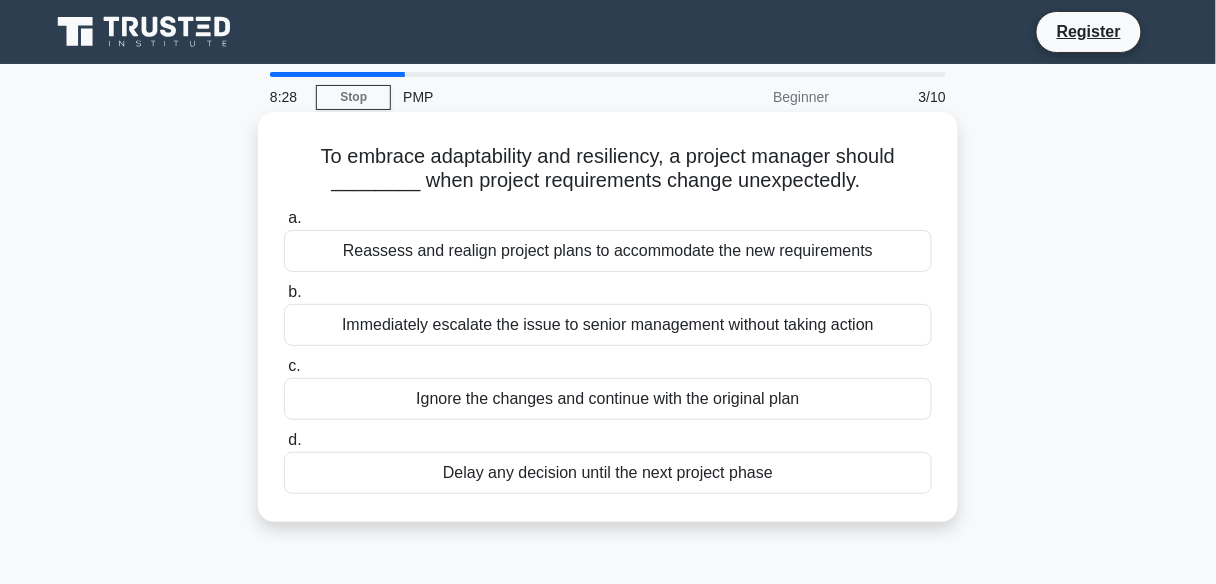 click on "Reassess and realign project plans to accommodate the new requirements" at bounding box center (608, 251) 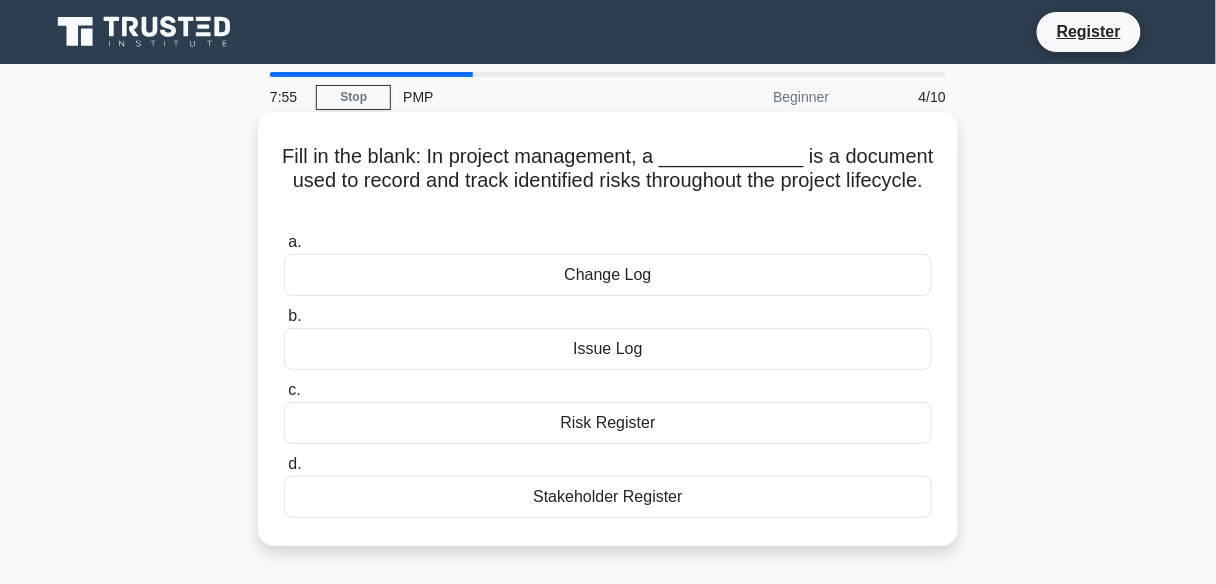 click on "Stakeholder Register" at bounding box center (608, 497) 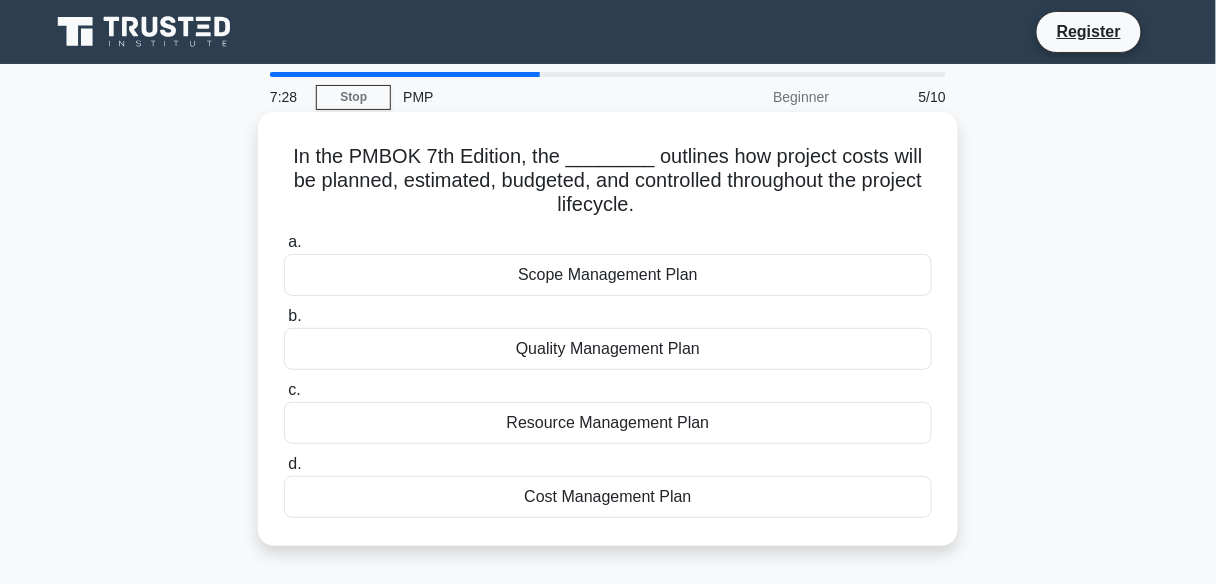 click on "Resource Management Plan" at bounding box center [608, 423] 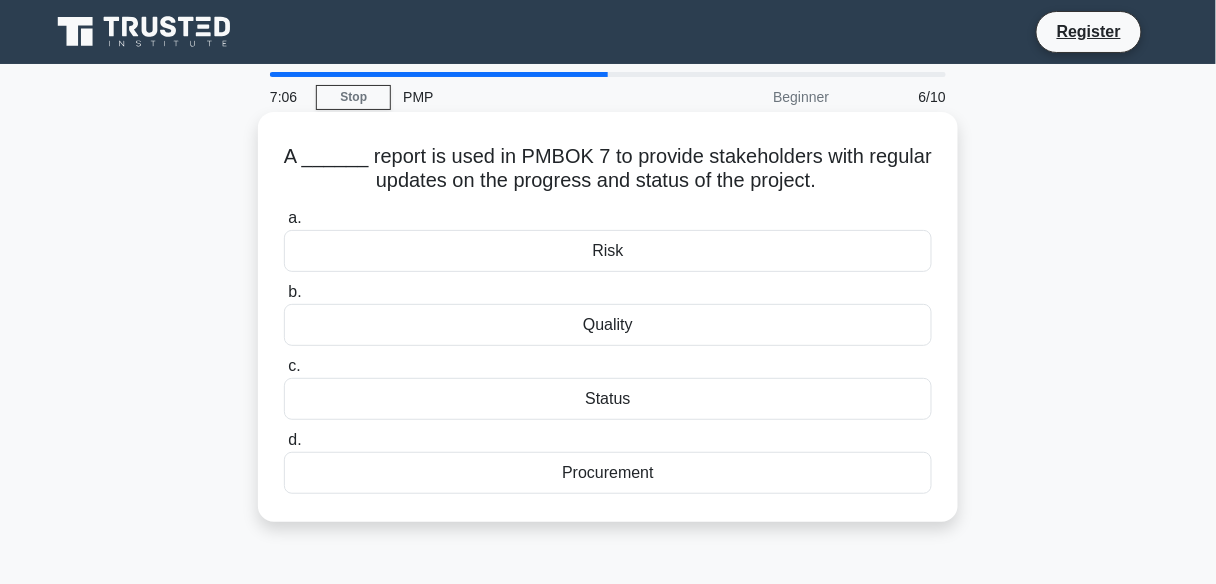 click on "Status" at bounding box center [608, 399] 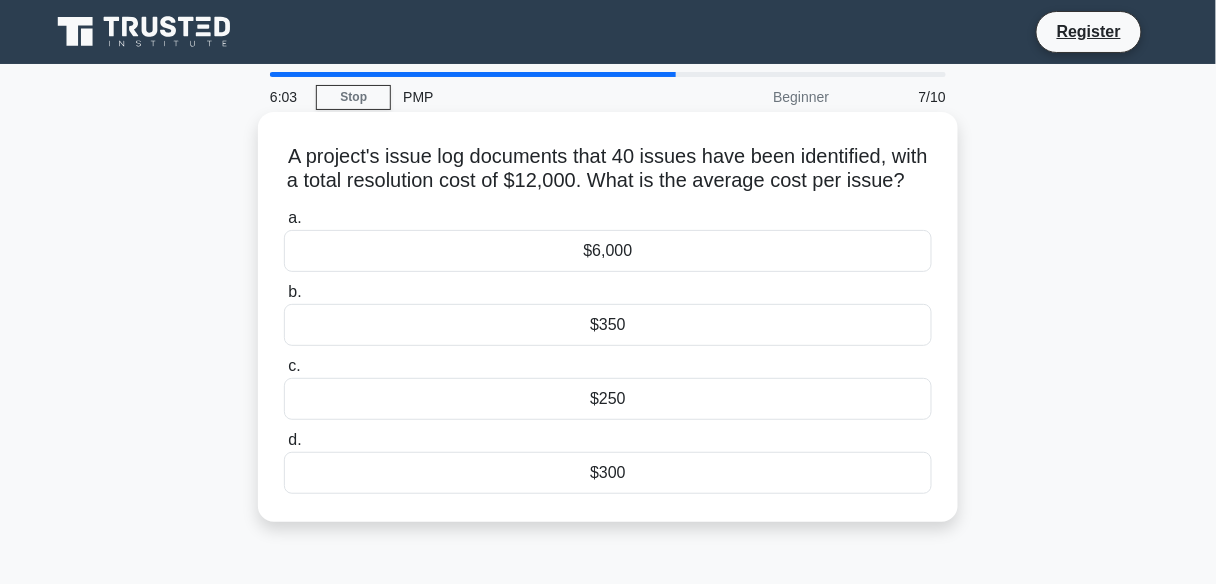 click on "d.
$300" at bounding box center [608, 461] 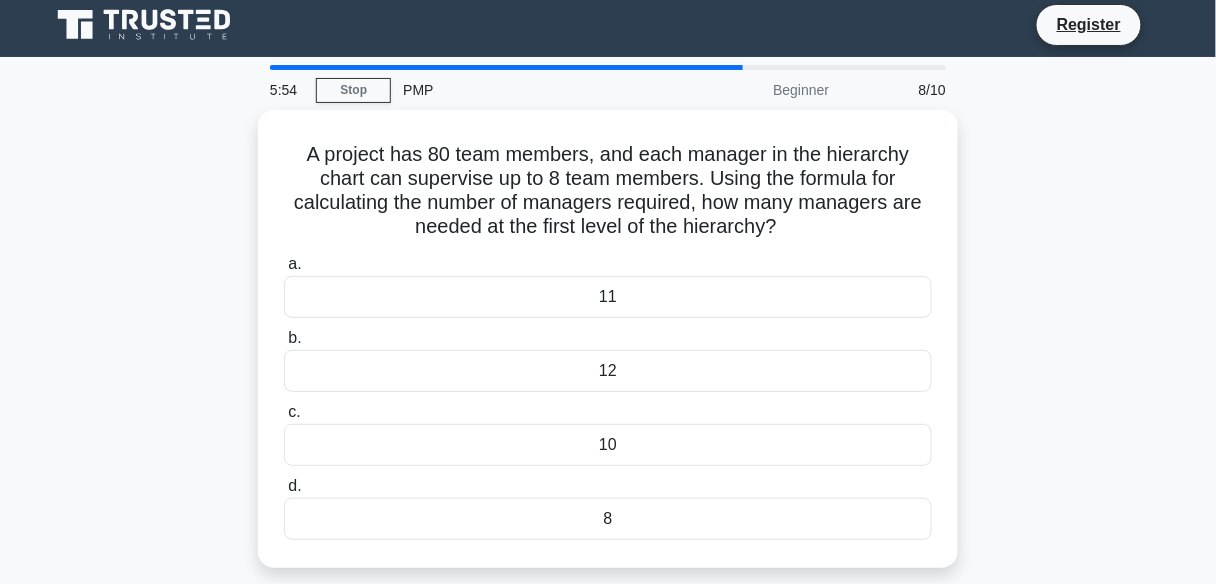 scroll, scrollTop: 0, scrollLeft: 0, axis: both 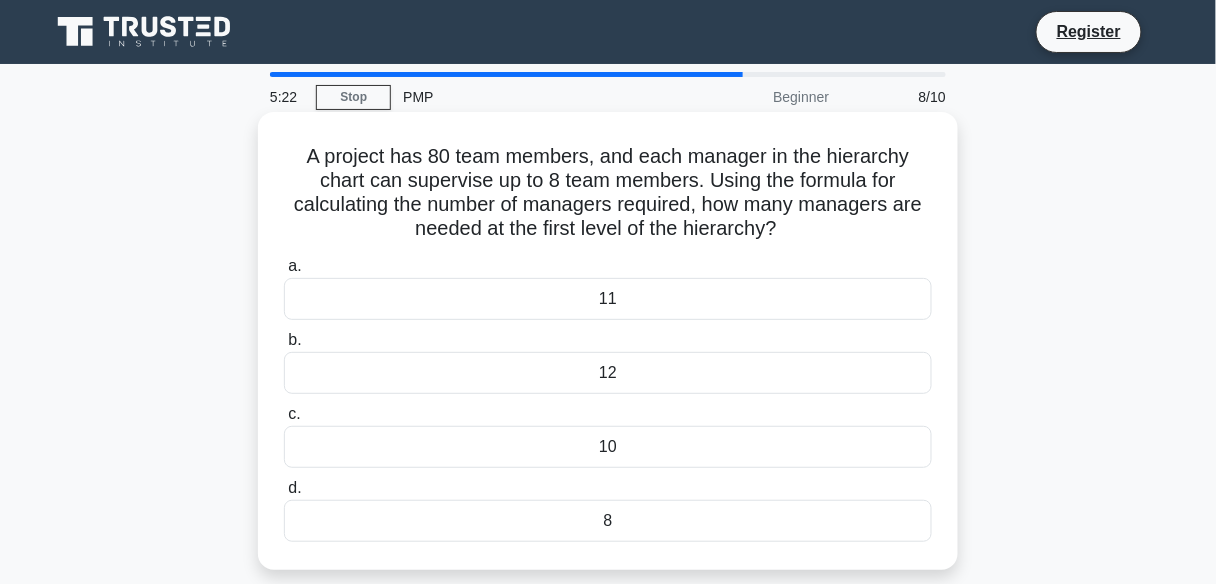 click on "10" at bounding box center [608, 447] 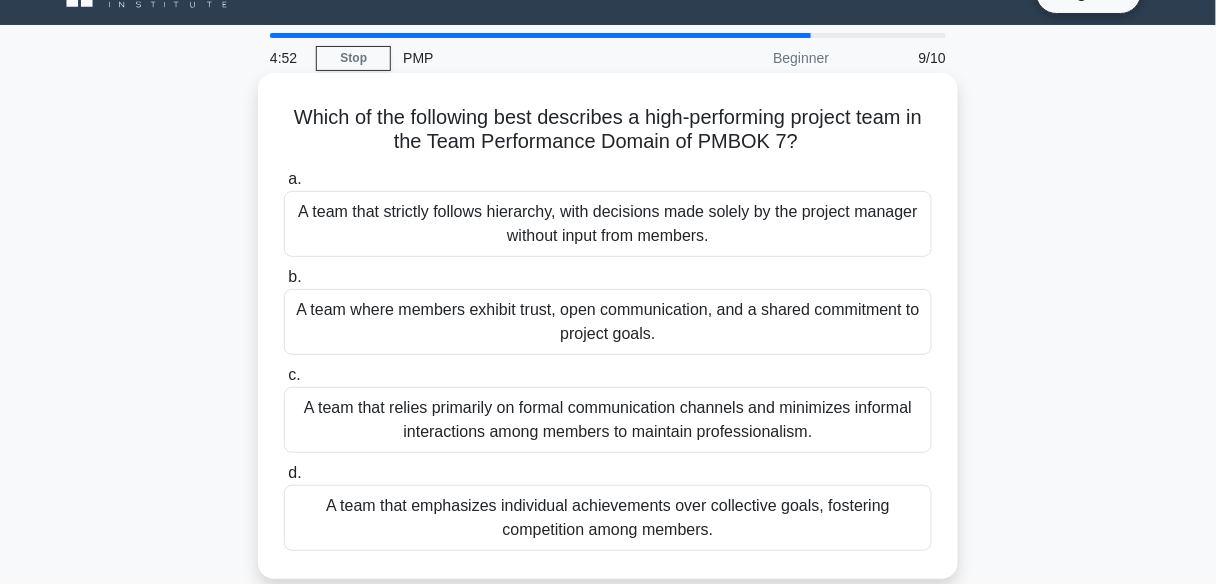 scroll, scrollTop: 80, scrollLeft: 0, axis: vertical 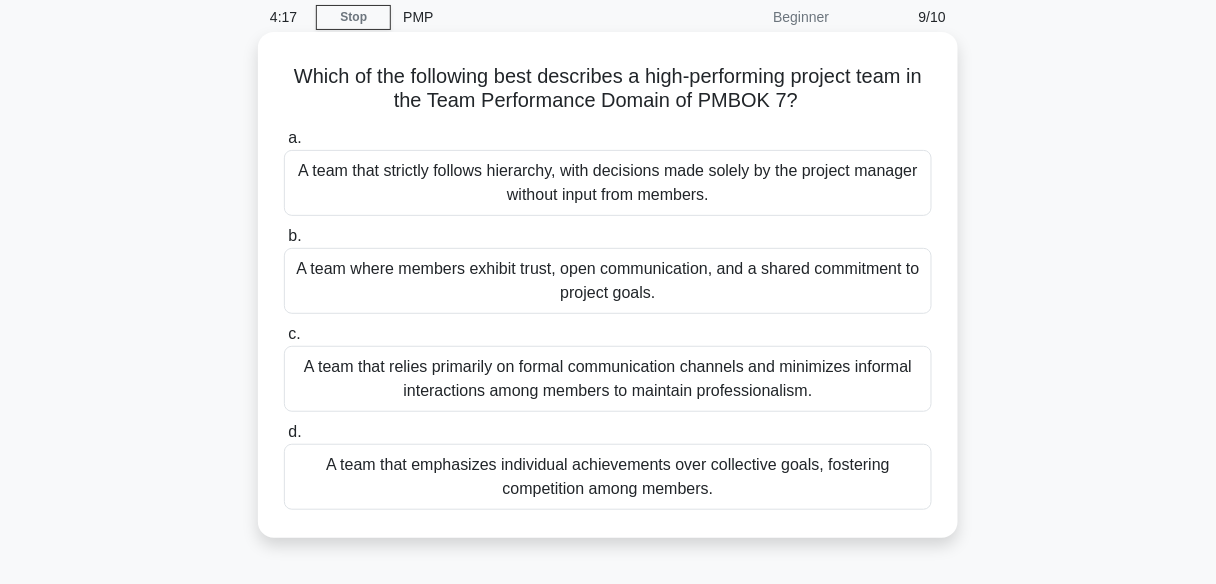 click on "A team where members exhibit trust, open communication, and a shared commitment to project goals." at bounding box center [608, 281] 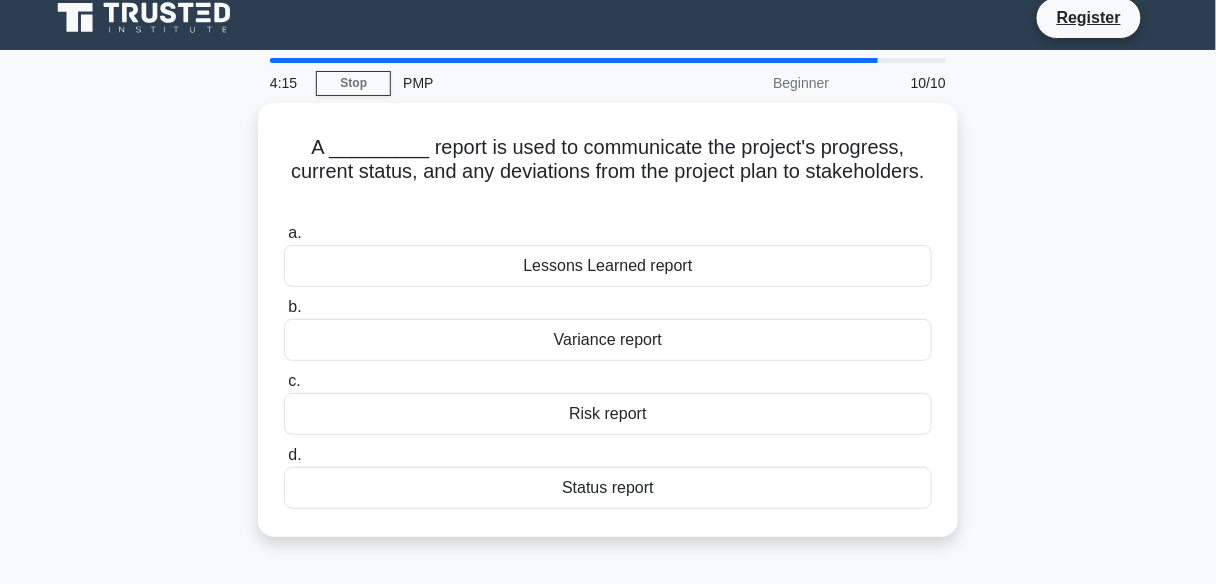 scroll, scrollTop: 0, scrollLeft: 0, axis: both 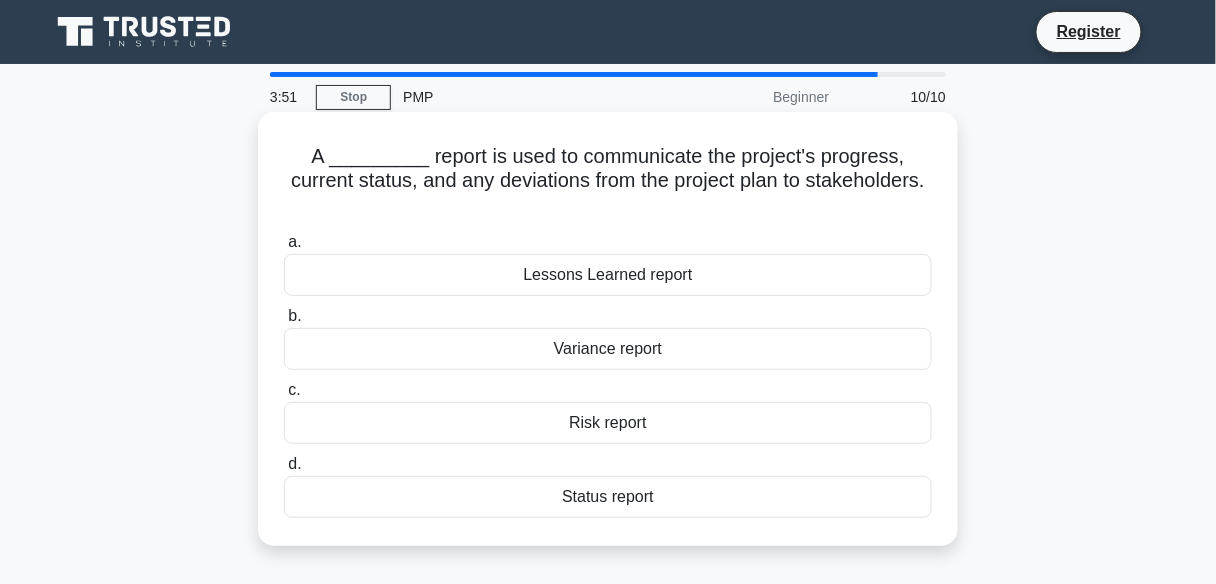 click on "Variance report" at bounding box center (608, 349) 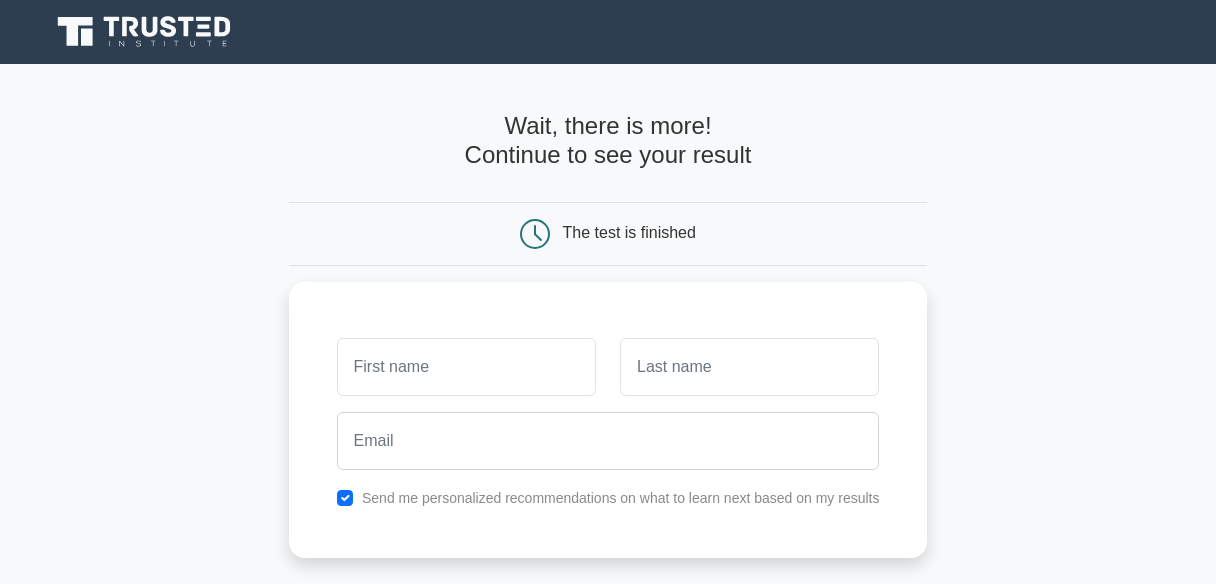 scroll, scrollTop: 0, scrollLeft: 0, axis: both 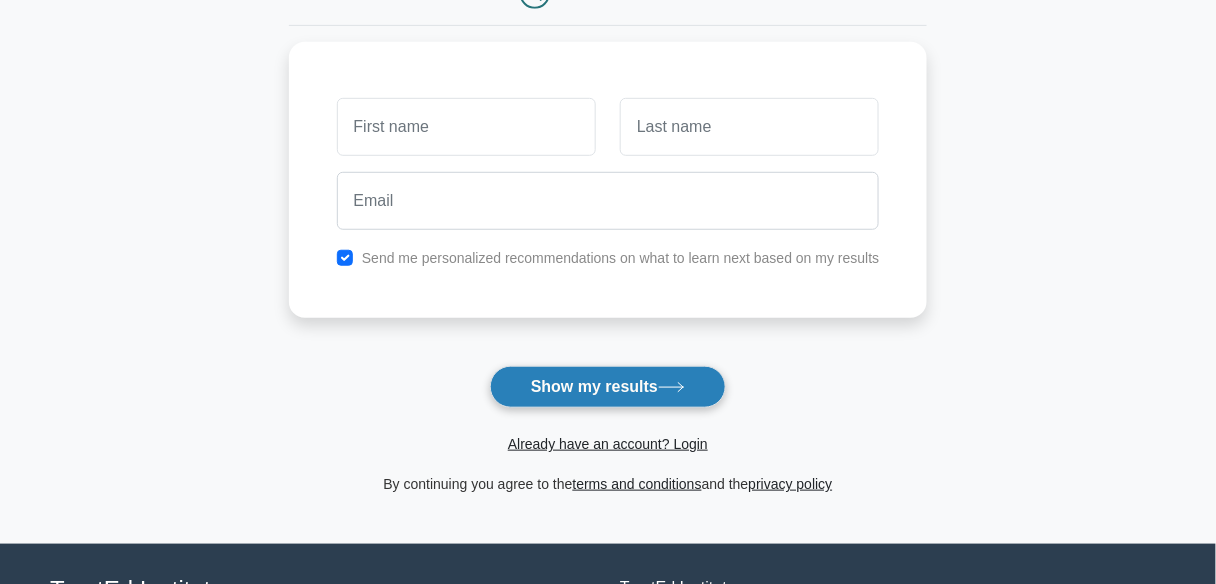 click on "Show my results" at bounding box center [608, 387] 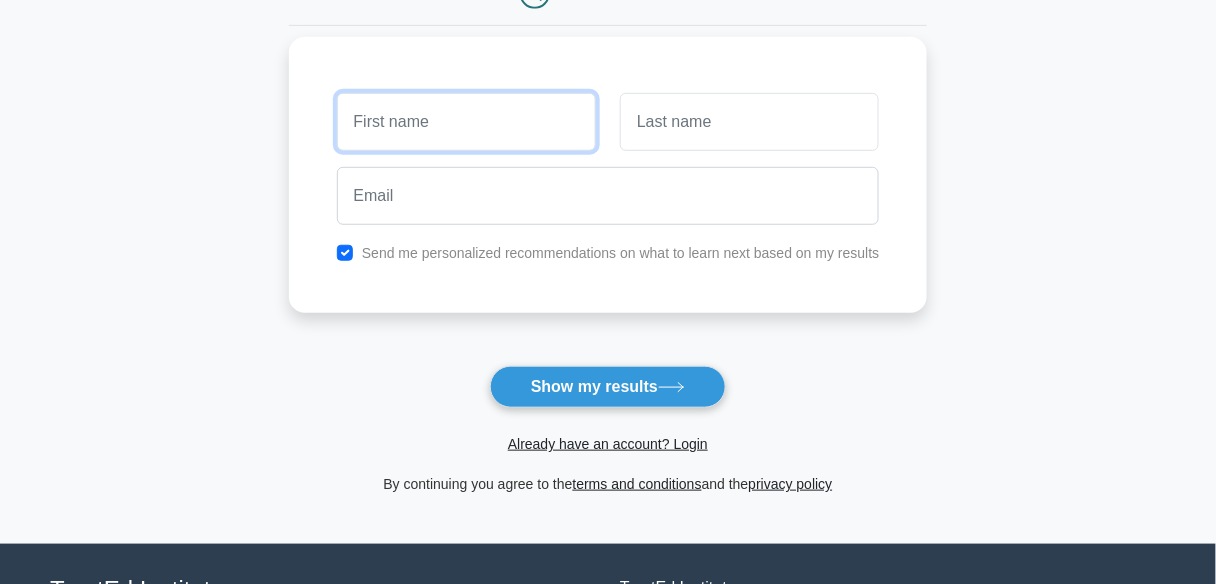 click at bounding box center [466, 122] 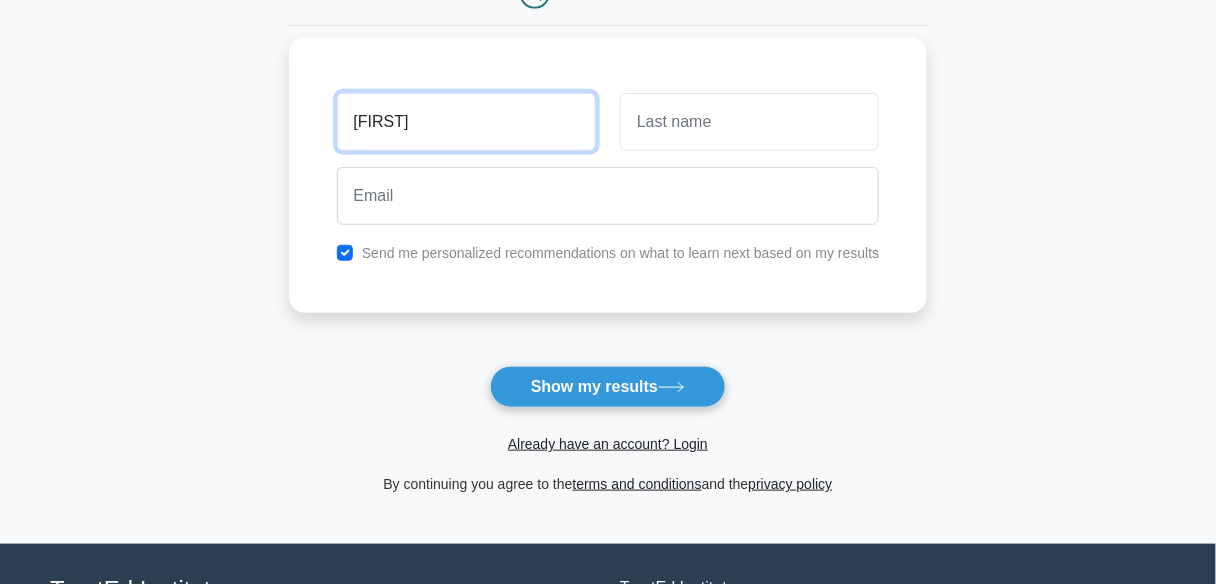 type on "bani" 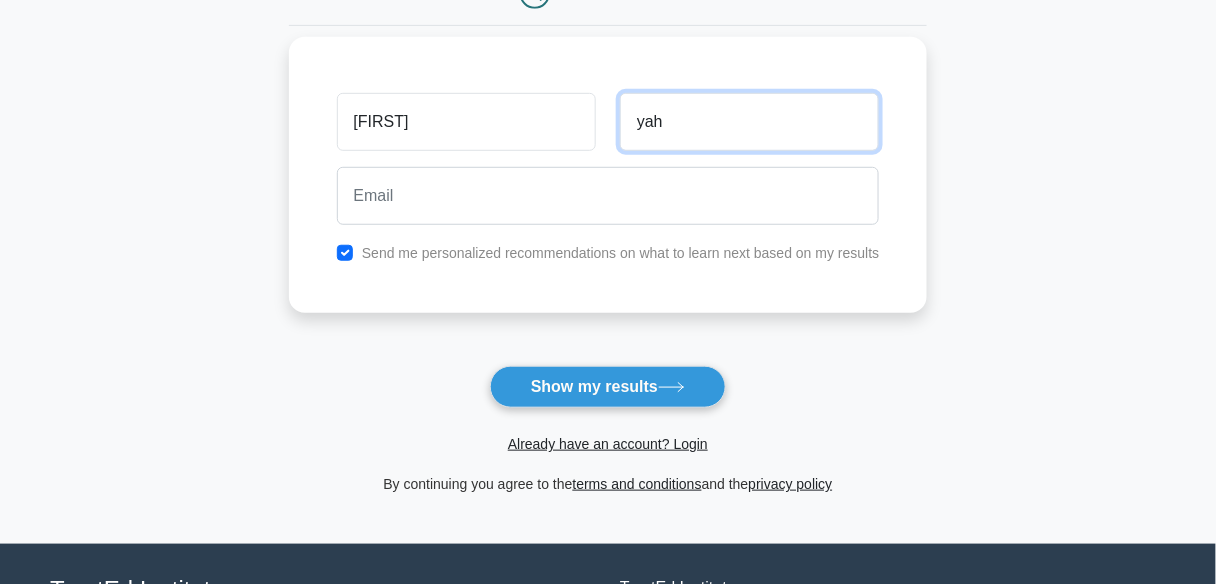 type on "yah" 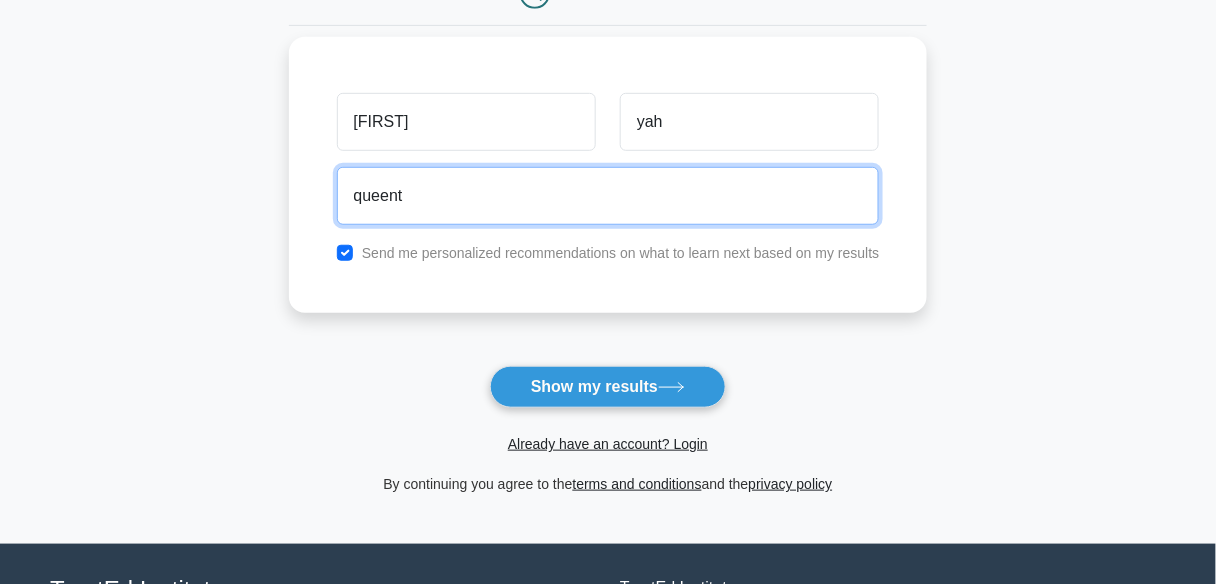 type on "queentwiny@gmail.com" 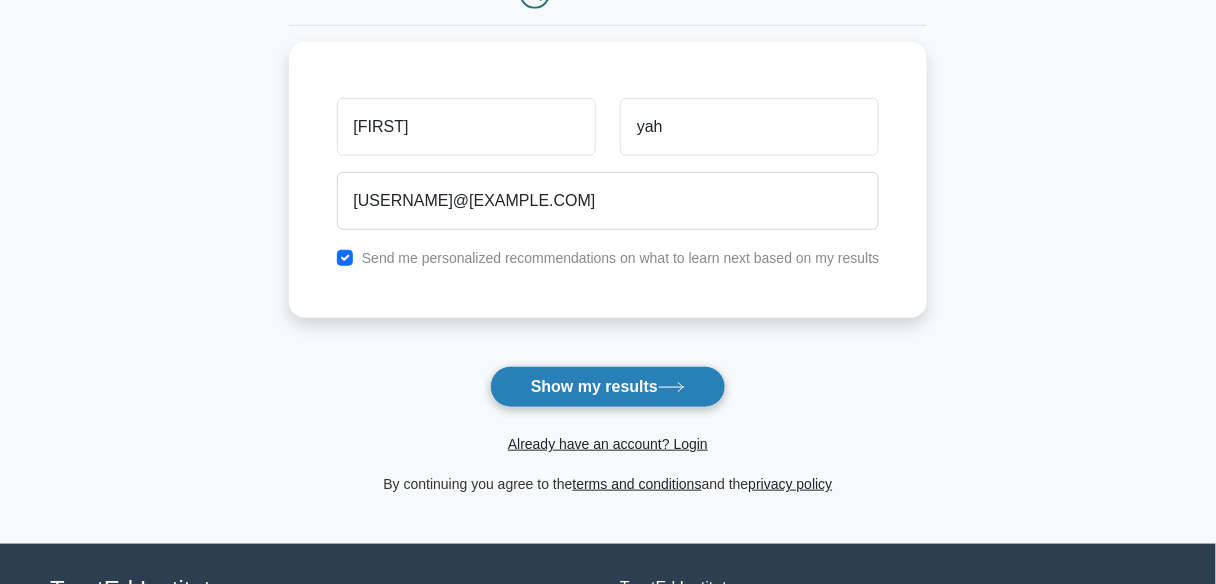 drag, startPoint x: 599, startPoint y: 357, endPoint x: 610, endPoint y: 373, distance: 19.416489 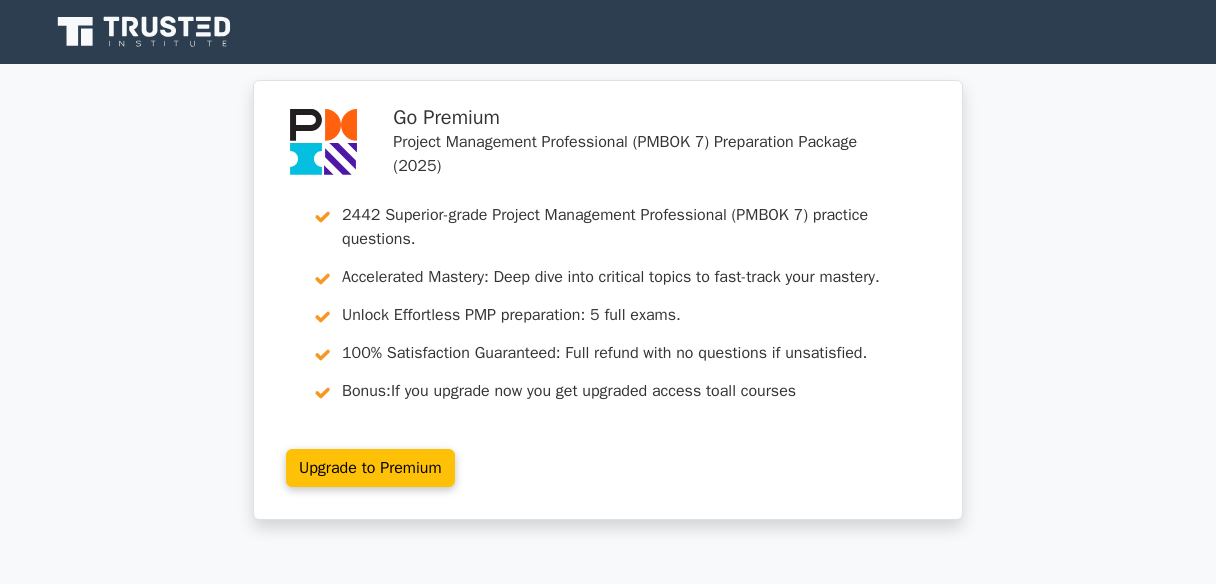 scroll, scrollTop: 0, scrollLeft: 0, axis: both 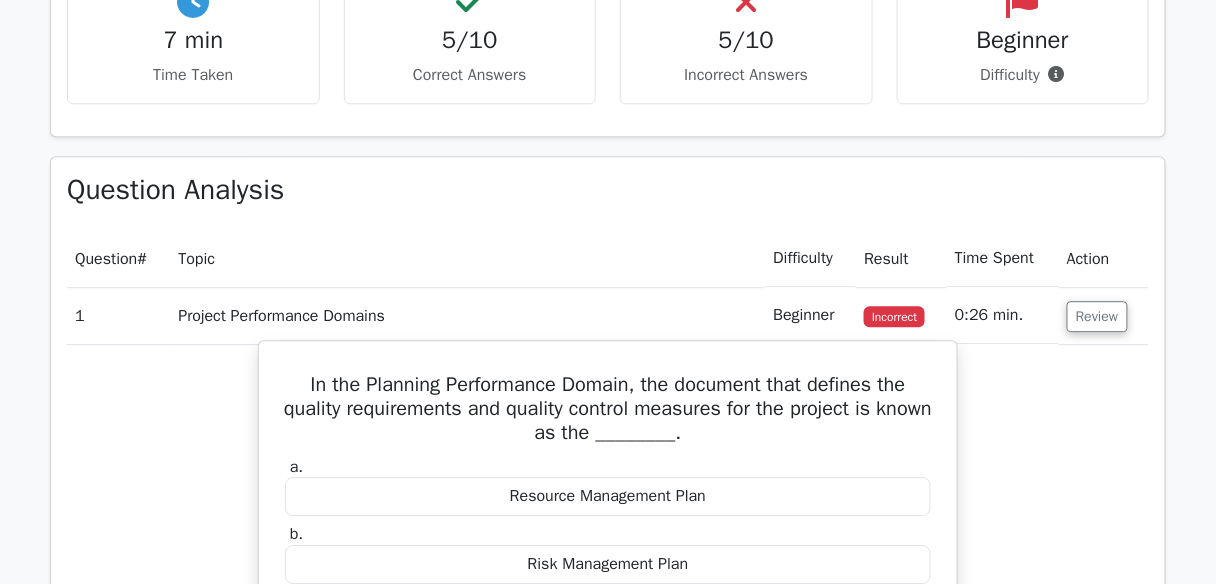 click on "In the Planning Performance Domain, the document that defines the quality requirements and quality control measures for the project is known as the ________.
a.
Resource Management Plan
b.
c. d." at bounding box center (608, 651) 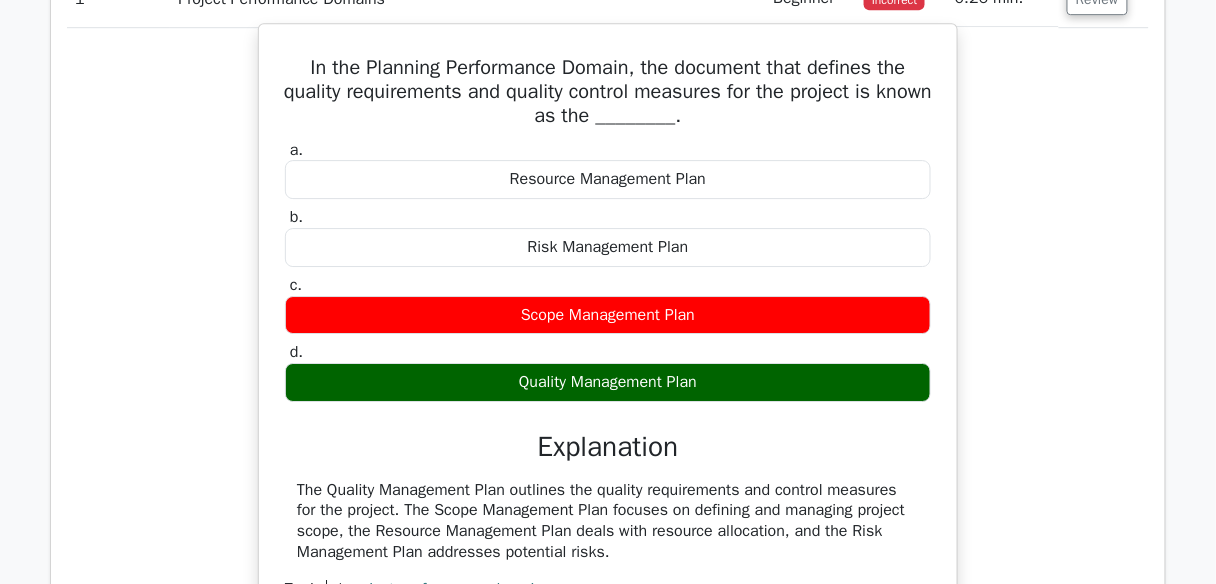 scroll, scrollTop: 1519, scrollLeft: 0, axis: vertical 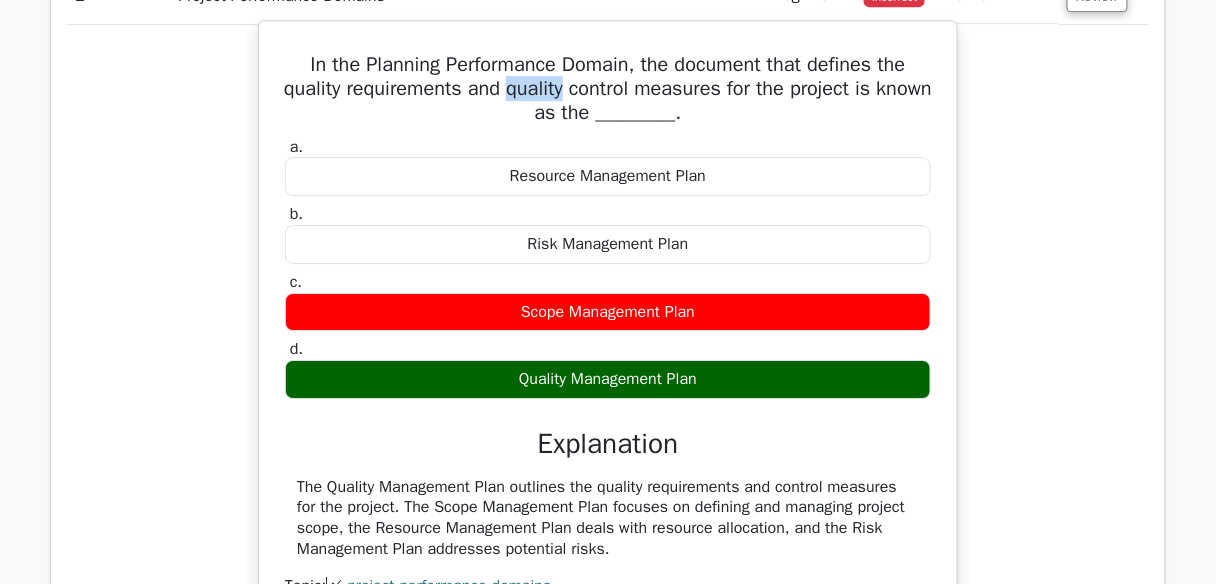 drag, startPoint x: 599, startPoint y: 82, endPoint x: 535, endPoint y: 91, distance: 64.629715 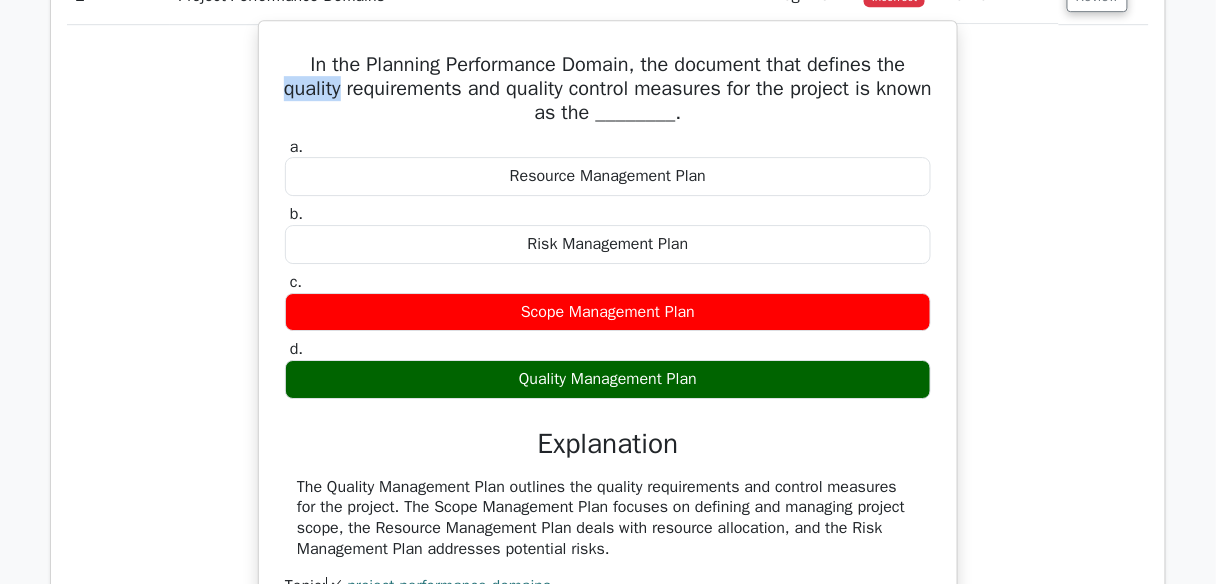 drag, startPoint x: 363, startPoint y: 84, endPoint x: 286, endPoint y: 81, distance: 77.05842 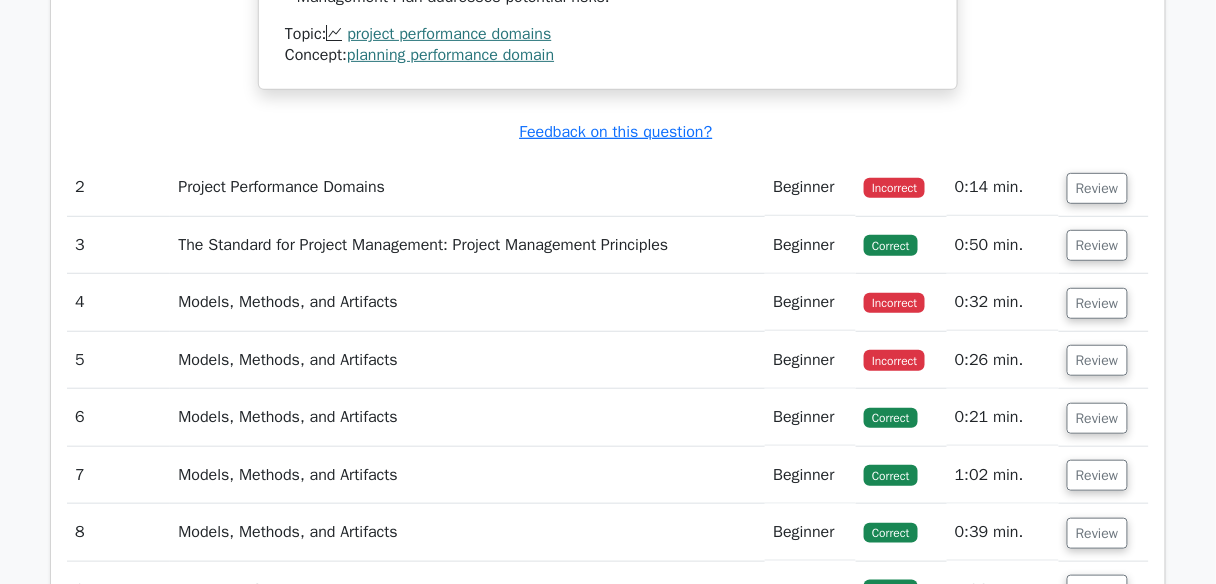 scroll, scrollTop: 2079, scrollLeft: 0, axis: vertical 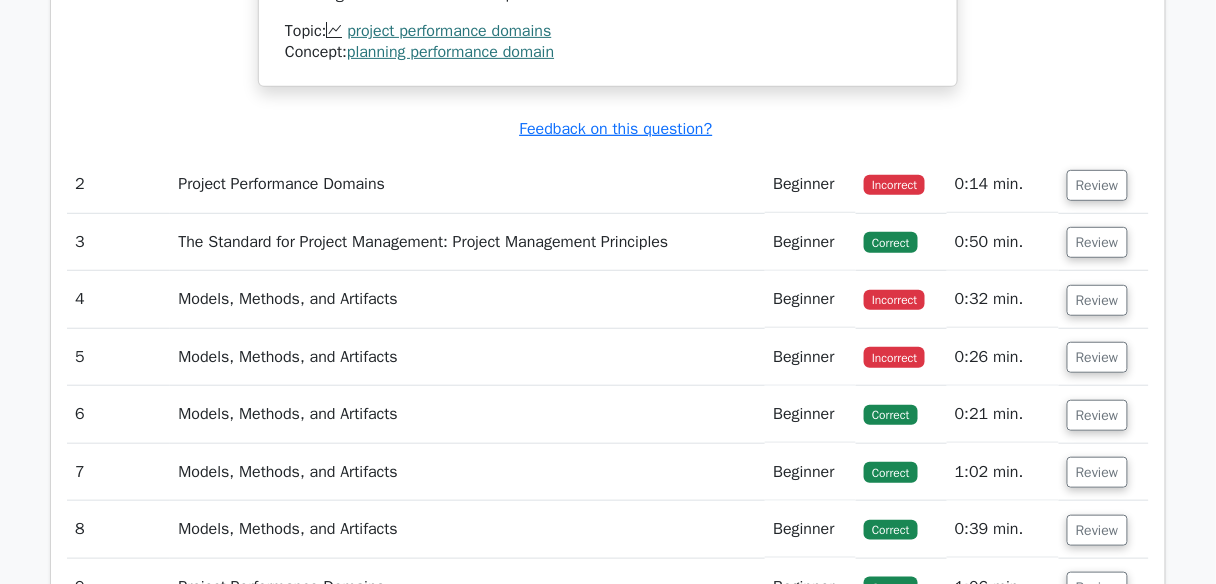 click on "Project Performance Domains" at bounding box center (467, 184) 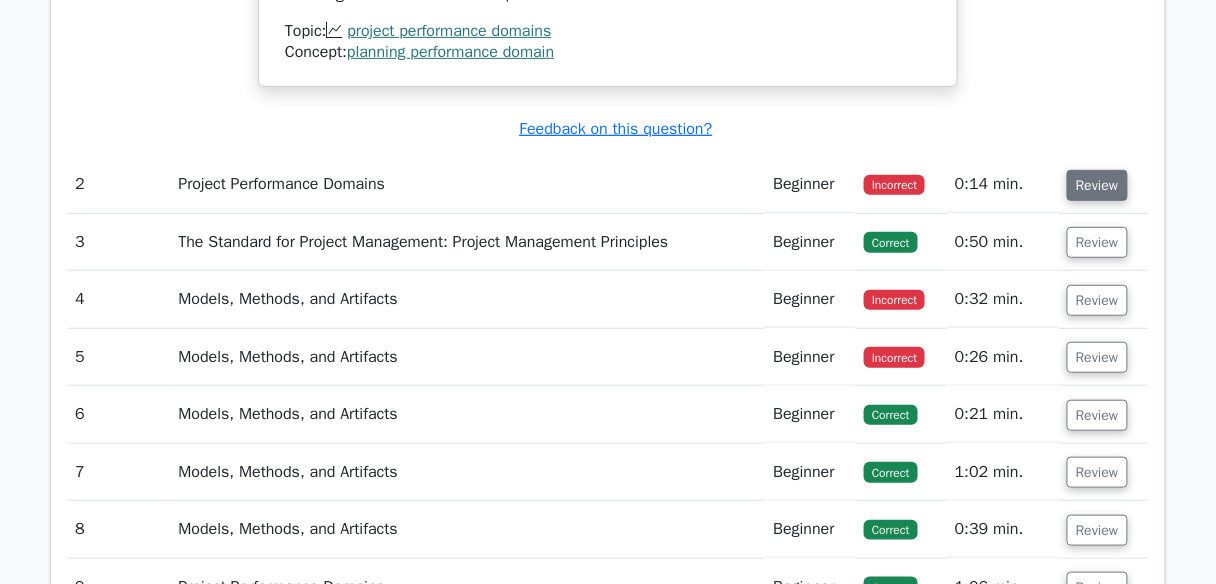 click on "Review" at bounding box center (1097, 185) 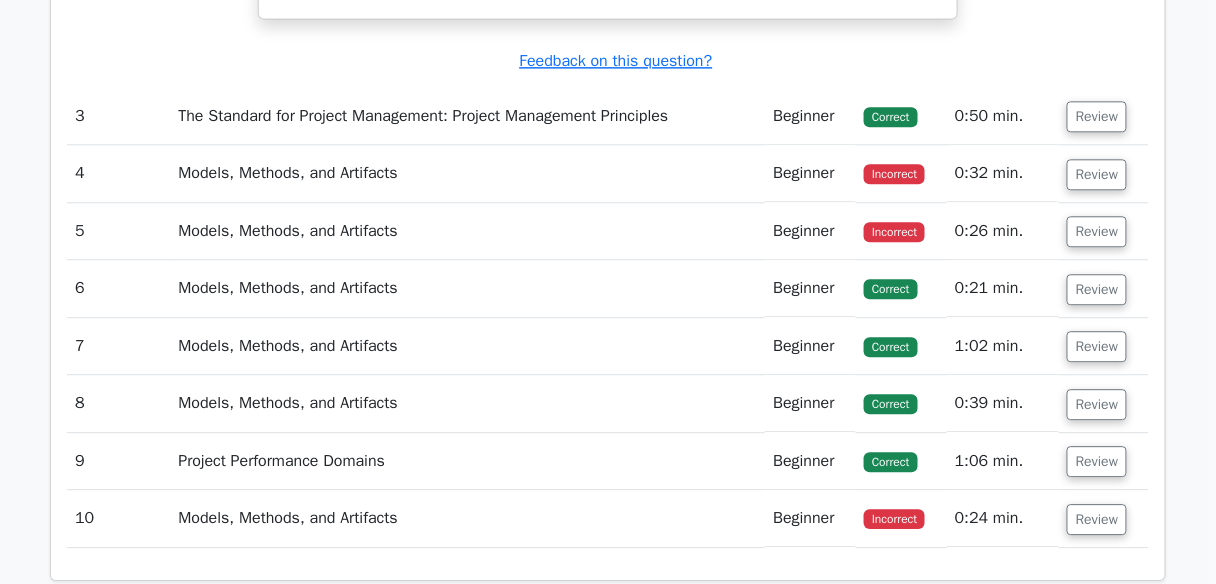 scroll, scrollTop: 2879, scrollLeft: 0, axis: vertical 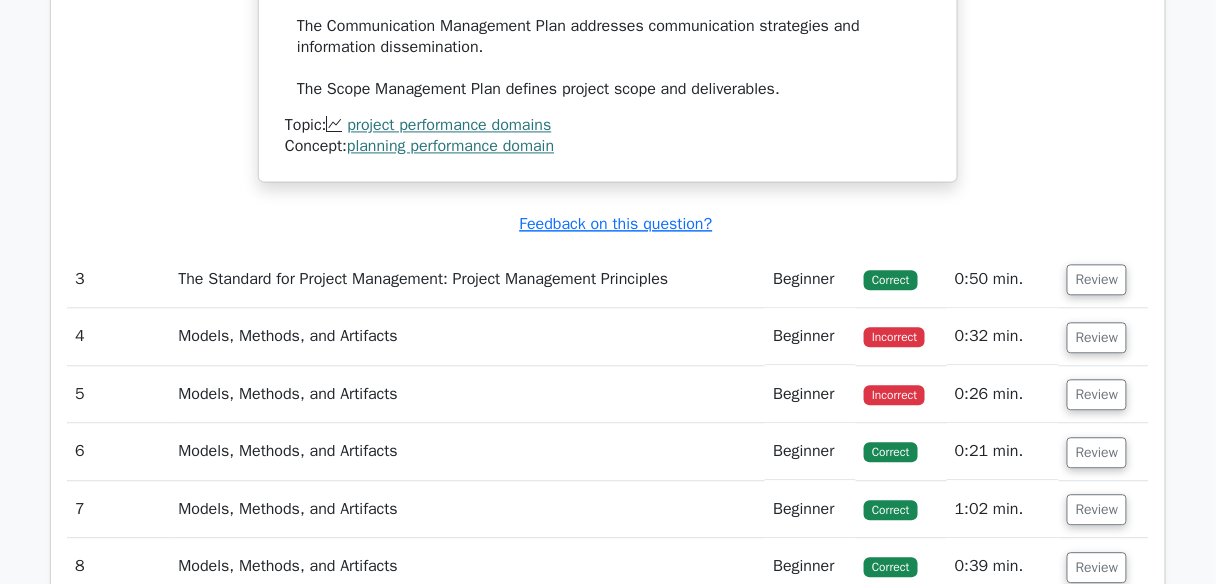 click on "The Standard for Project Management: Project Management Principles" at bounding box center (467, 279) 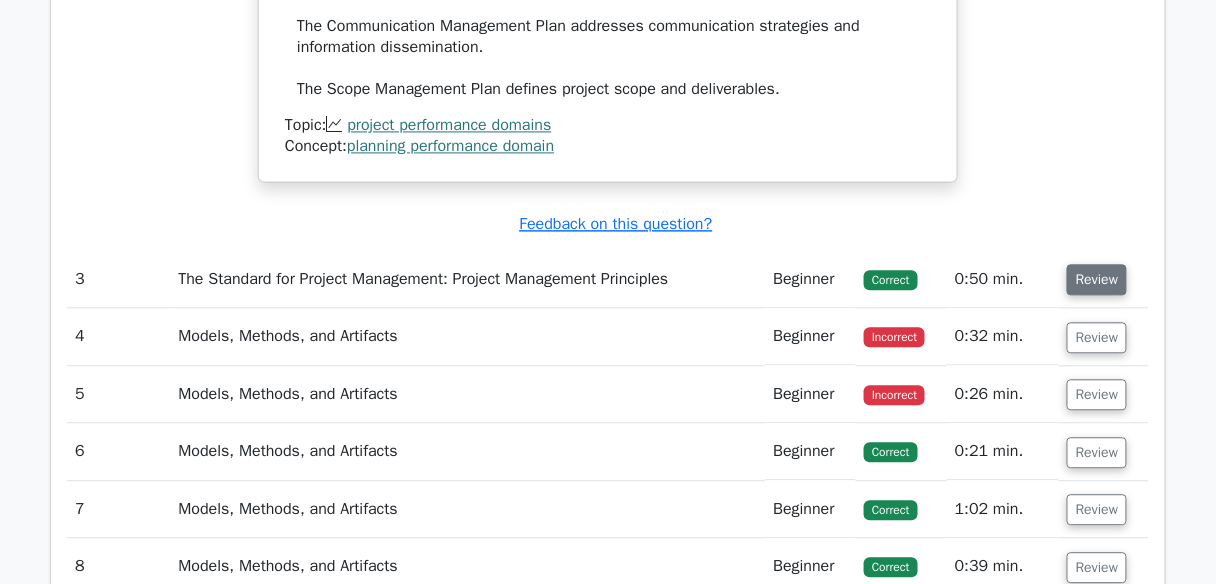 click on "Review" at bounding box center (1097, 279) 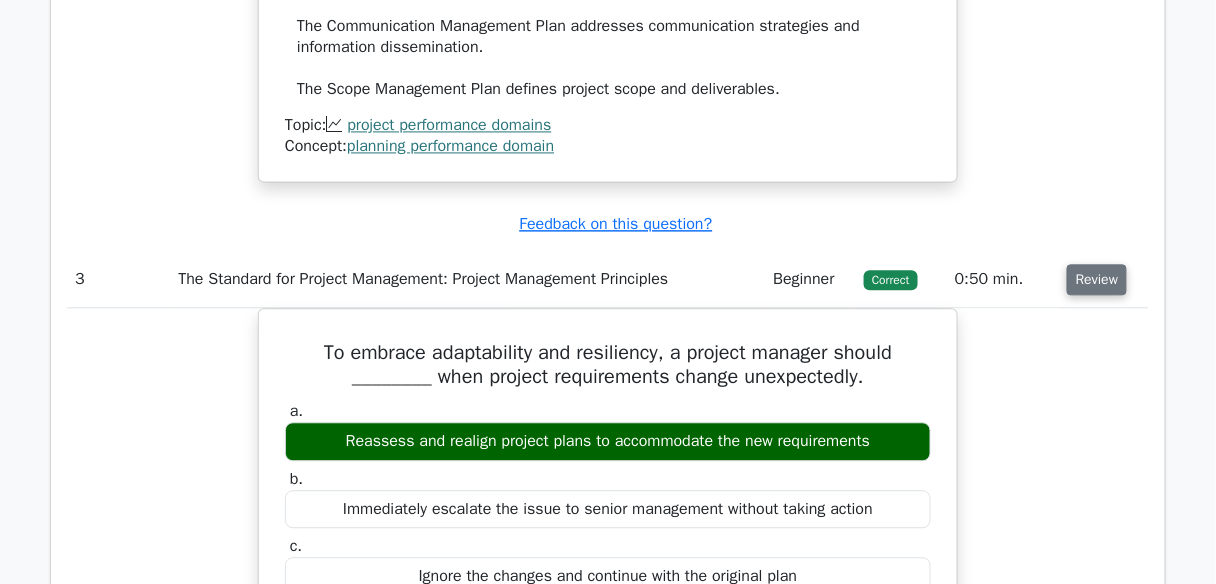 click on "Review" at bounding box center [1097, 279] 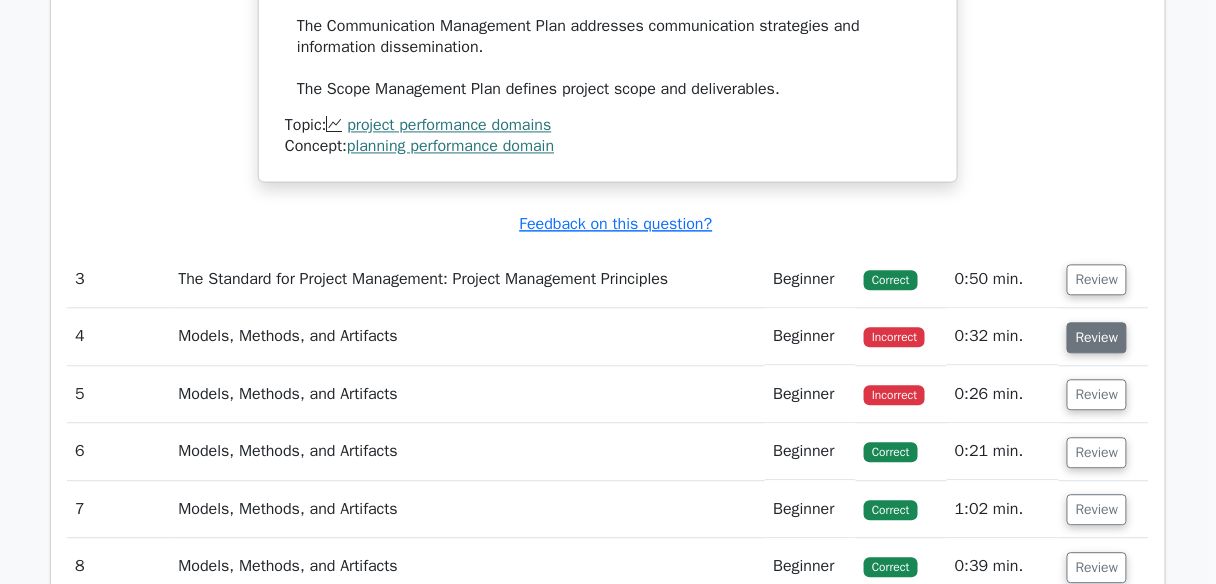 click on "Review" at bounding box center [1097, 337] 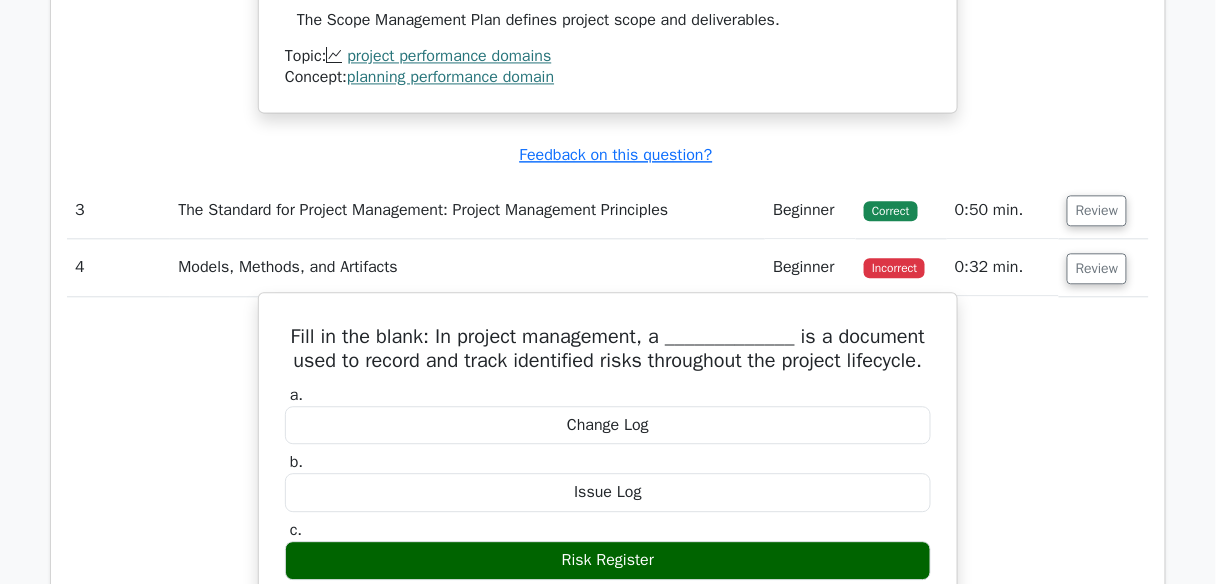 scroll, scrollTop: 3039, scrollLeft: 0, axis: vertical 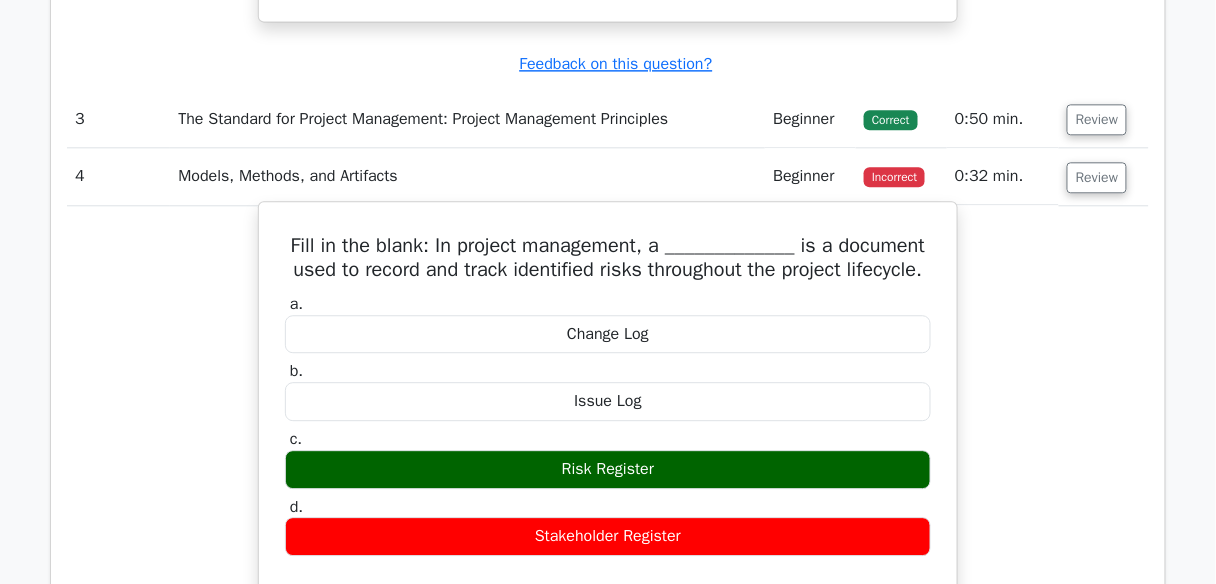 click on "Risk Register" at bounding box center (608, 469) 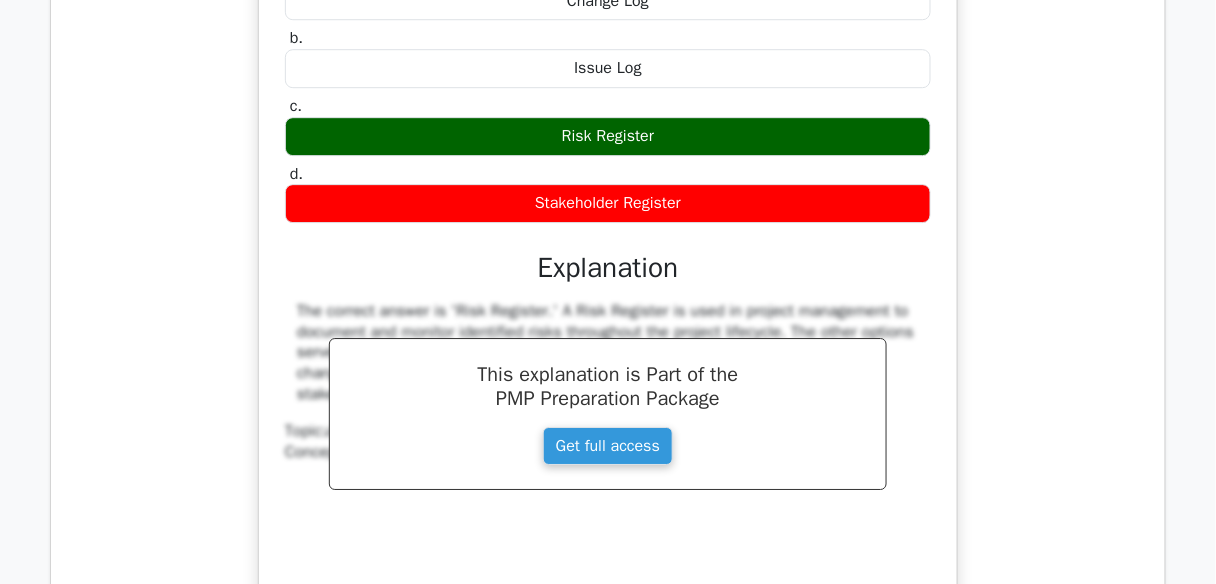 scroll, scrollTop: 3439, scrollLeft: 0, axis: vertical 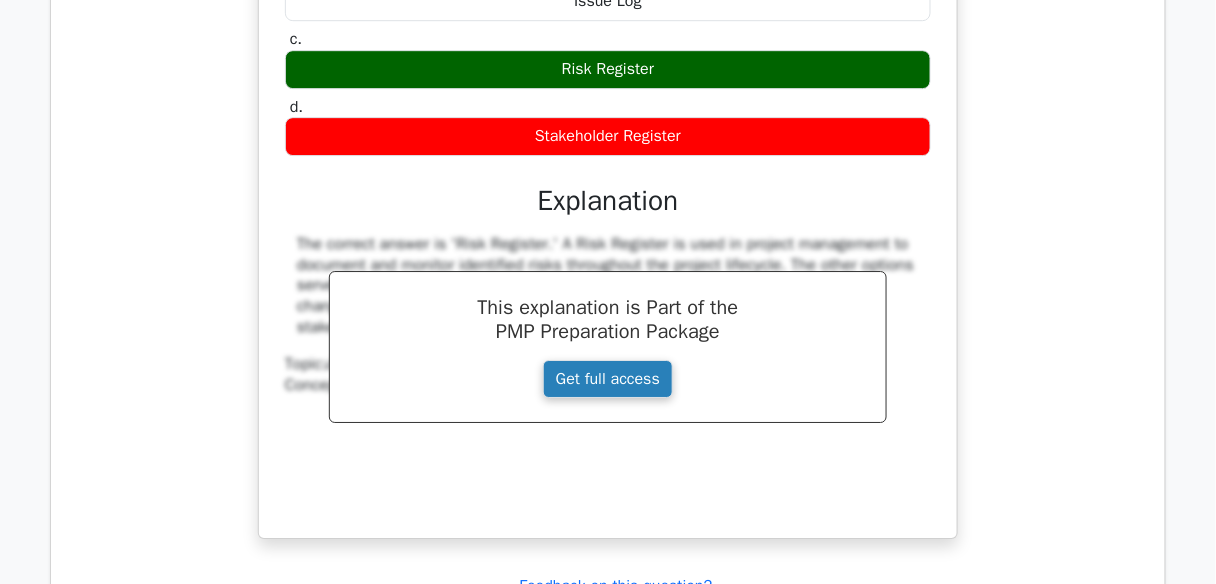 click on "Get full access" at bounding box center [608, 379] 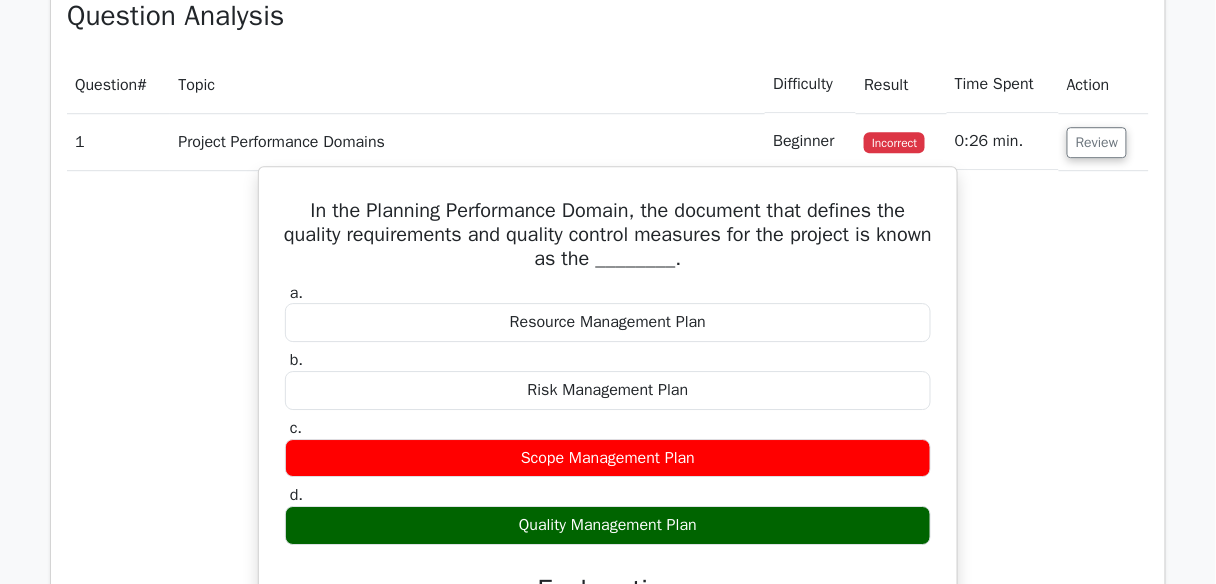 scroll, scrollTop: 1359, scrollLeft: 0, axis: vertical 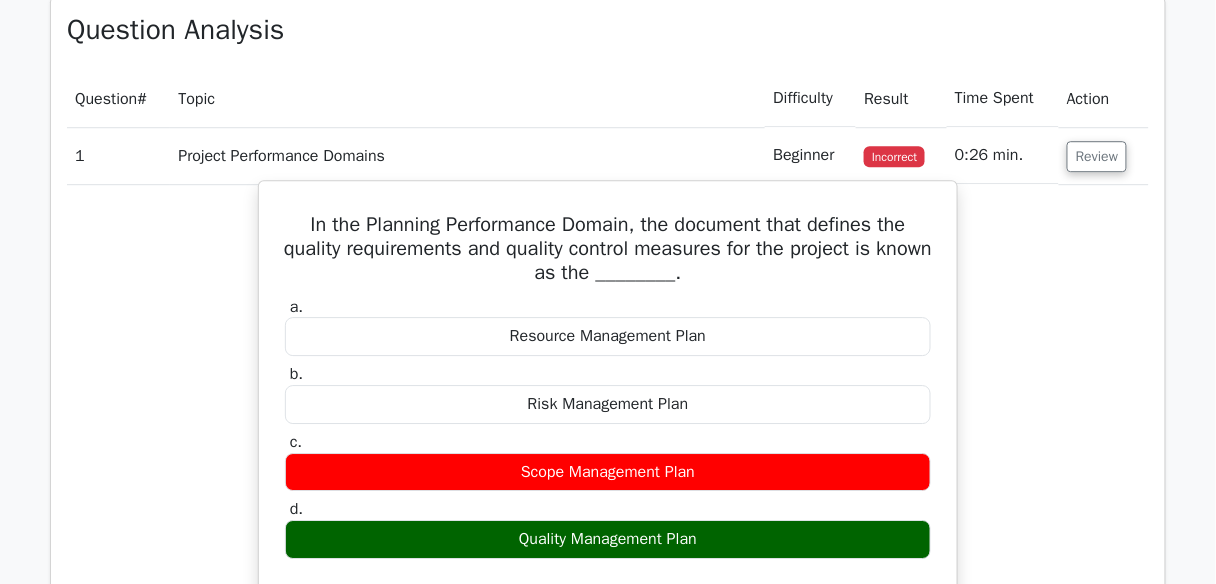click on "Scope Management Plan" at bounding box center [608, 472] 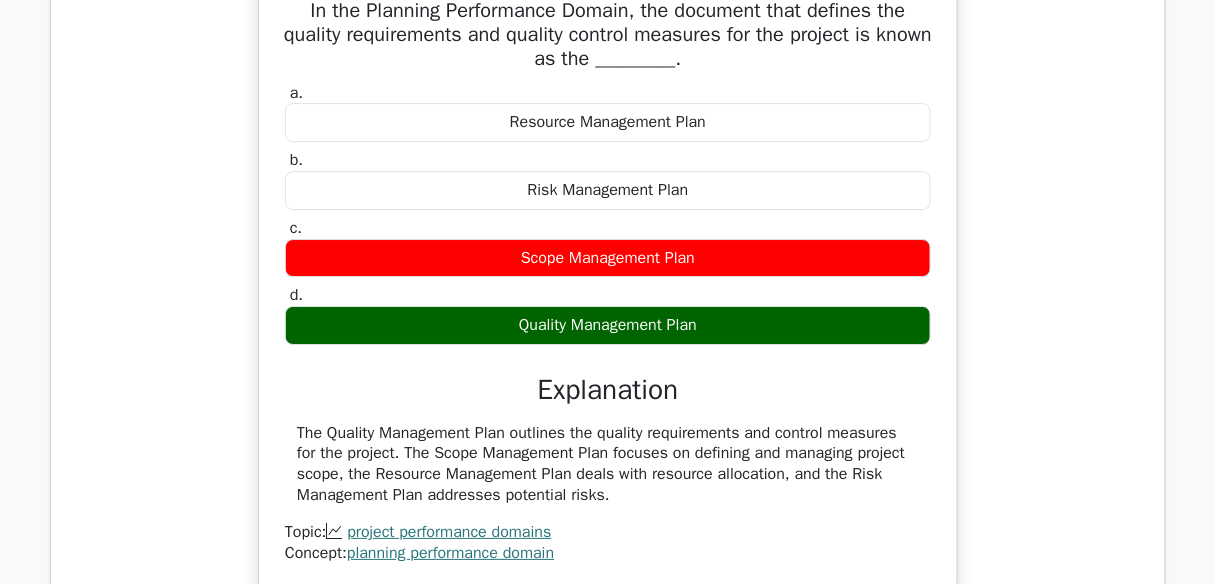 scroll, scrollTop: 1599, scrollLeft: 0, axis: vertical 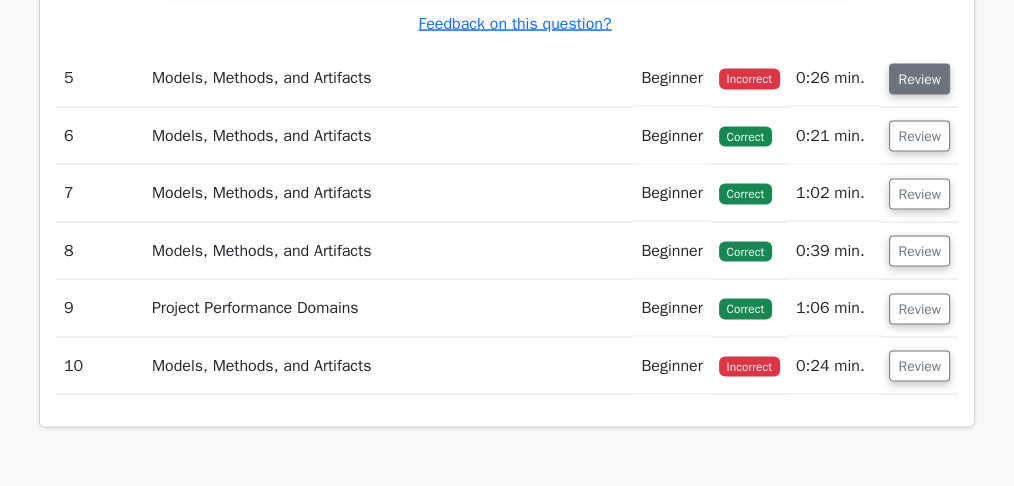 click on "Review" at bounding box center [919, 79] 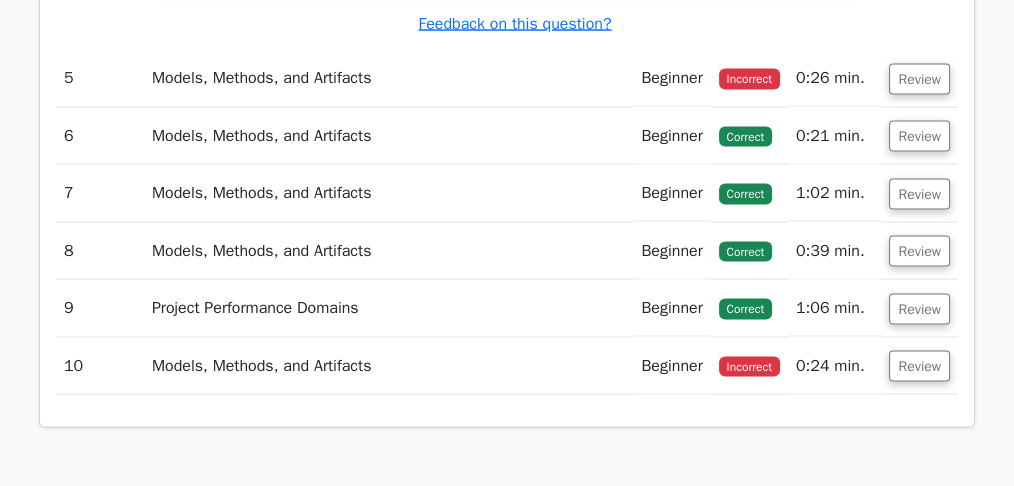 scroll, scrollTop: 4132, scrollLeft: 0, axis: vertical 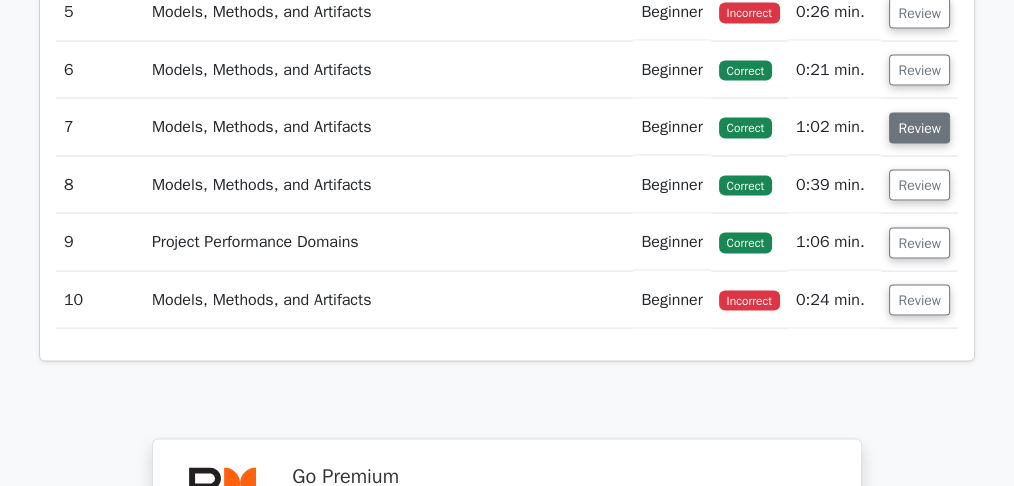 click on "Review" at bounding box center [919, 128] 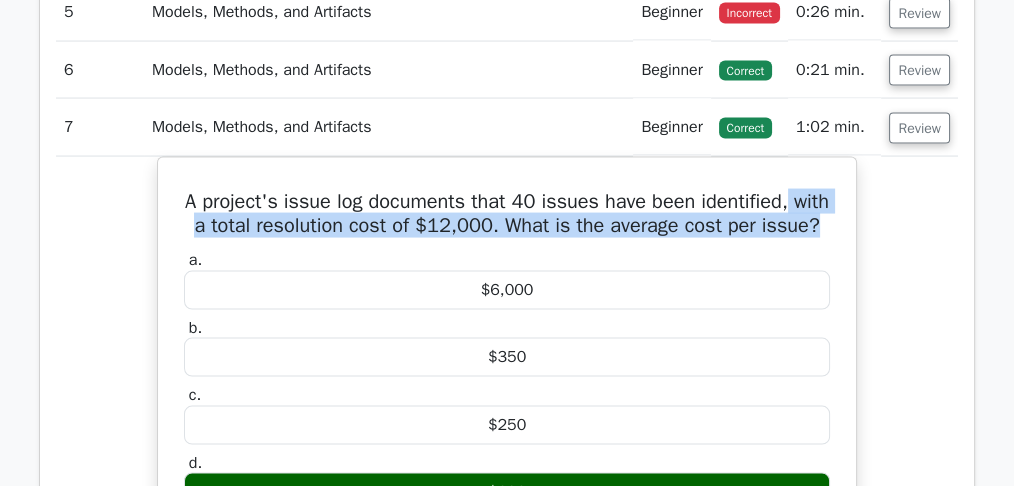 click on "A project's issue log documents that 40 issues have been identified, with a total resolution cost of $12,000. What is the average cost per issue?
a.
$6,000
b.
c. d." at bounding box center [507, 537] 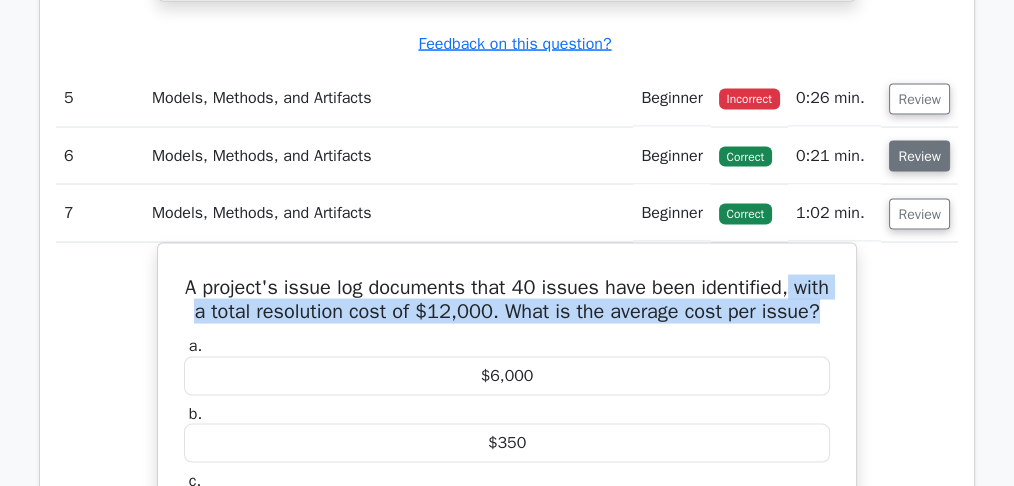 scroll, scrollTop: 3999, scrollLeft: 0, axis: vertical 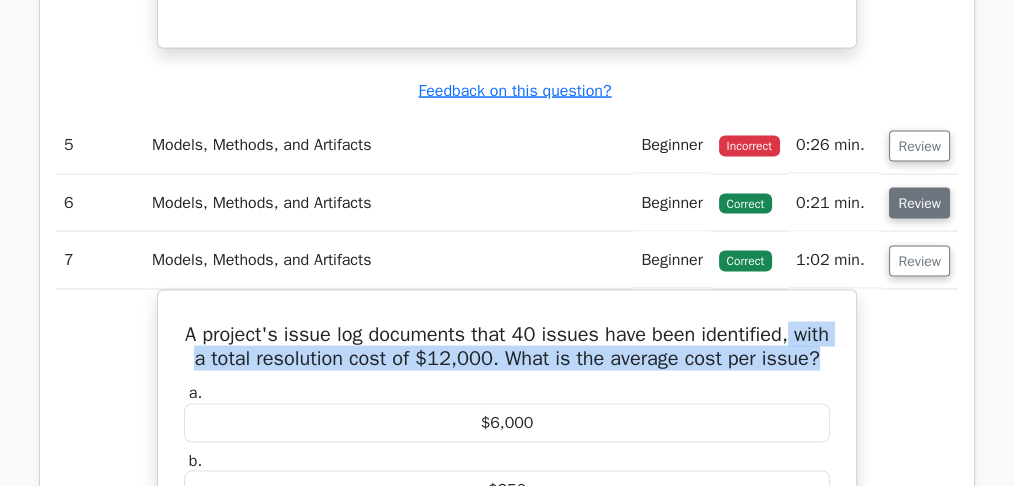 click on "Review" at bounding box center (919, 203) 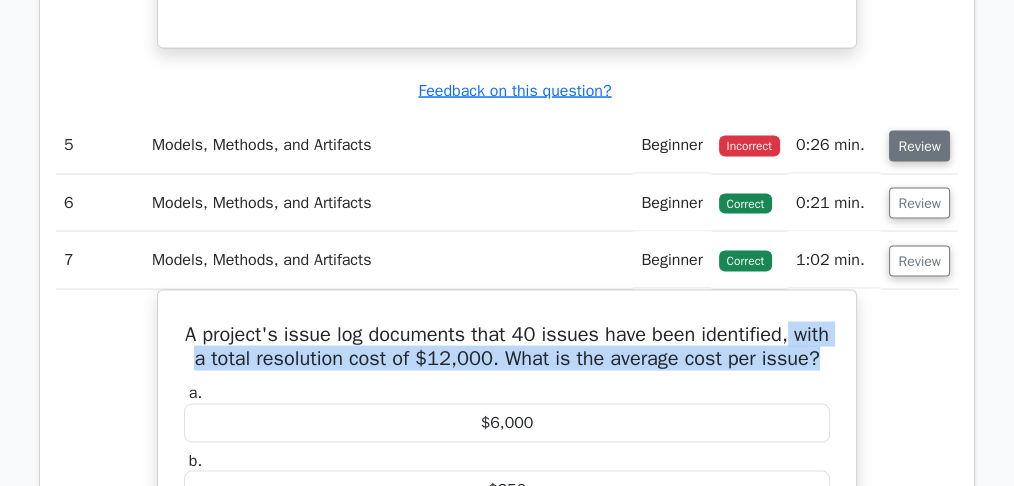 click on "Review" at bounding box center (919, 146) 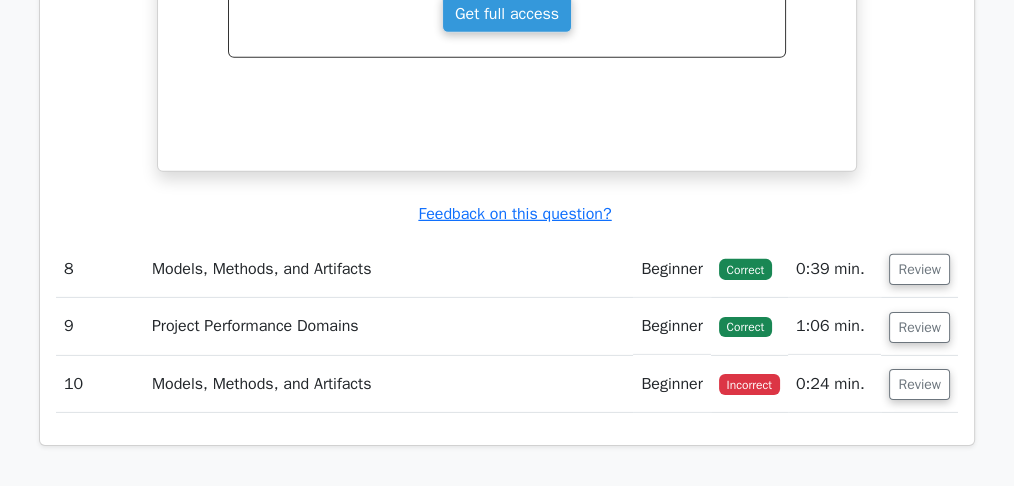 scroll, scrollTop: 6466, scrollLeft: 0, axis: vertical 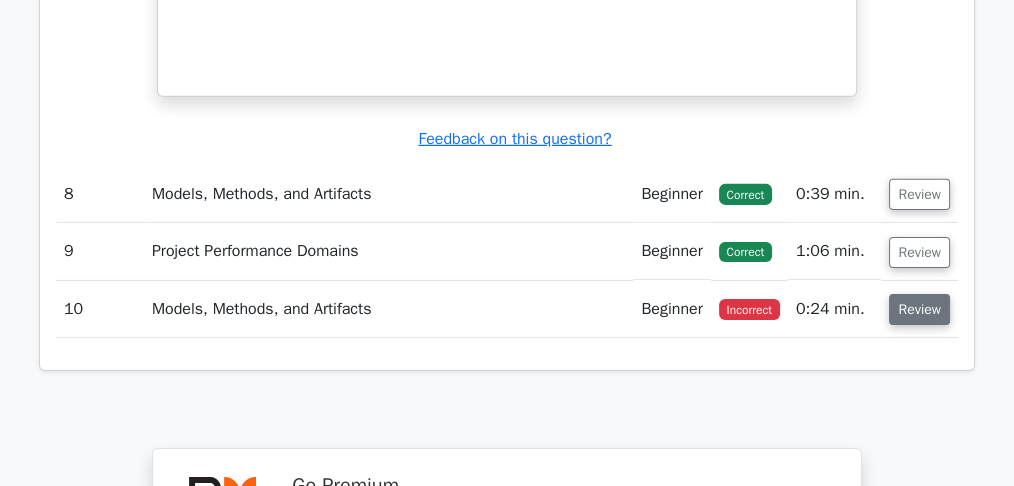 click on "Review" at bounding box center (919, 309) 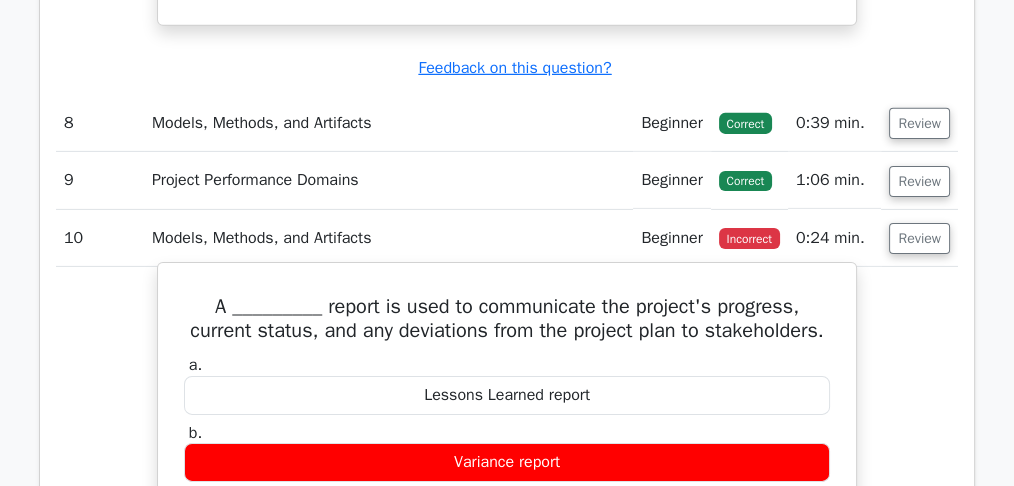 scroll, scrollTop: 6532, scrollLeft: 0, axis: vertical 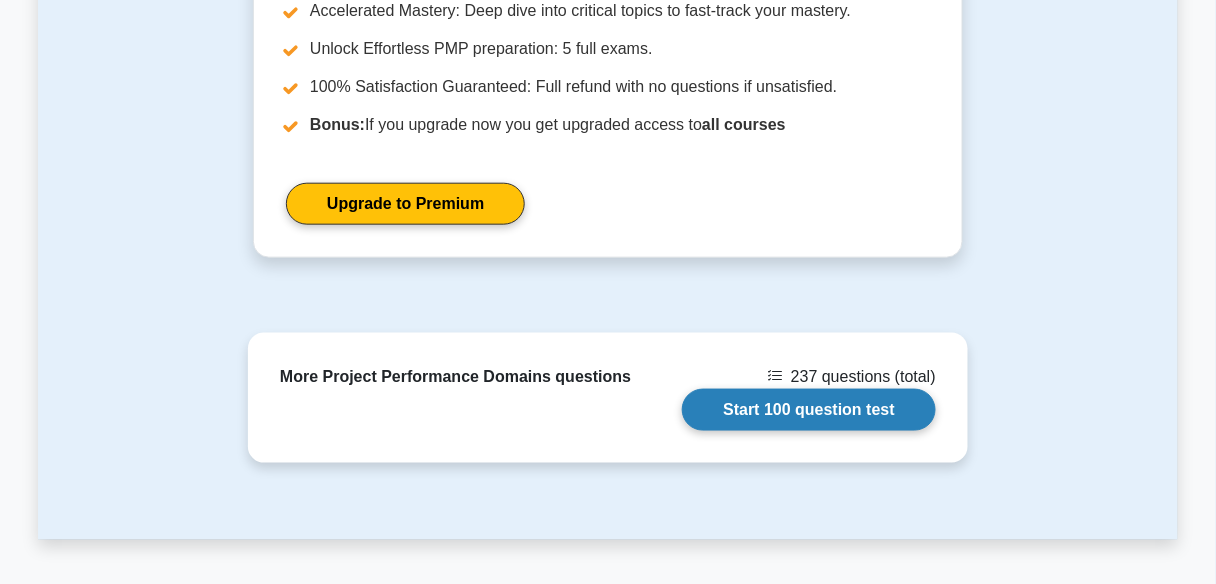 click on "Start 100 question test" at bounding box center [809, 410] 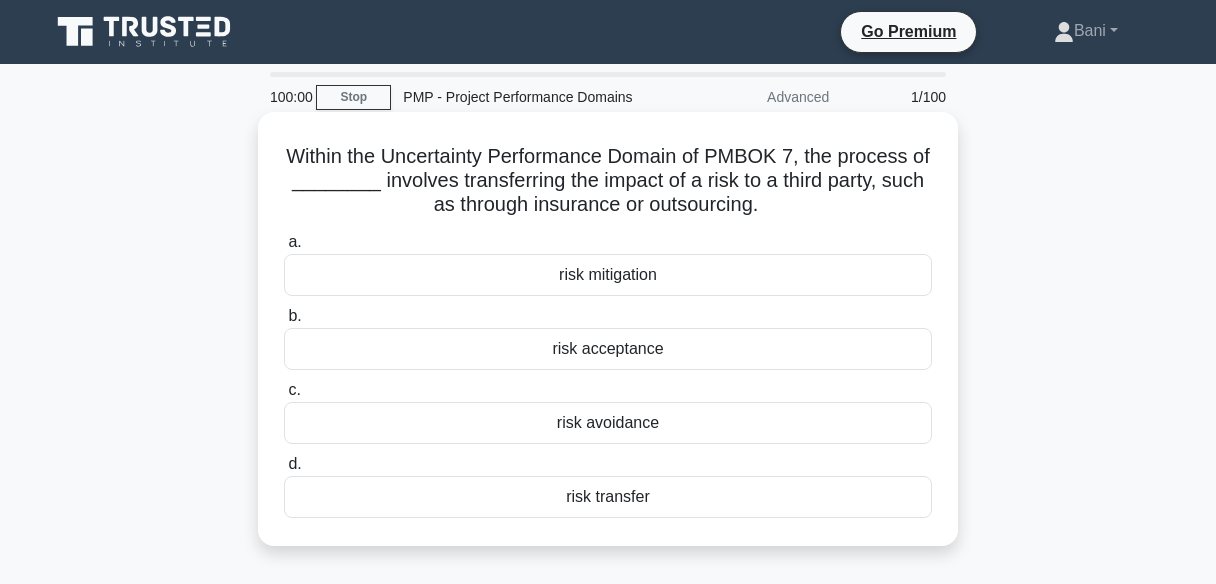 scroll, scrollTop: 0, scrollLeft: 0, axis: both 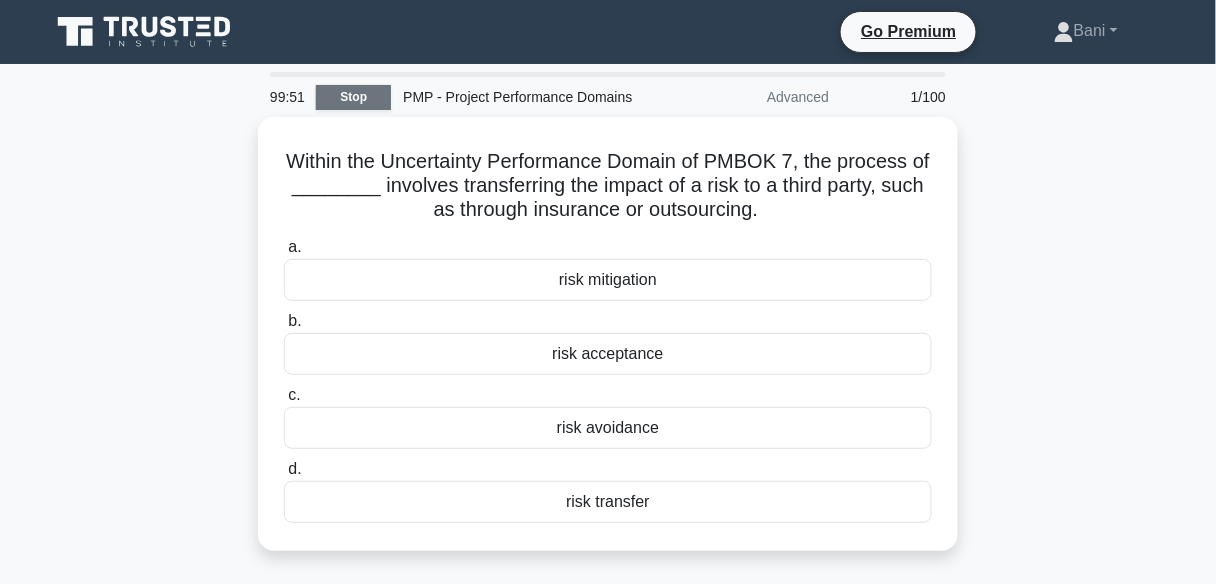click on "Stop" at bounding box center (353, 97) 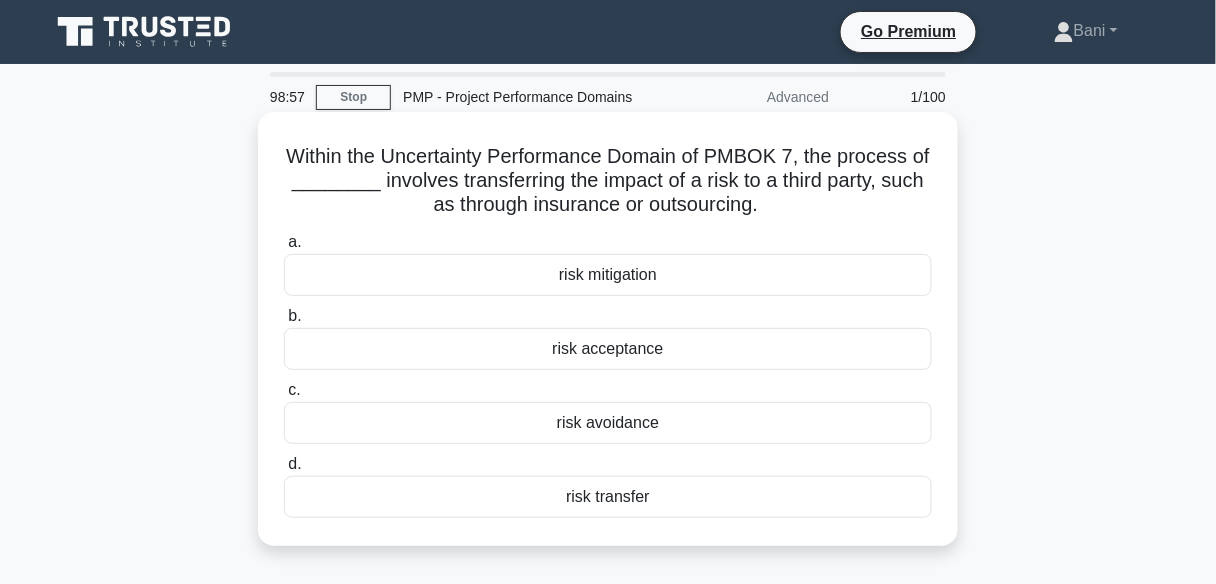 click on "risk transfer" at bounding box center (608, 497) 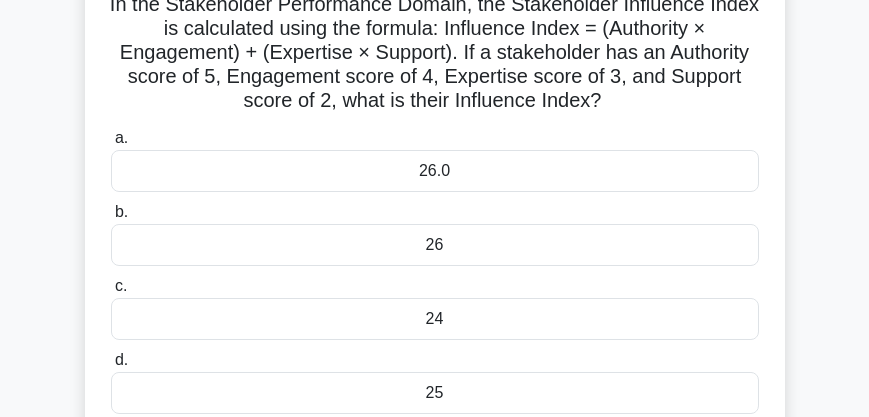 scroll, scrollTop: 171, scrollLeft: 0, axis: vertical 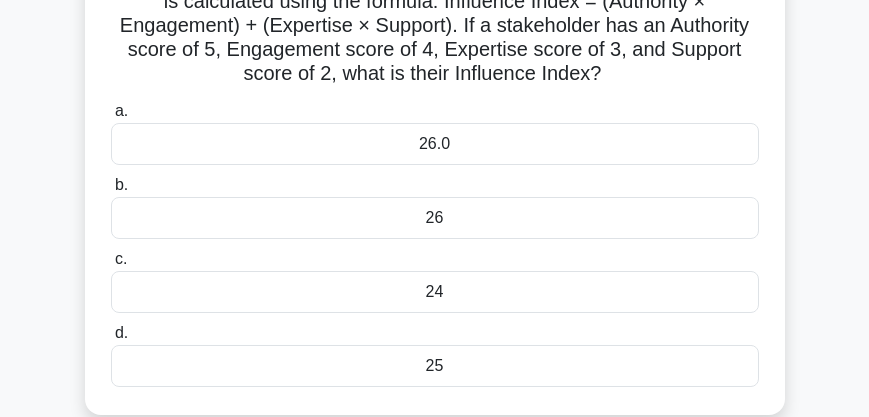 click on "24" at bounding box center [435, 292] 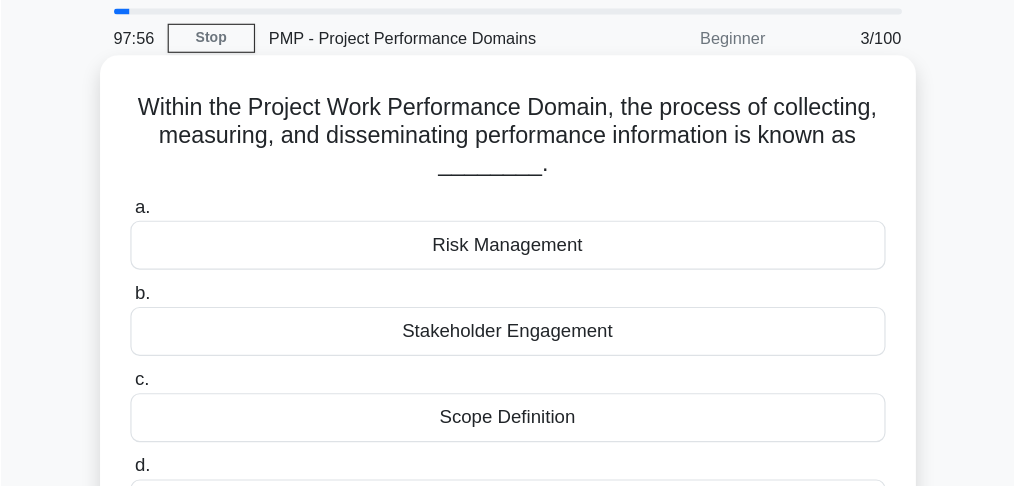 scroll, scrollTop: 0, scrollLeft: 0, axis: both 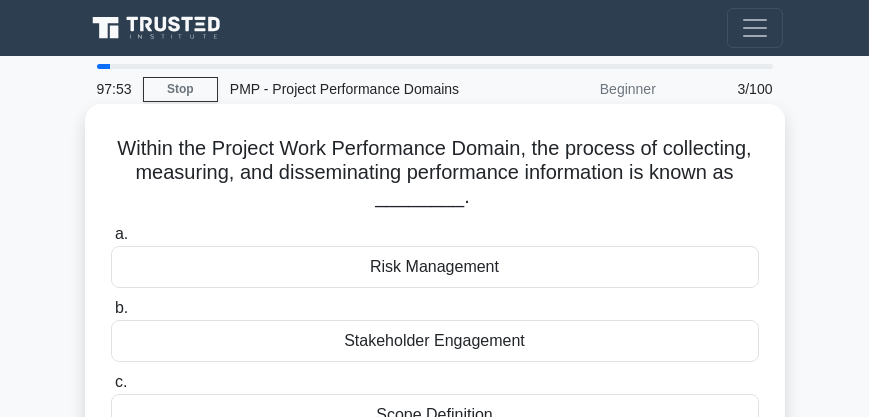 click on "Stakeholder Engagement" at bounding box center [435, 341] 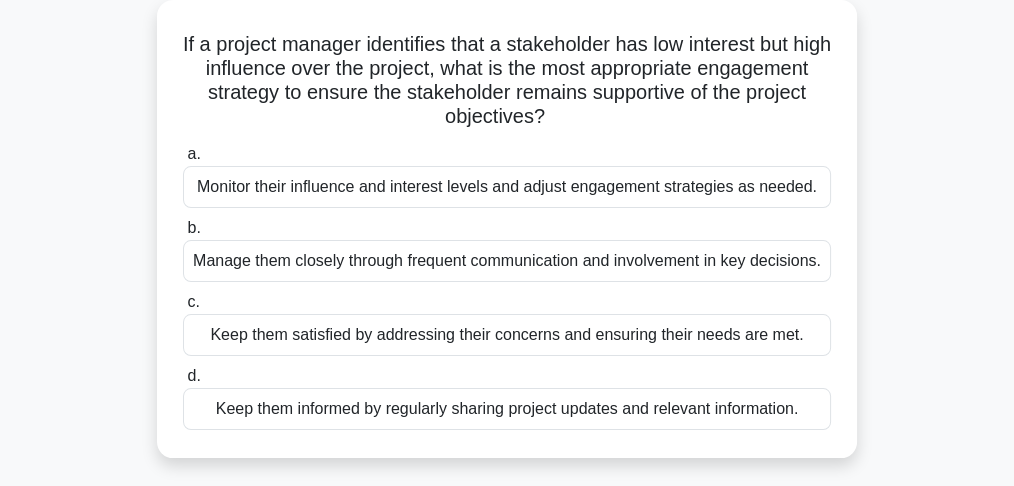 scroll, scrollTop: 133, scrollLeft: 0, axis: vertical 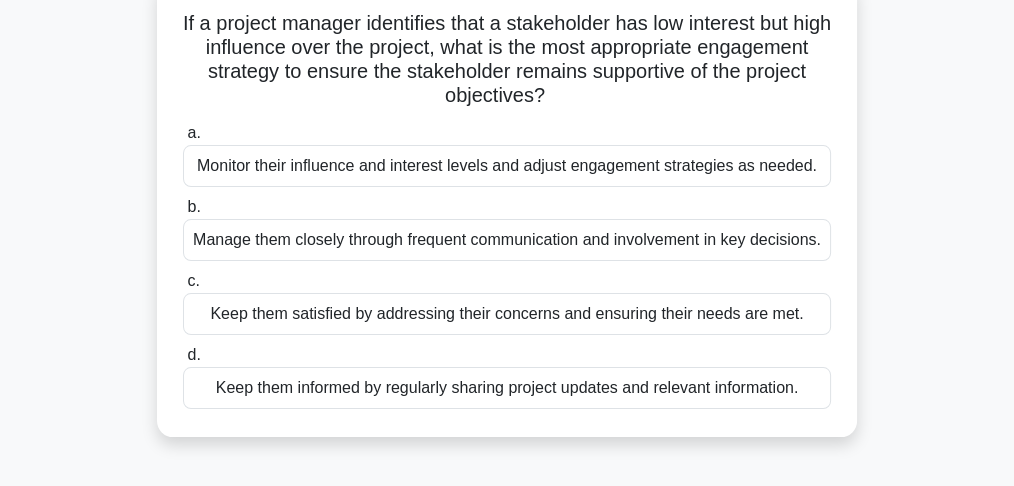 click on "Keep them informed by regularly sharing project updates and relevant information." at bounding box center (507, 388) 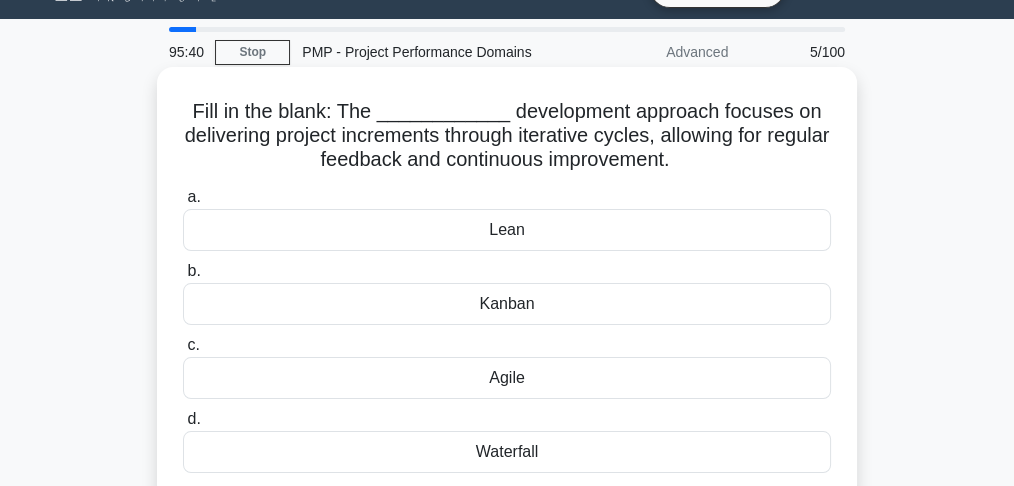 scroll, scrollTop: 66, scrollLeft: 0, axis: vertical 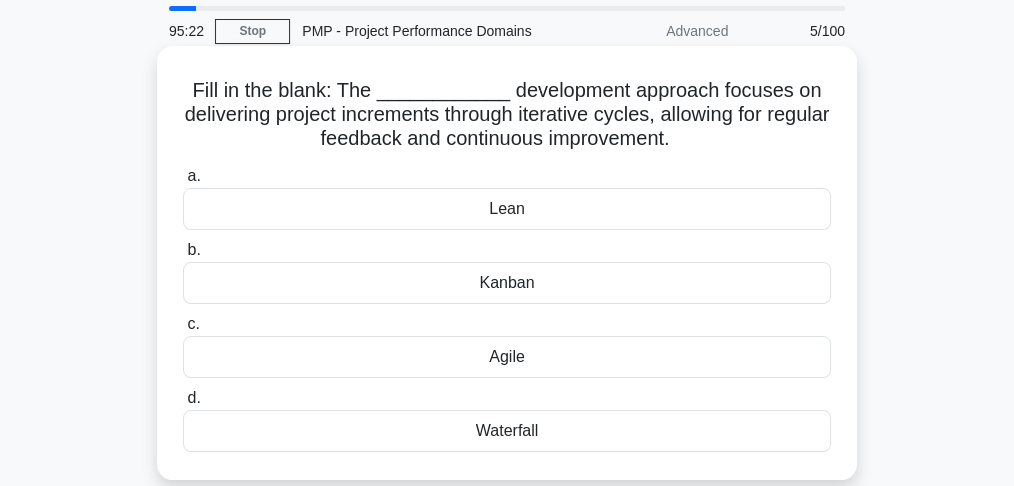 click on "Lean" at bounding box center [507, 209] 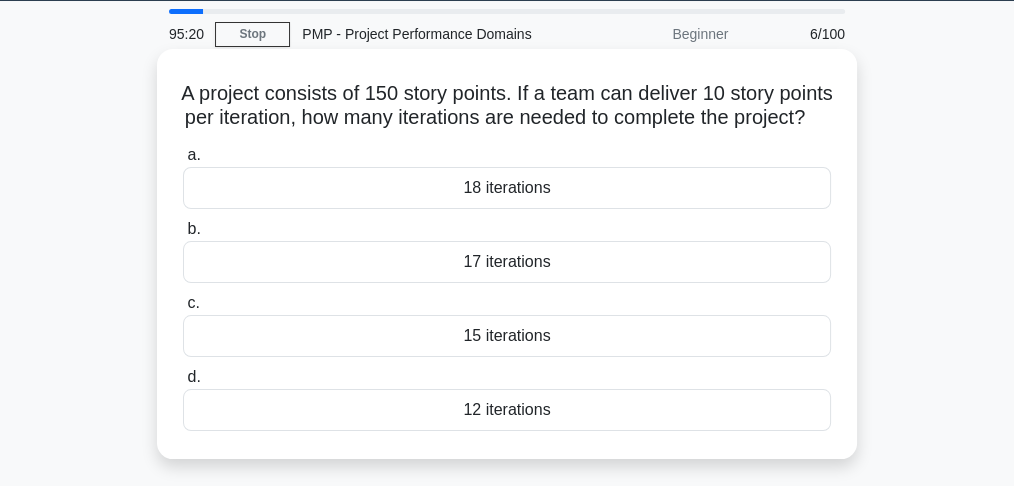 scroll, scrollTop: 66, scrollLeft: 0, axis: vertical 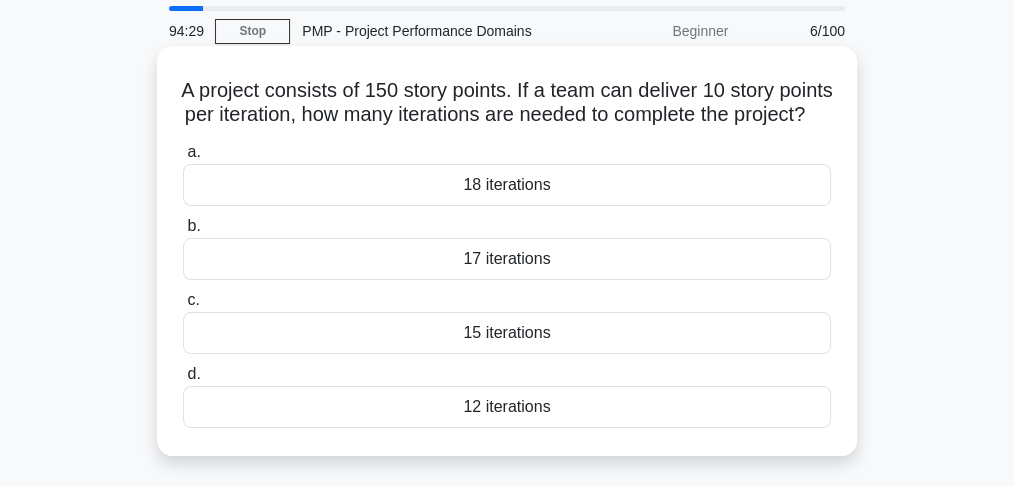 click on "15 iterations" at bounding box center (507, 333) 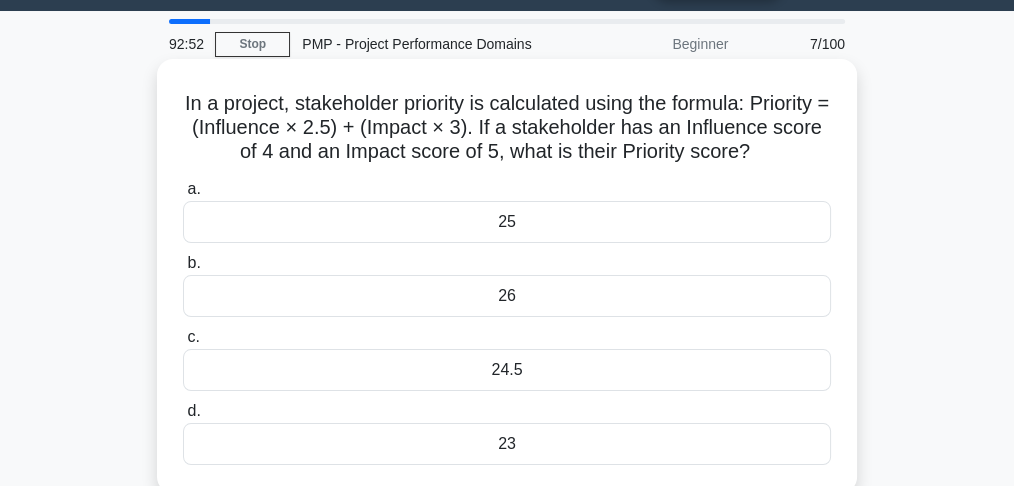 scroll, scrollTop: 133, scrollLeft: 0, axis: vertical 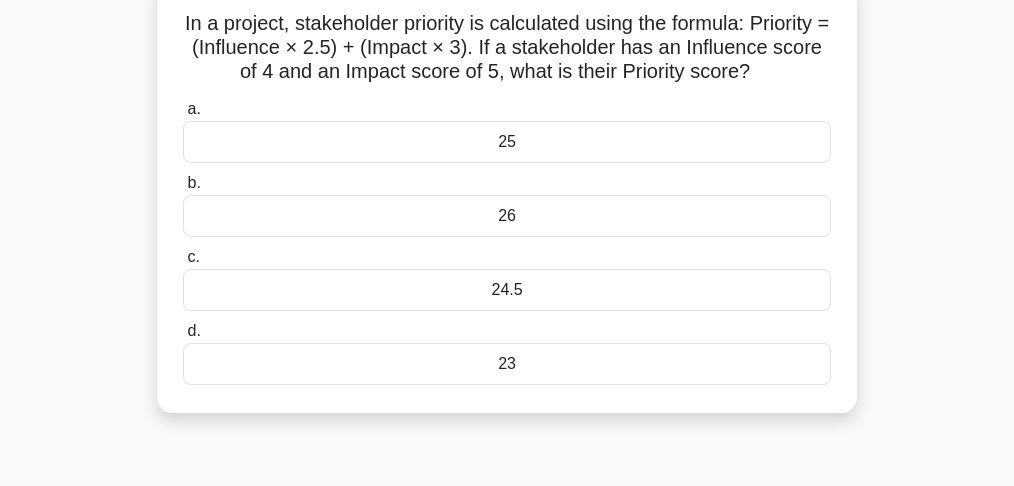click on "24.5" at bounding box center [507, 290] 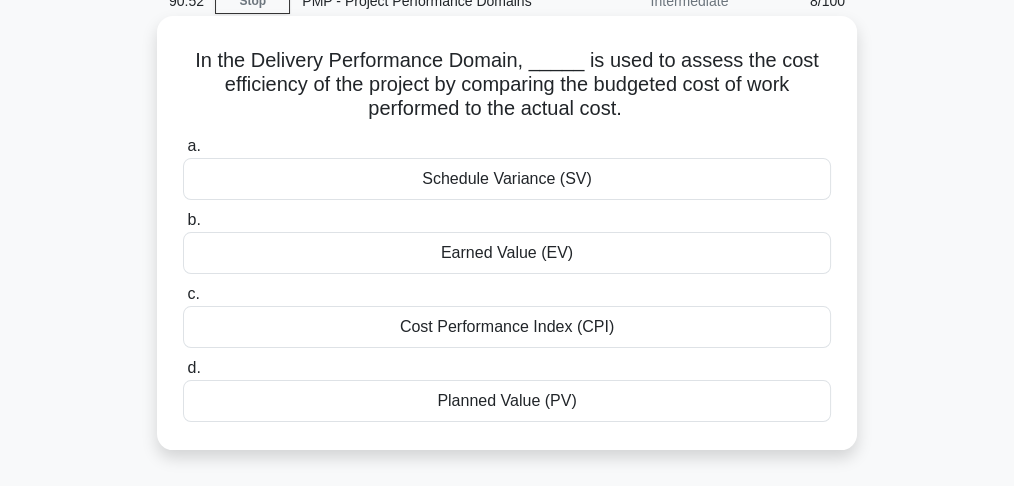 scroll, scrollTop: 66, scrollLeft: 0, axis: vertical 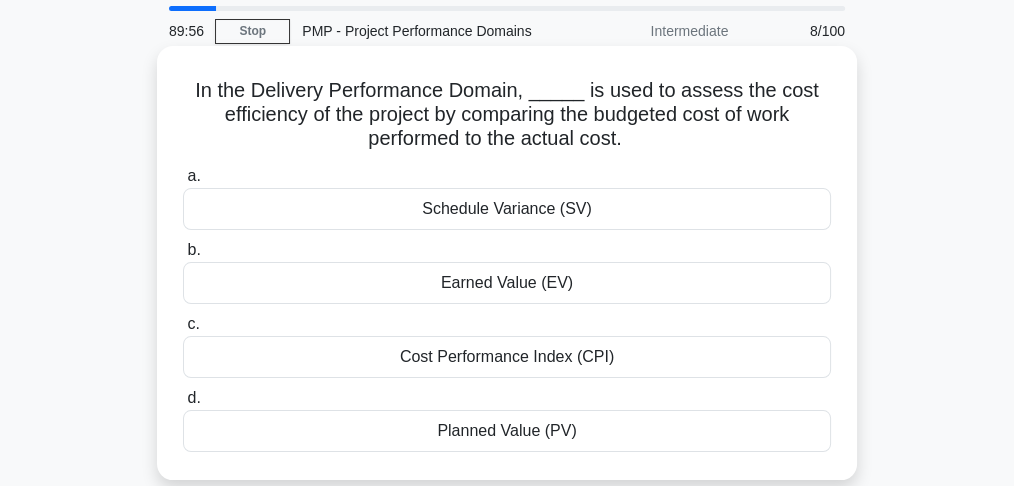 click on "Cost Performance Index (CPI)" at bounding box center [507, 357] 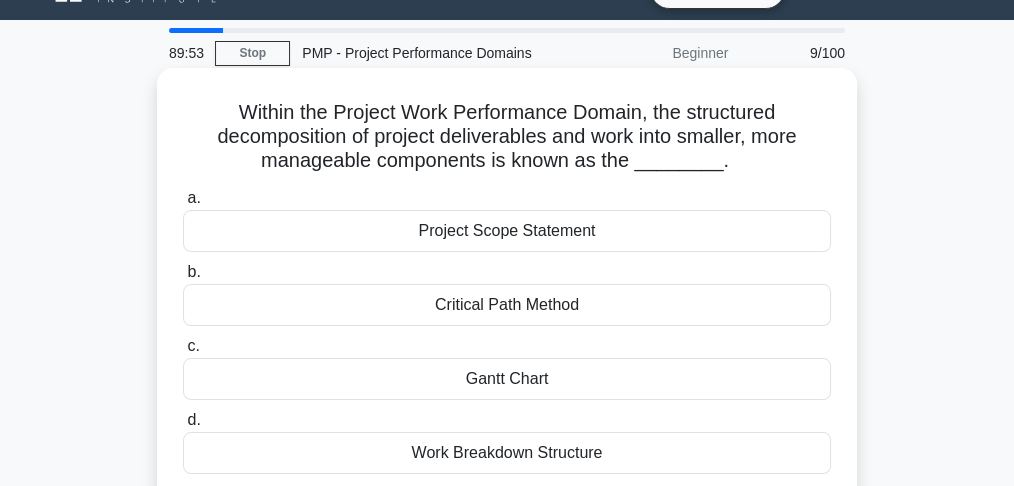 scroll, scrollTop: 66, scrollLeft: 0, axis: vertical 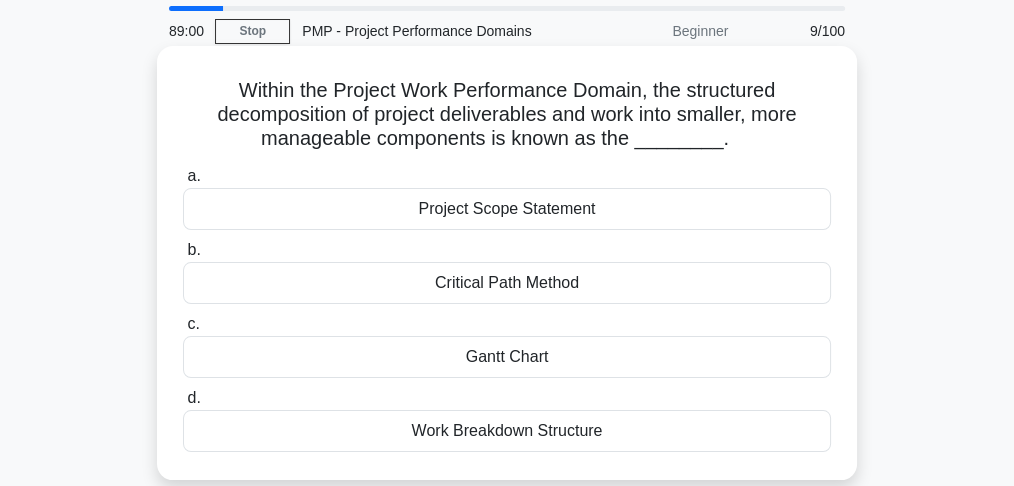 drag, startPoint x: 510, startPoint y: 215, endPoint x: 250, endPoint y: 68, distance: 298.67877 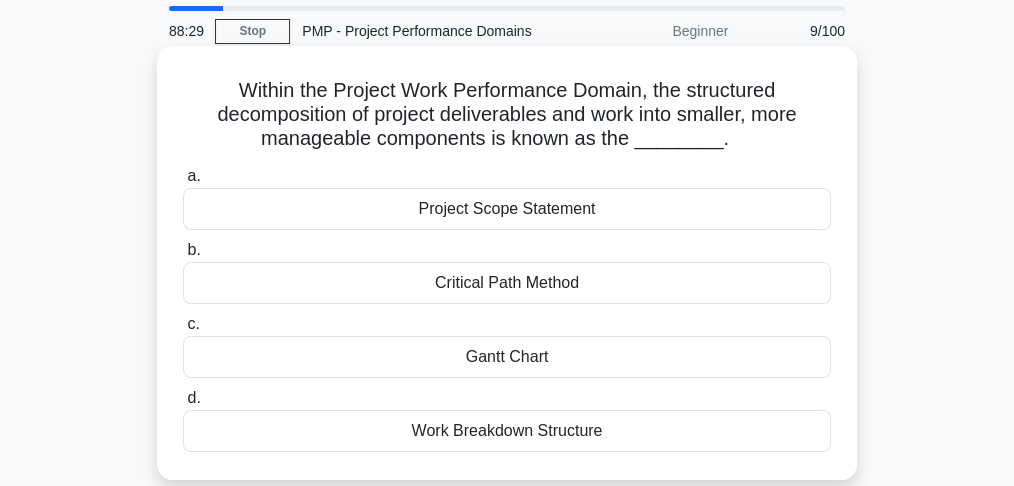 click on "Project Scope Statement" at bounding box center [507, 209] 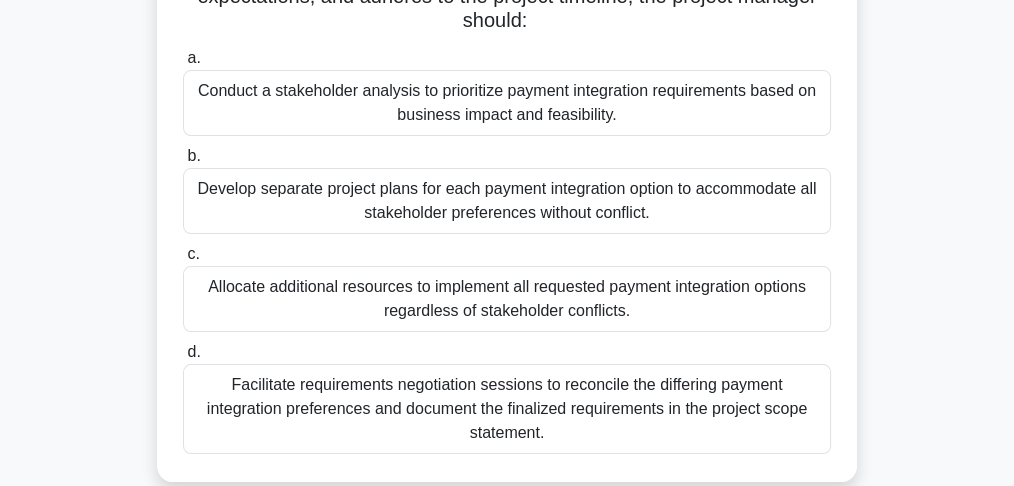 scroll, scrollTop: 400, scrollLeft: 0, axis: vertical 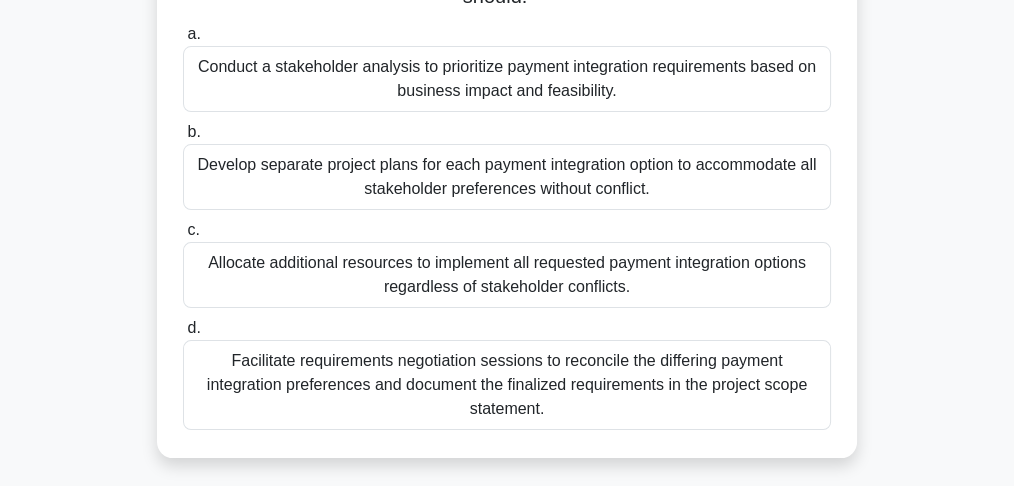 click on "Facilitate requirements negotiation sessions to reconcile the differing payment integration preferences and document the finalized requirements in the project scope statement." at bounding box center [507, 385] 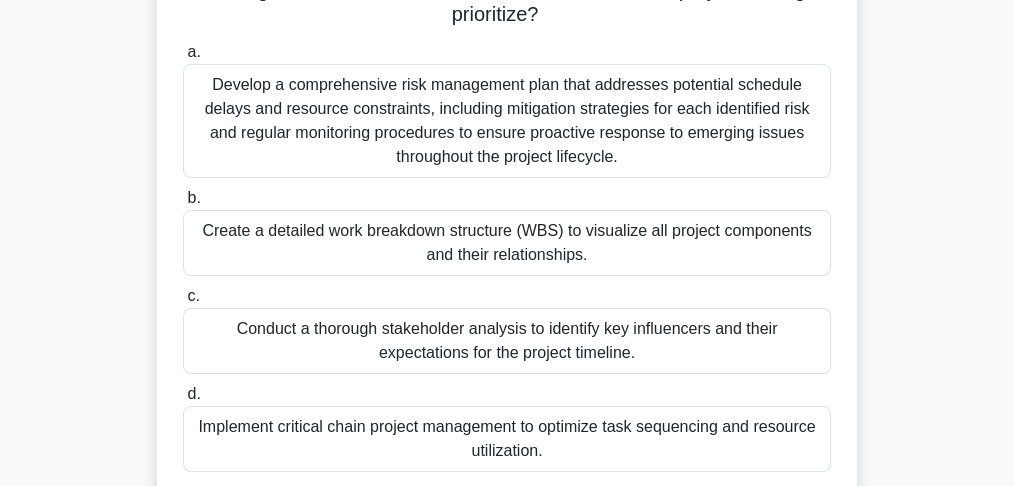 scroll, scrollTop: 333, scrollLeft: 0, axis: vertical 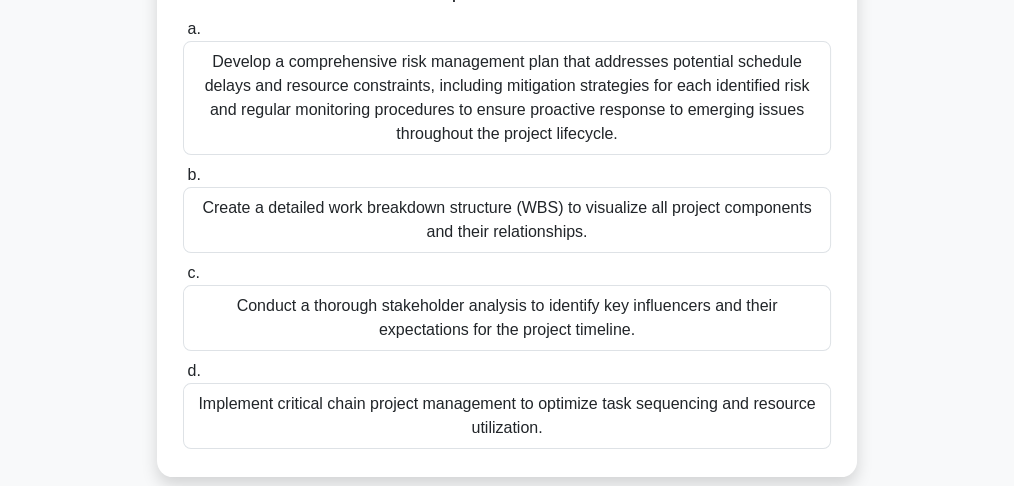 click on "Conduct a thorough stakeholder analysis to identify key influencers and their expectations for the project timeline." at bounding box center (507, 318) 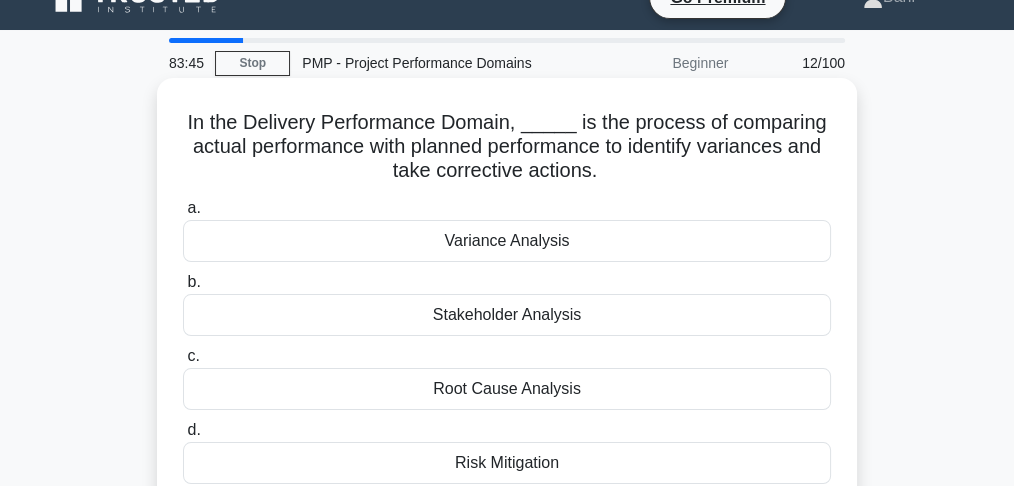 scroll, scrollTop: 66, scrollLeft: 0, axis: vertical 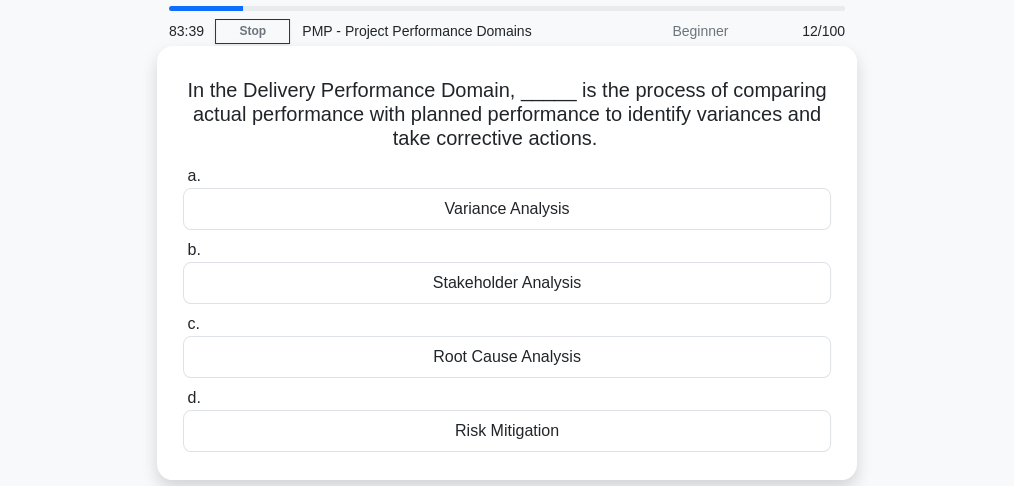 click on "Variance Analysis" at bounding box center (507, 209) 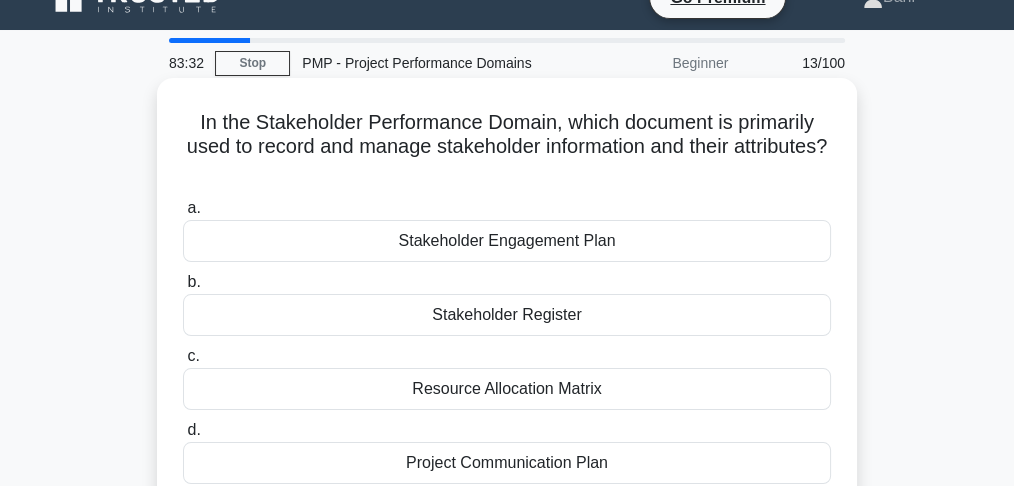 scroll, scrollTop: 66, scrollLeft: 0, axis: vertical 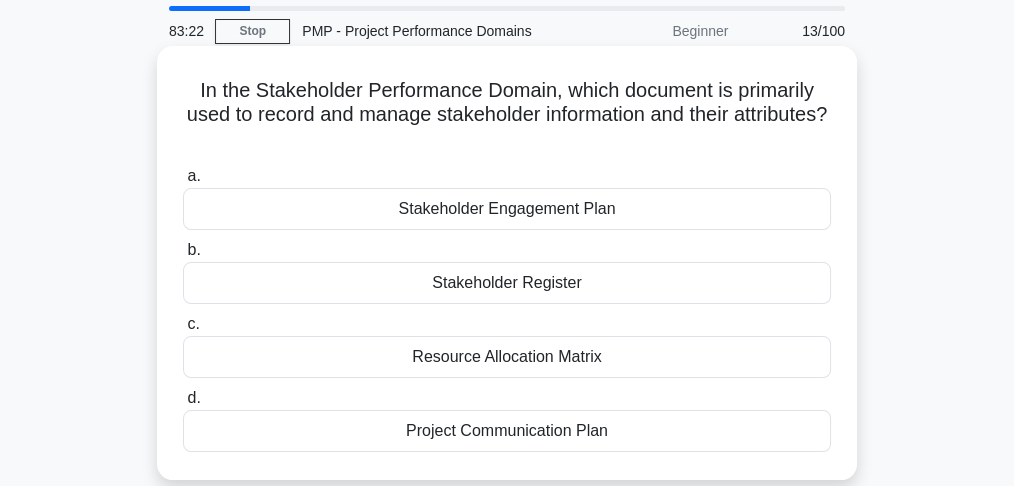 click on "Resource Allocation Matrix" at bounding box center (507, 357) 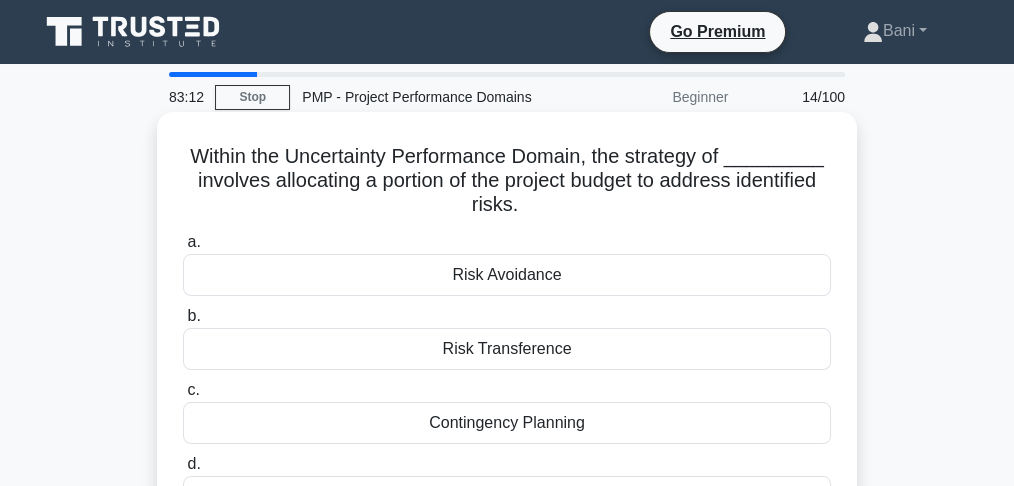 scroll, scrollTop: 66, scrollLeft: 0, axis: vertical 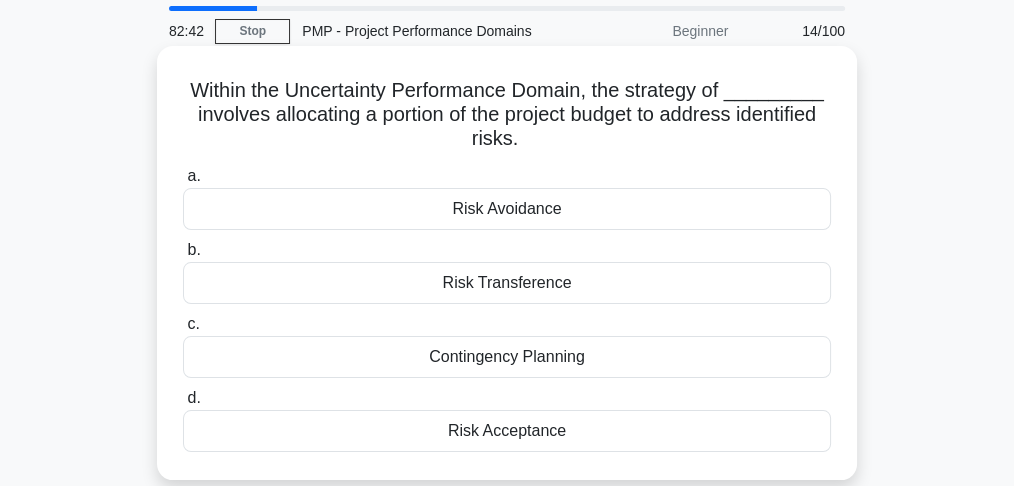 click on "Risk Avoidance" at bounding box center [507, 209] 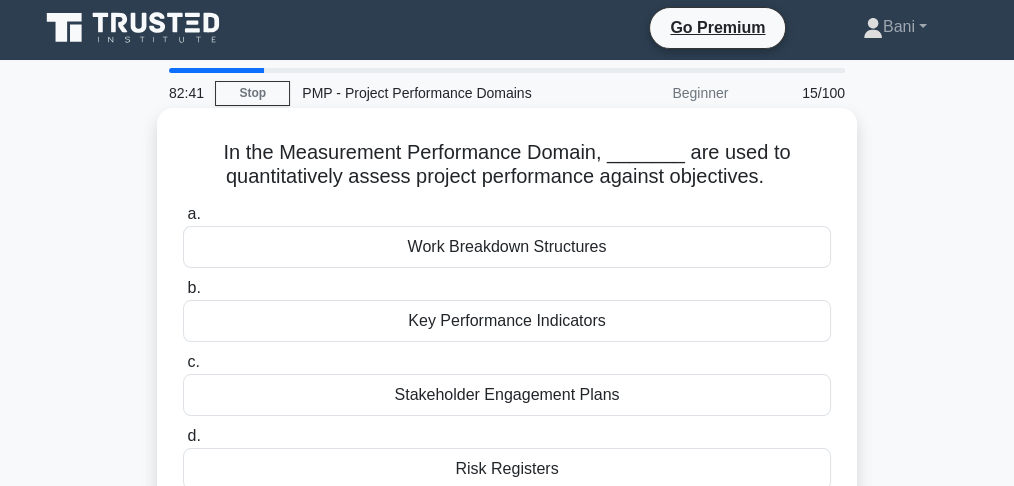scroll, scrollTop: 0, scrollLeft: 0, axis: both 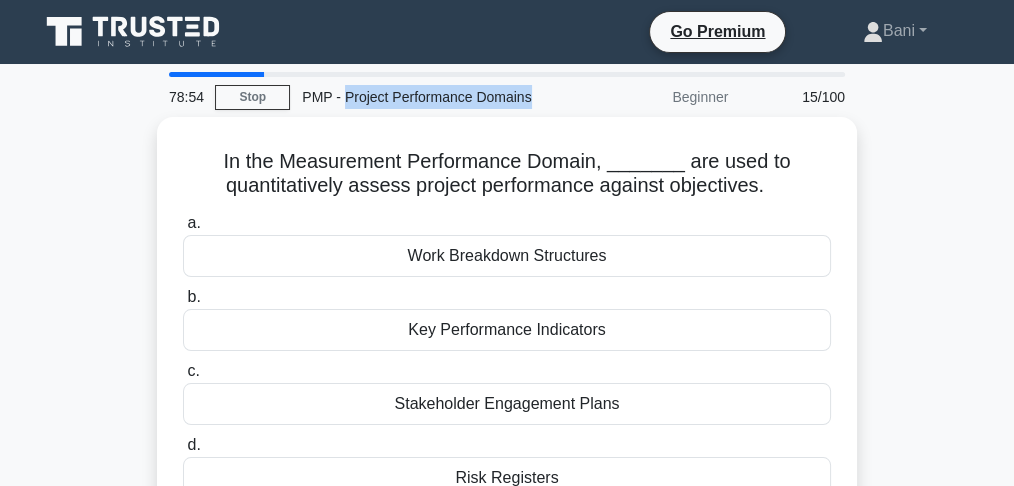 drag, startPoint x: 525, startPoint y: 96, endPoint x: 342, endPoint y: 98, distance: 183.01093 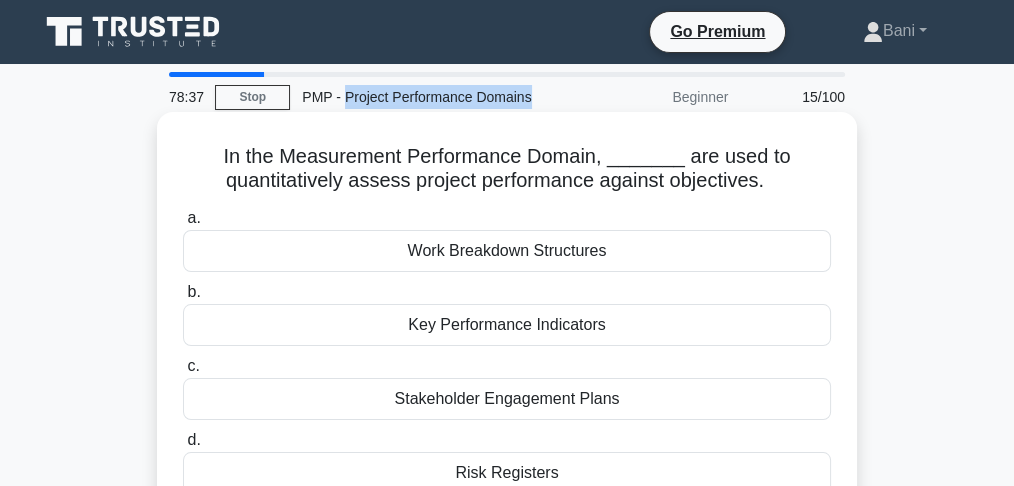 scroll, scrollTop: 66, scrollLeft: 0, axis: vertical 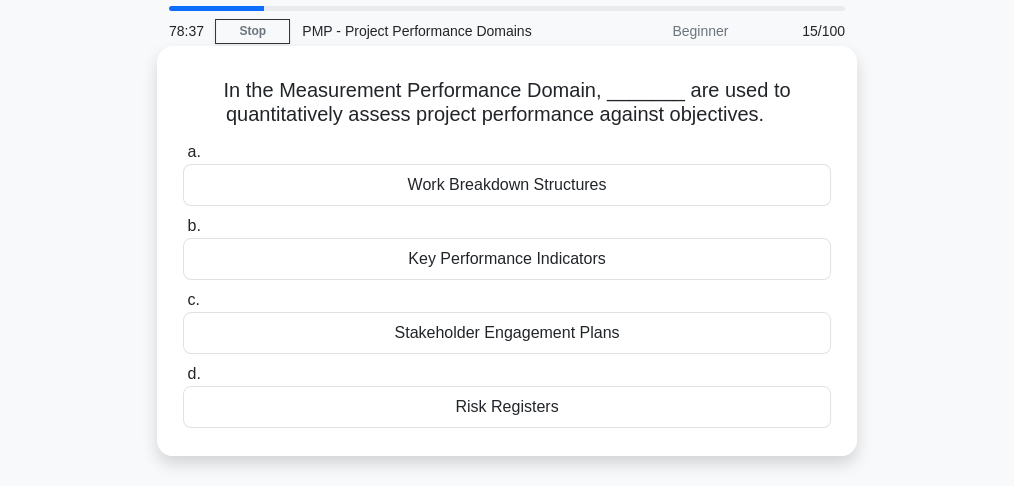 click on "Key Performance Indicators" at bounding box center (507, 259) 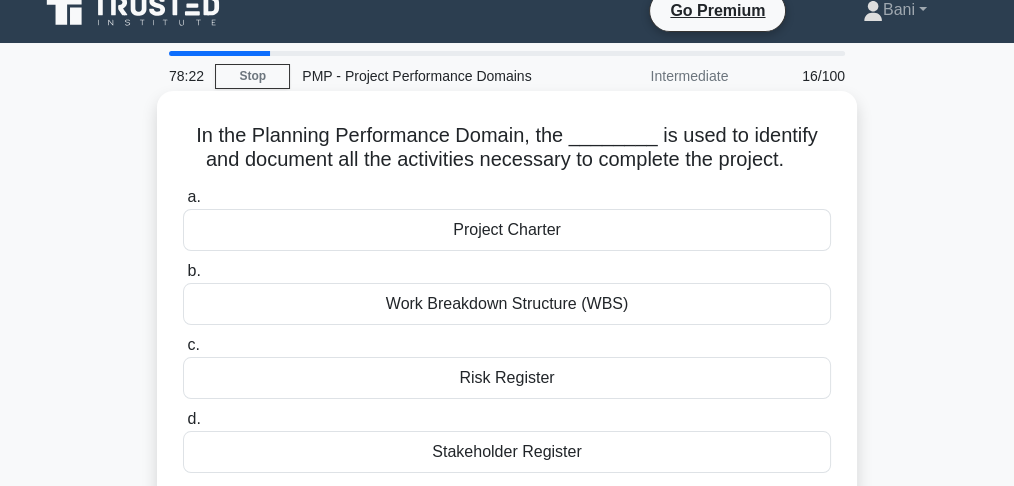 scroll, scrollTop: 0, scrollLeft: 0, axis: both 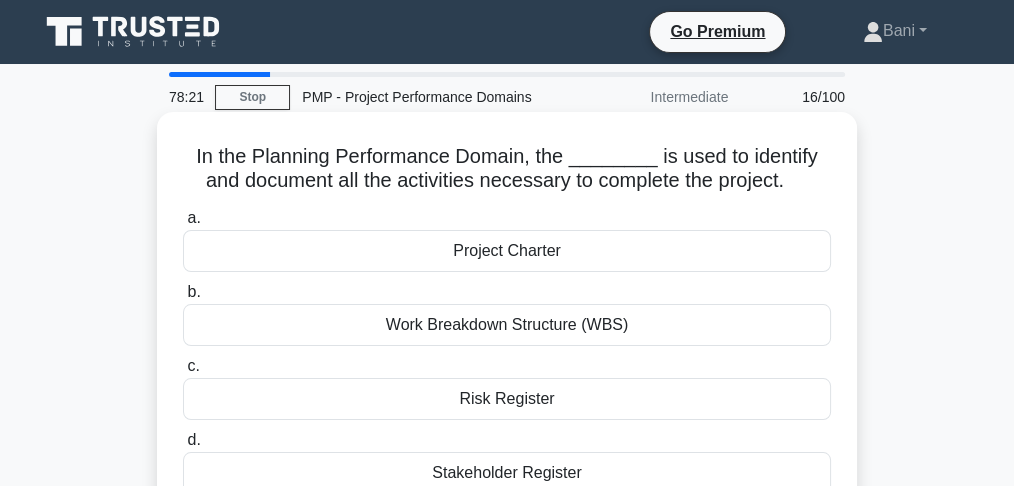 click on "Project Charter" at bounding box center [507, 251] 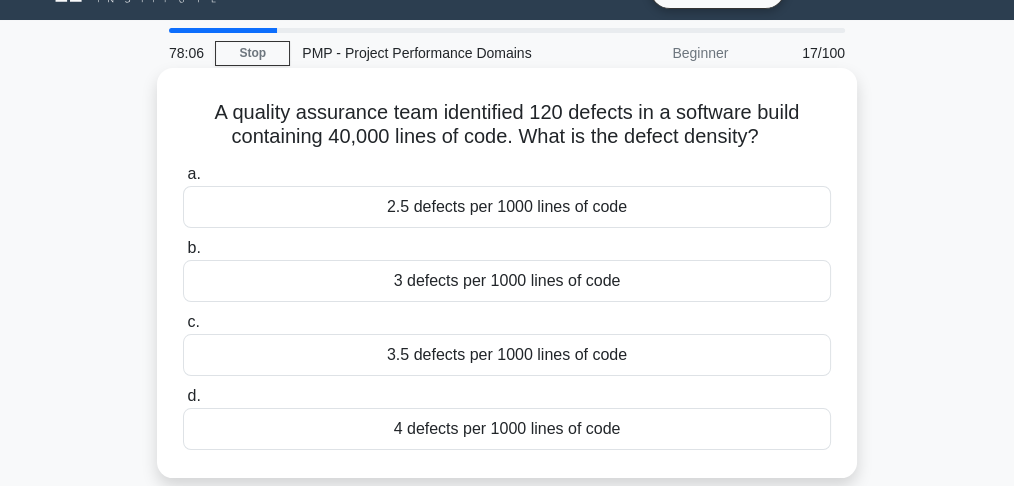 scroll, scrollTop: 66, scrollLeft: 0, axis: vertical 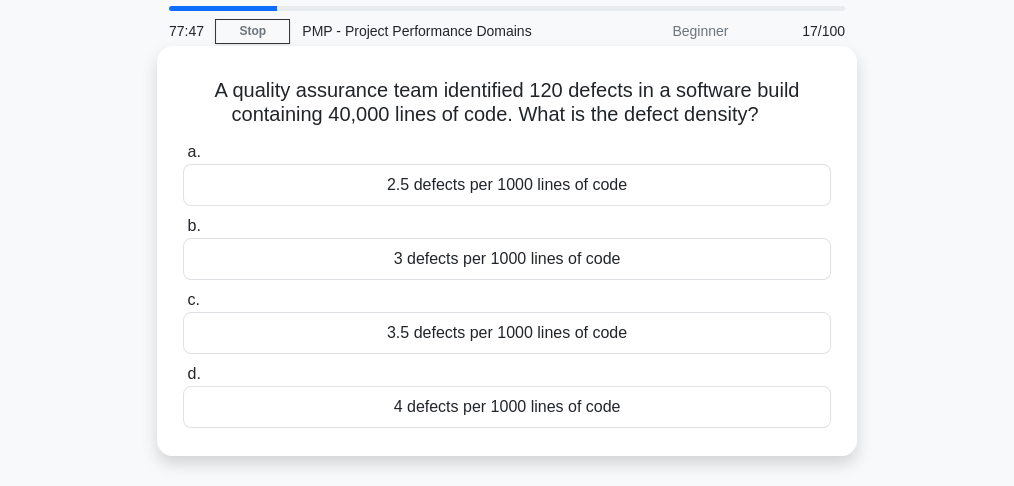 click on "3.5 defects per 1000 lines of code" at bounding box center (507, 333) 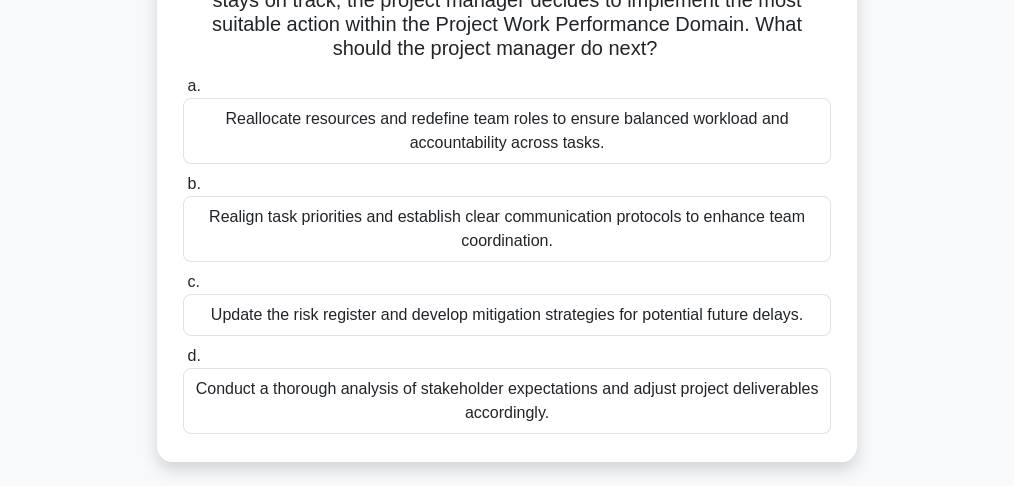 scroll, scrollTop: 280, scrollLeft: 0, axis: vertical 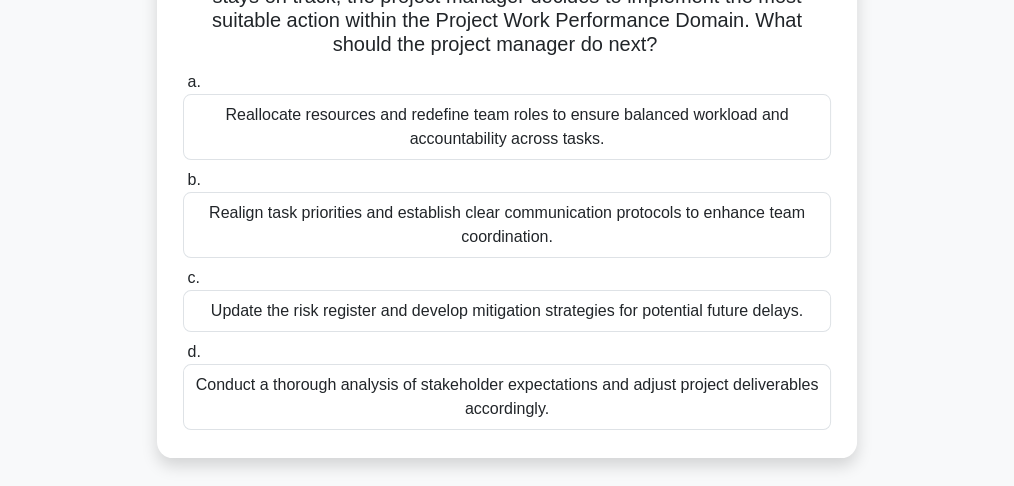 click on "Conduct a thorough analysis of stakeholder expectations and adjust project deliverables accordingly." at bounding box center [507, 397] 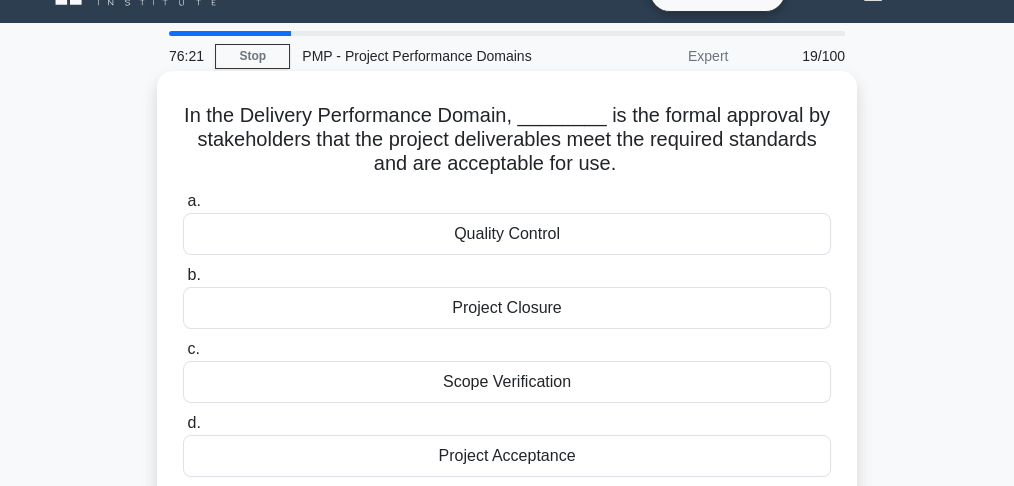 scroll, scrollTop: 66, scrollLeft: 0, axis: vertical 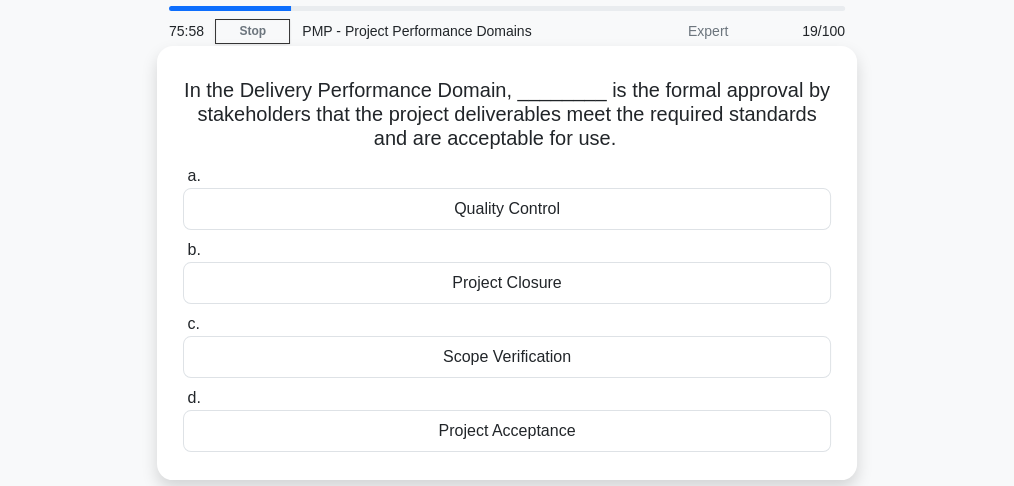 click on "Project Acceptance" at bounding box center [507, 431] 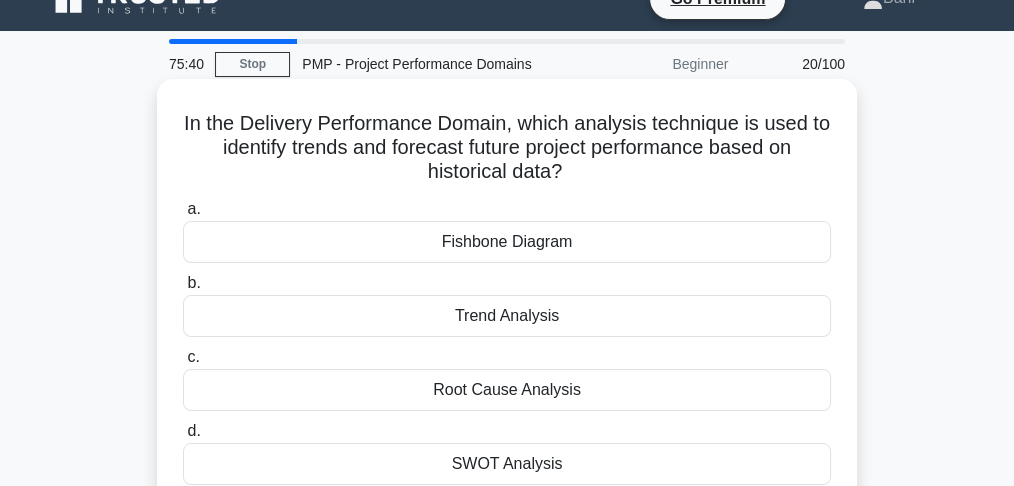 scroll, scrollTop: 66, scrollLeft: 0, axis: vertical 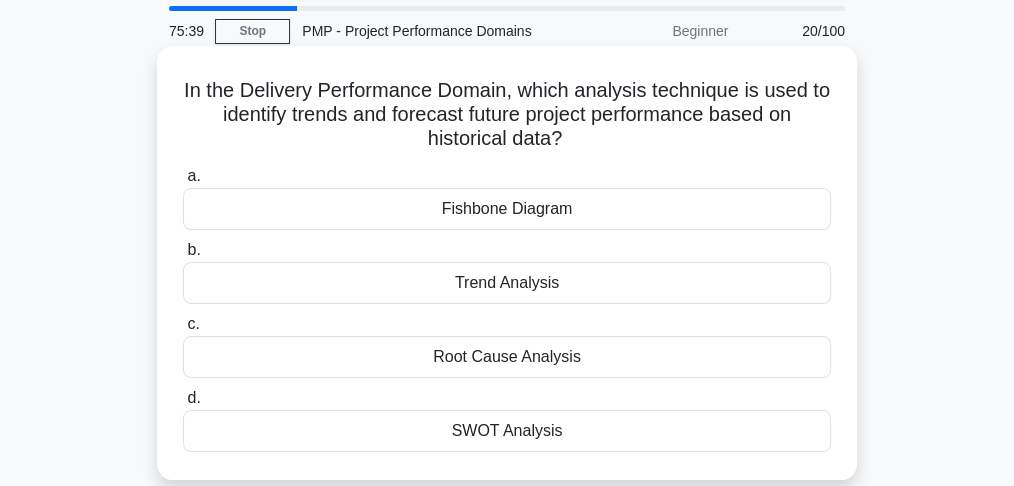 click on "Trend Analysis" at bounding box center [507, 283] 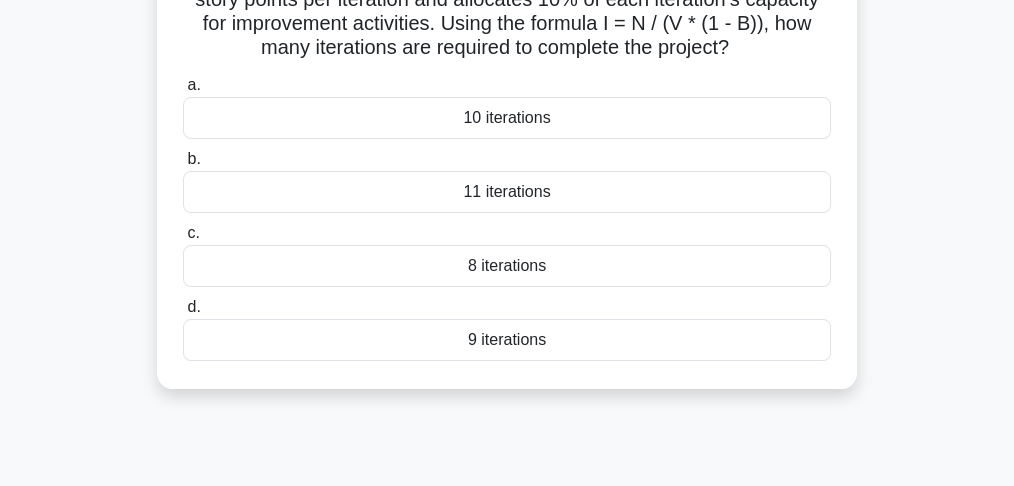 scroll, scrollTop: 200, scrollLeft: 0, axis: vertical 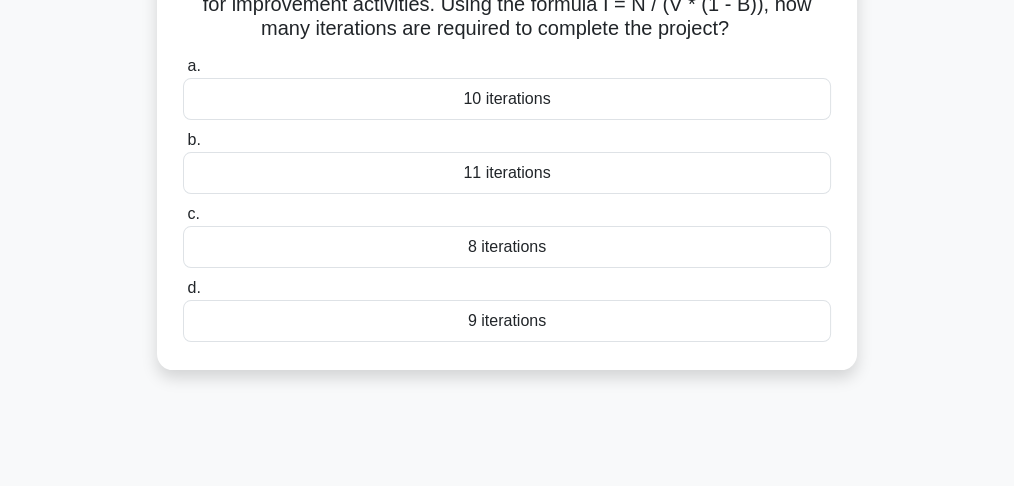 click on "8 iterations" at bounding box center (507, 247) 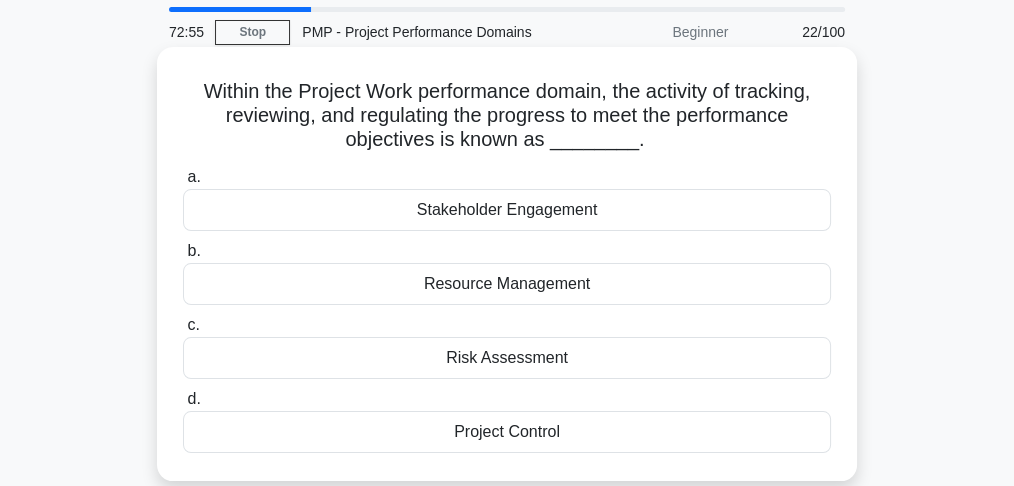 scroll, scrollTop: 66, scrollLeft: 0, axis: vertical 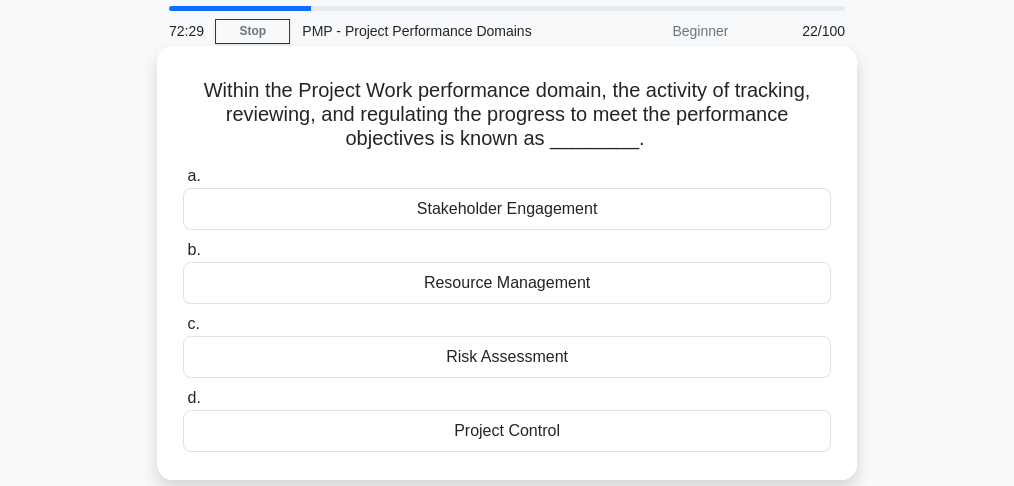 click on "Risk Assessment" at bounding box center [507, 357] 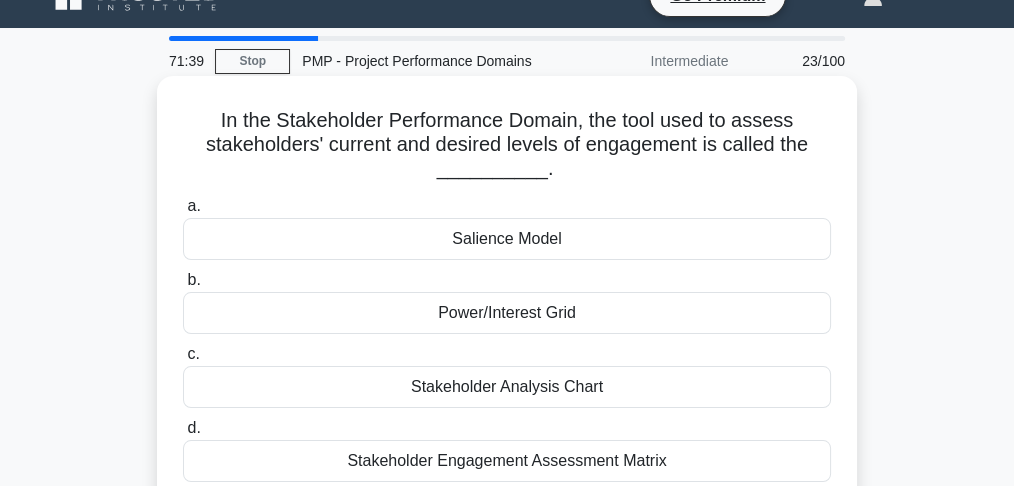 scroll, scrollTop: 66, scrollLeft: 0, axis: vertical 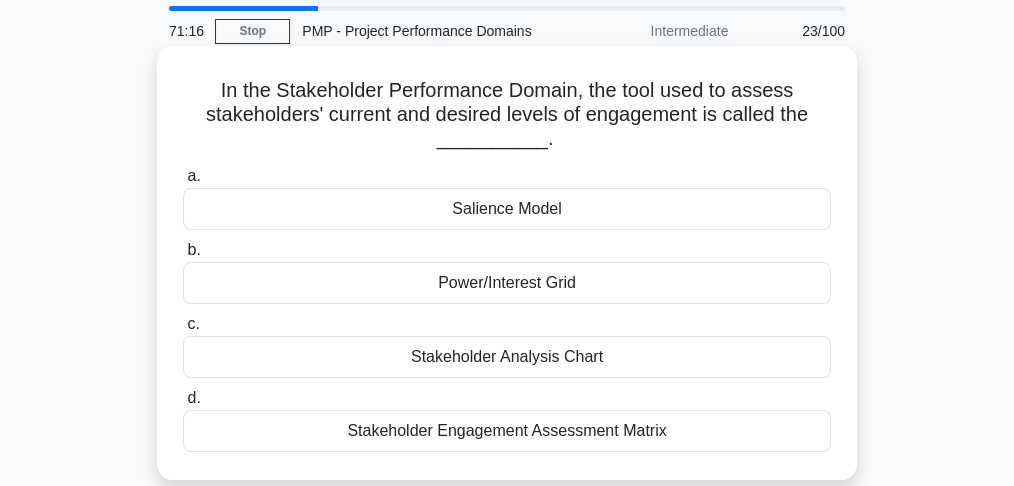 click on "Stakeholder Engagement Assessment Matrix" at bounding box center (507, 431) 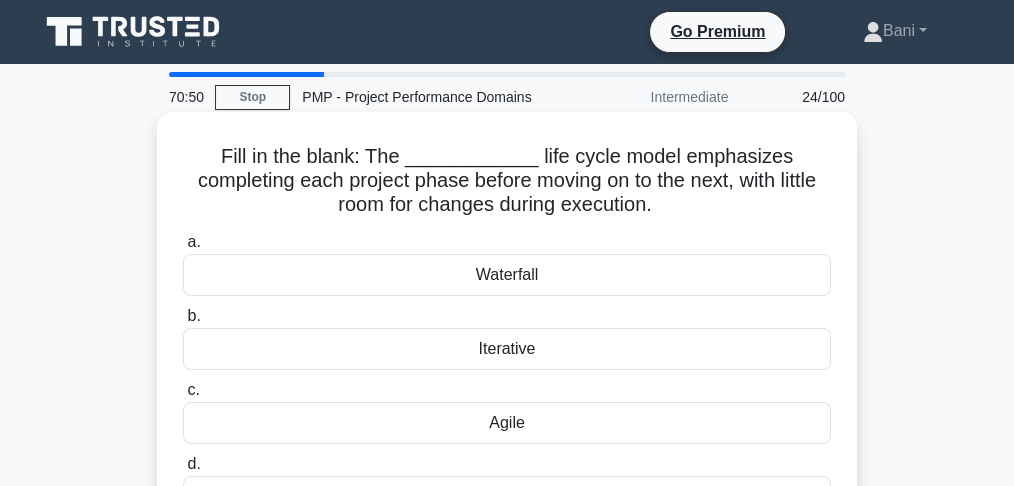 scroll, scrollTop: 66, scrollLeft: 0, axis: vertical 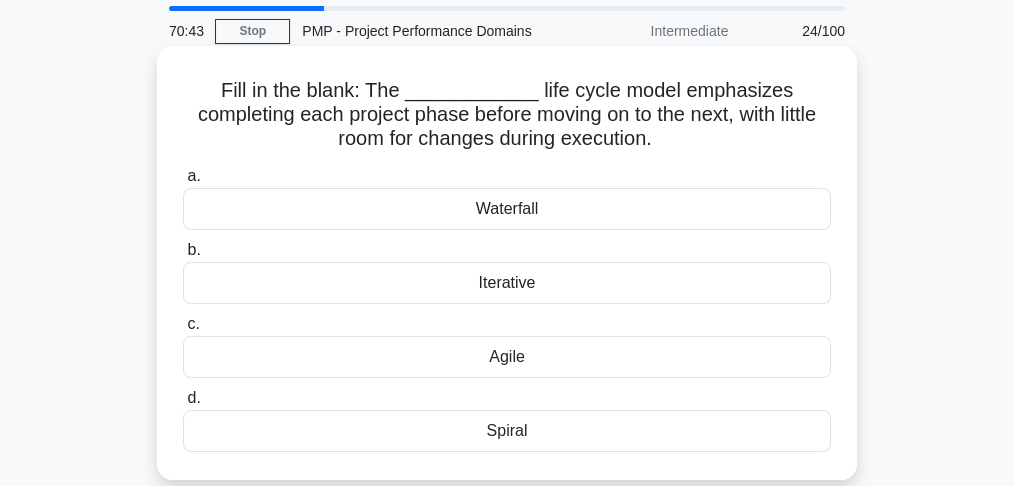 click on "Spiral" at bounding box center (507, 431) 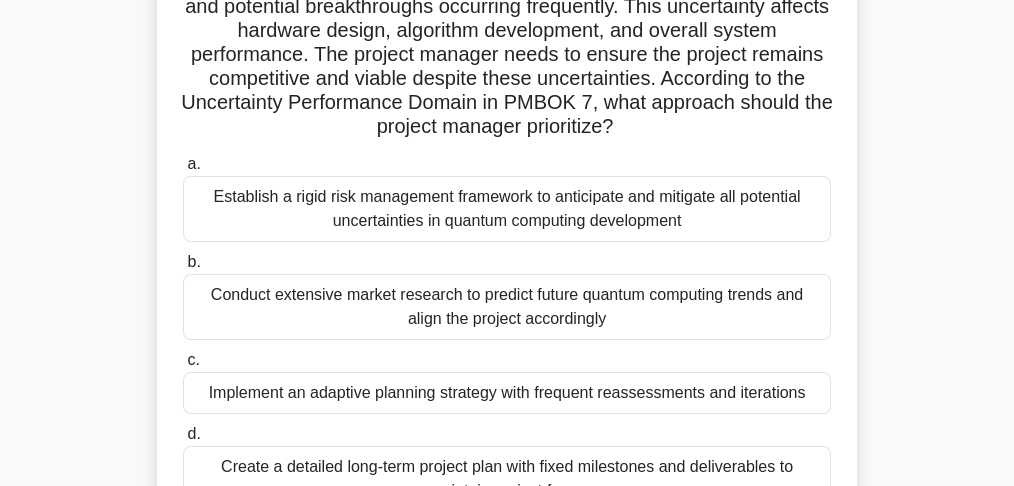 scroll, scrollTop: 200, scrollLeft: 0, axis: vertical 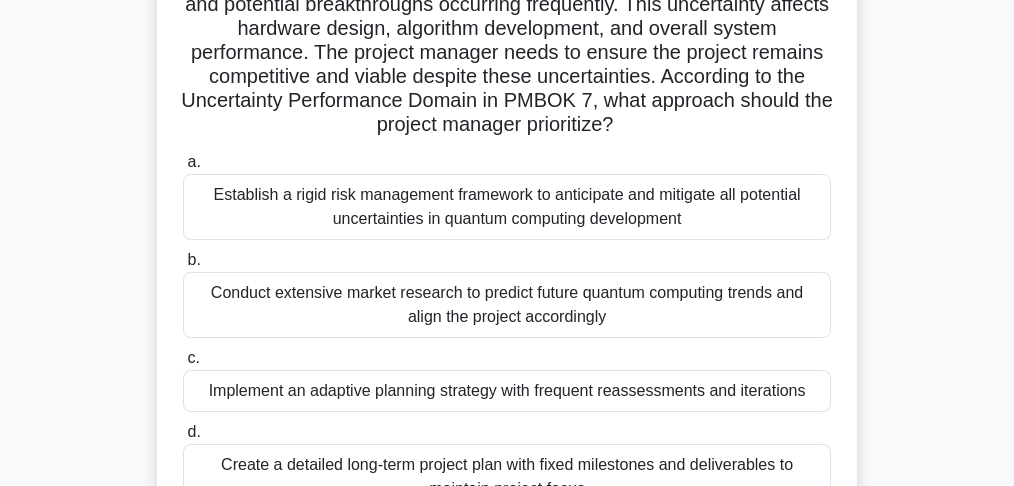 click on "Implement an adaptive planning strategy with frequent reassessments and iterations" at bounding box center (507, 391) 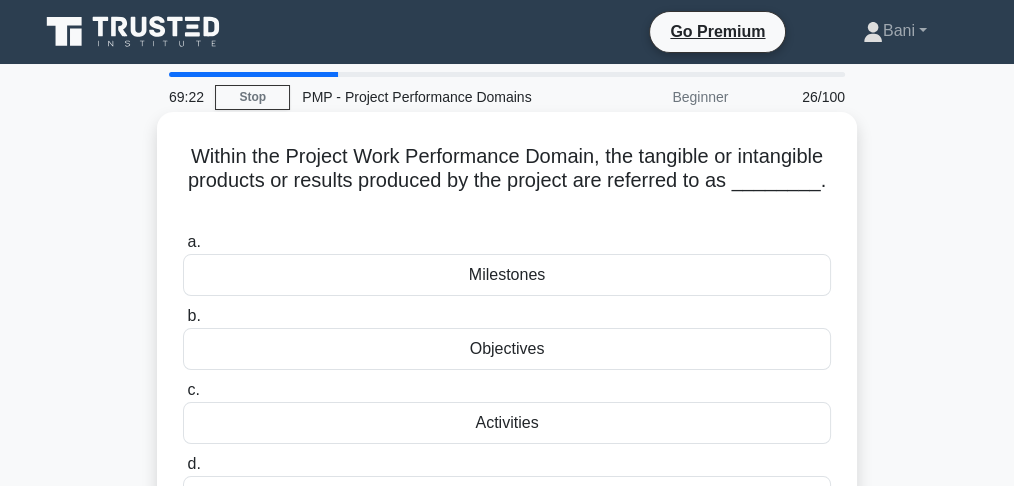 scroll, scrollTop: 66, scrollLeft: 0, axis: vertical 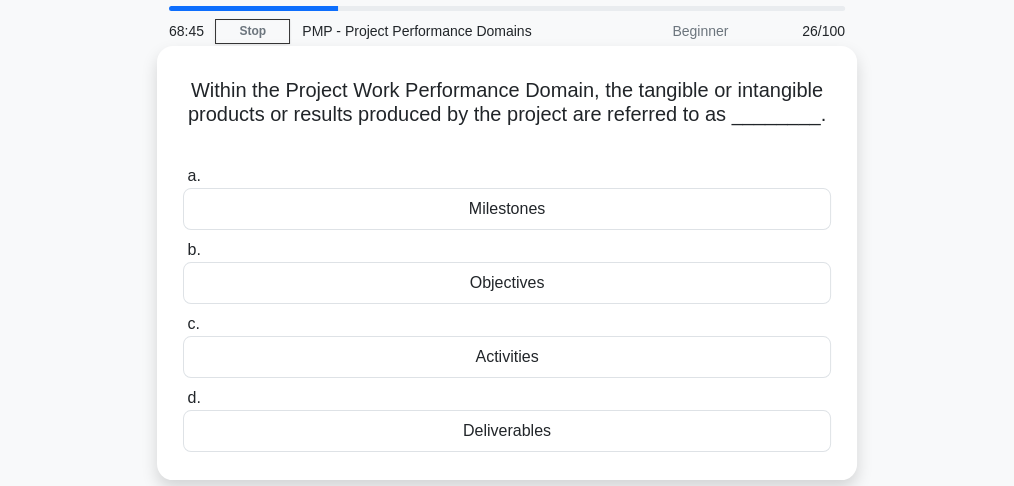 click on "Milestones" at bounding box center [507, 209] 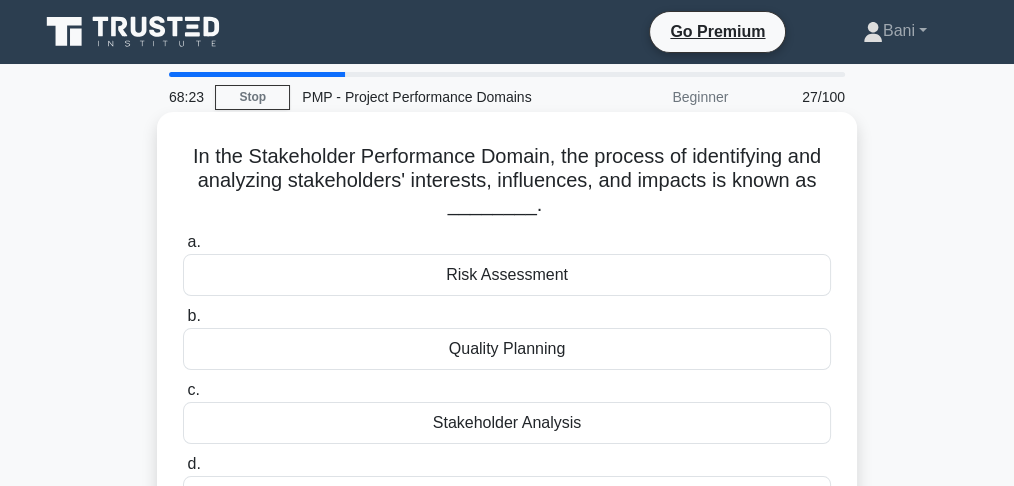 scroll, scrollTop: 66, scrollLeft: 0, axis: vertical 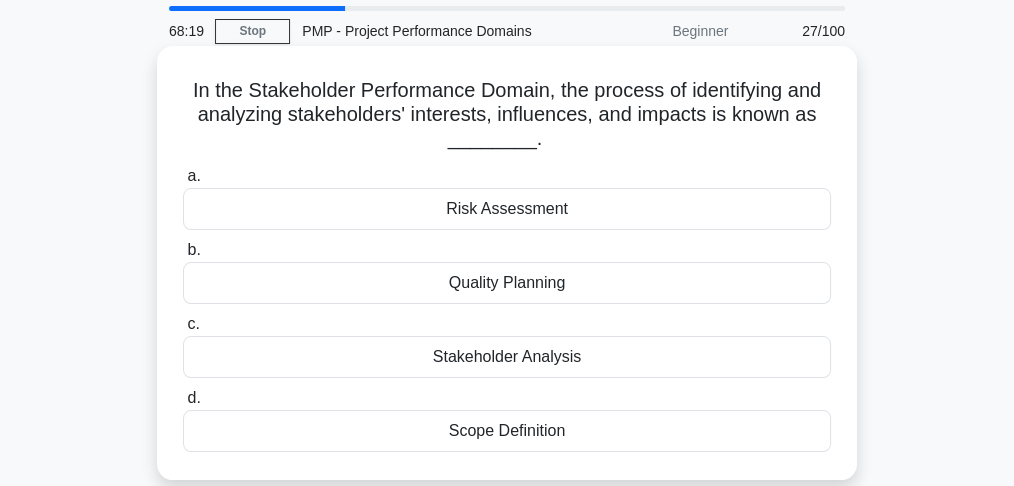 click on "Scope Definition" at bounding box center (507, 431) 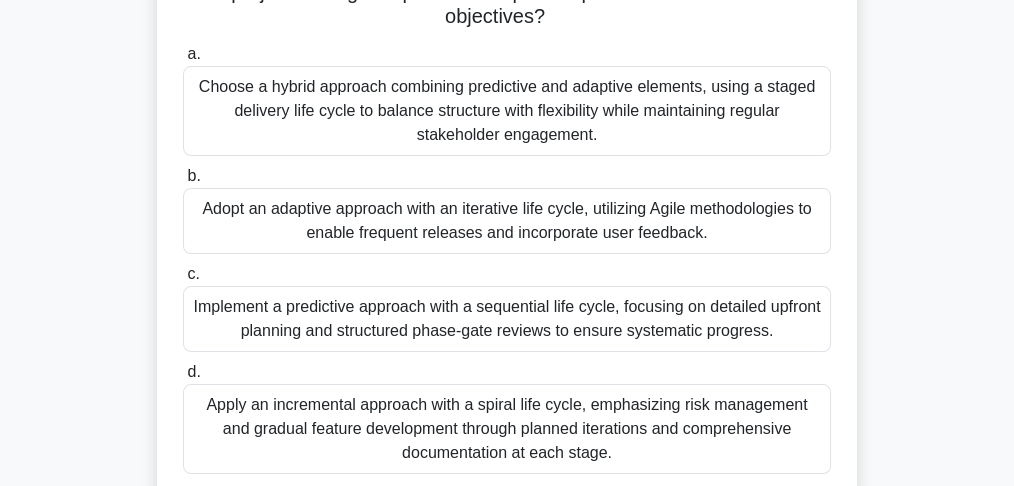 scroll, scrollTop: 333, scrollLeft: 0, axis: vertical 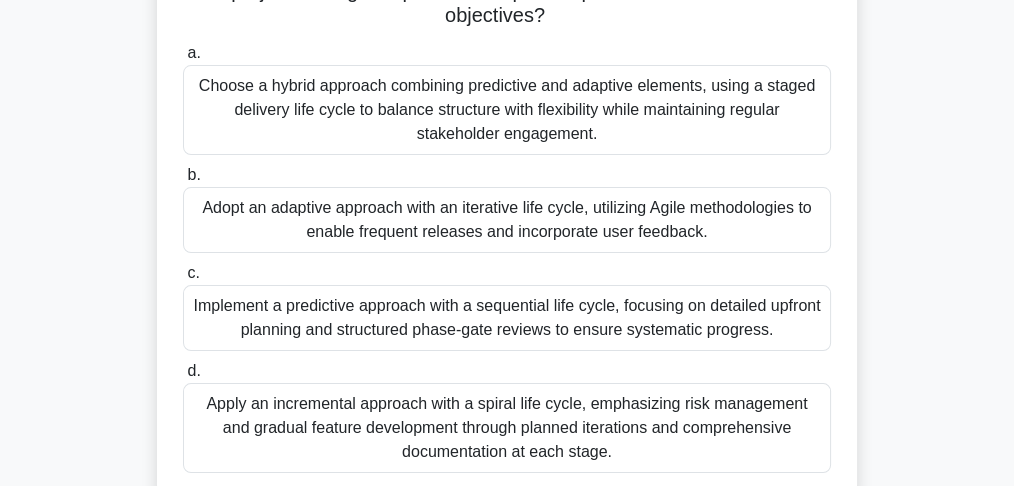 click on "Choose a hybrid approach combining predictive and adaptive elements, using a staged delivery life cycle to balance structure with flexibility while maintaining regular stakeholder engagement." at bounding box center [507, 110] 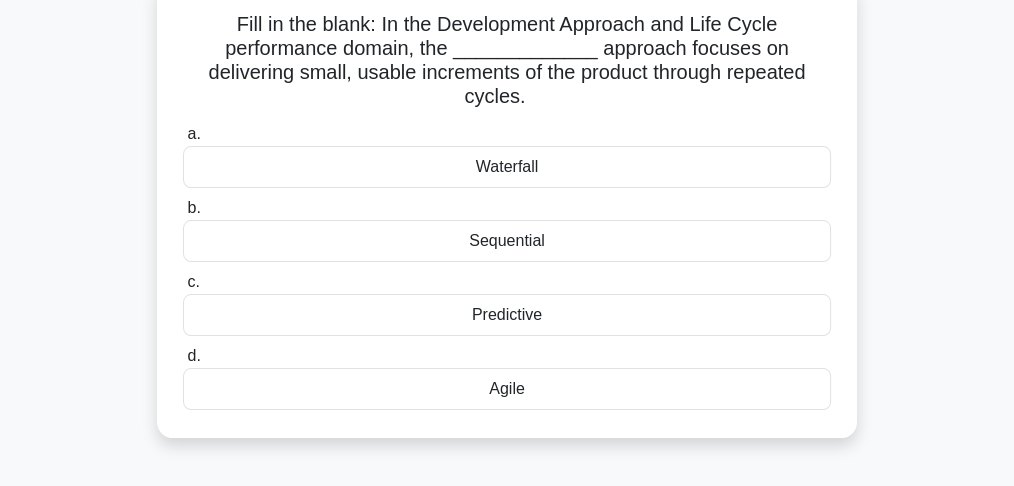 scroll, scrollTop: 133, scrollLeft: 0, axis: vertical 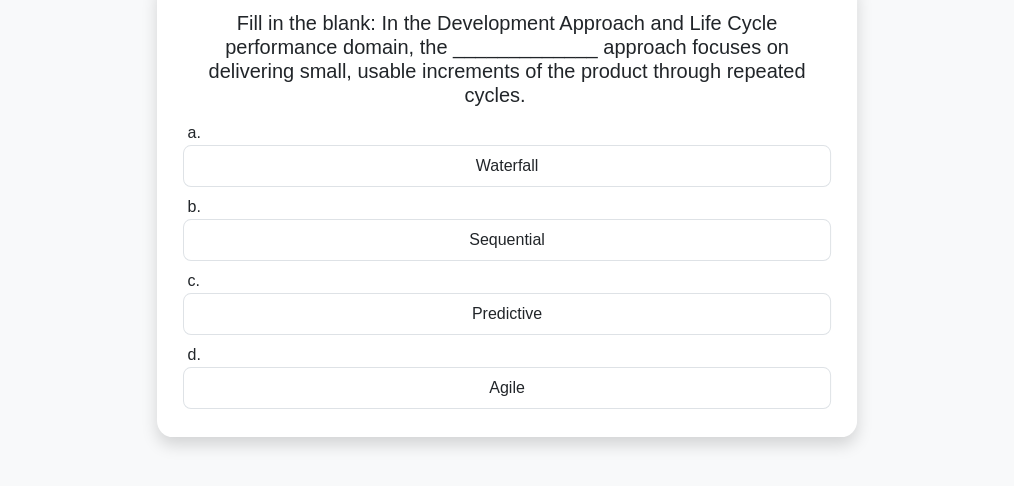 click on "Agile" at bounding box center [507, 388] 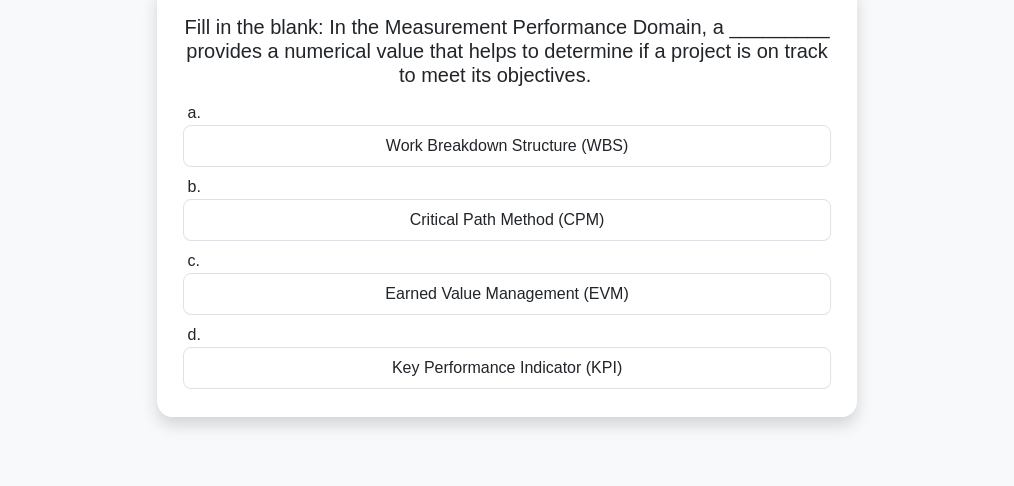 scroll, scrollTop: 133, scrollLeft: 0, axis: vertical 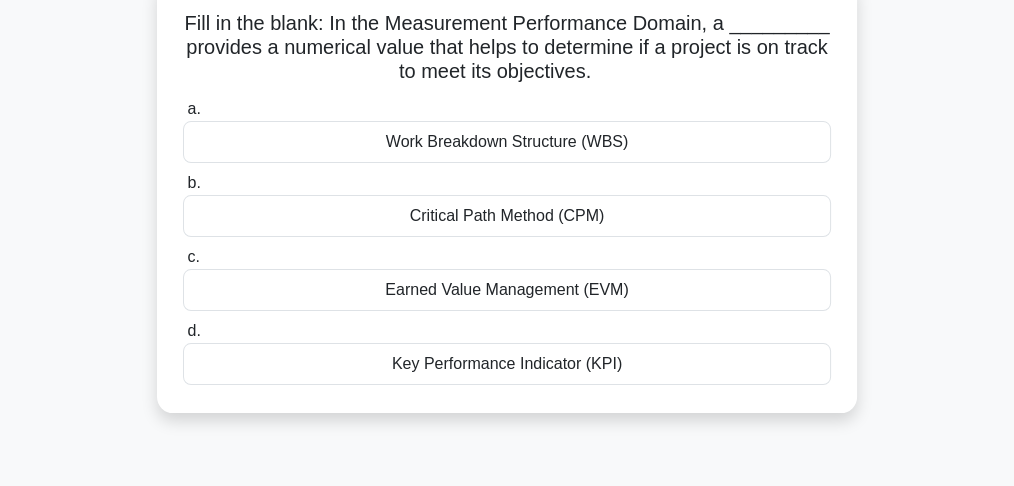 click on "Key Performance Indicator (KPI)" at bounding box center (507, 364) 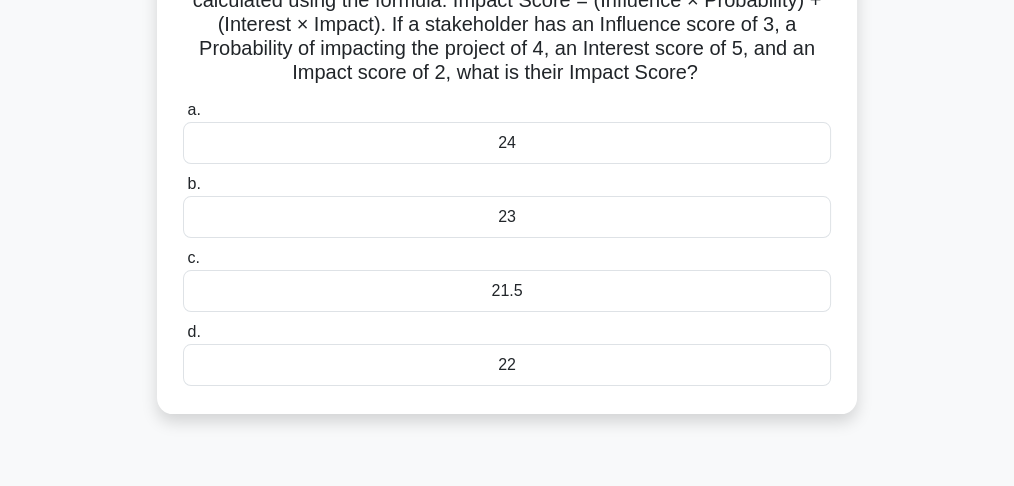 scroll, scrollTop: 200, scrollLeft: 0, axis: vertical 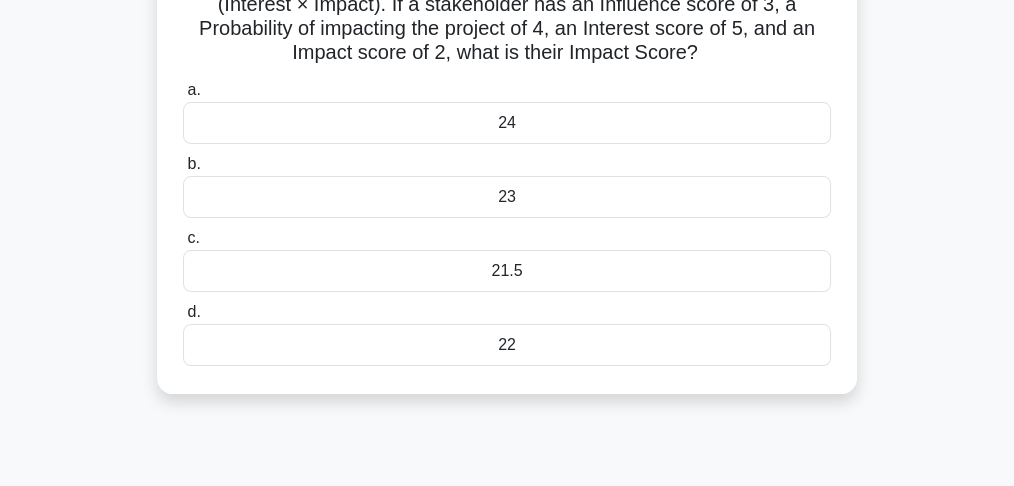 click on "22" at bounding box center (507, 345) 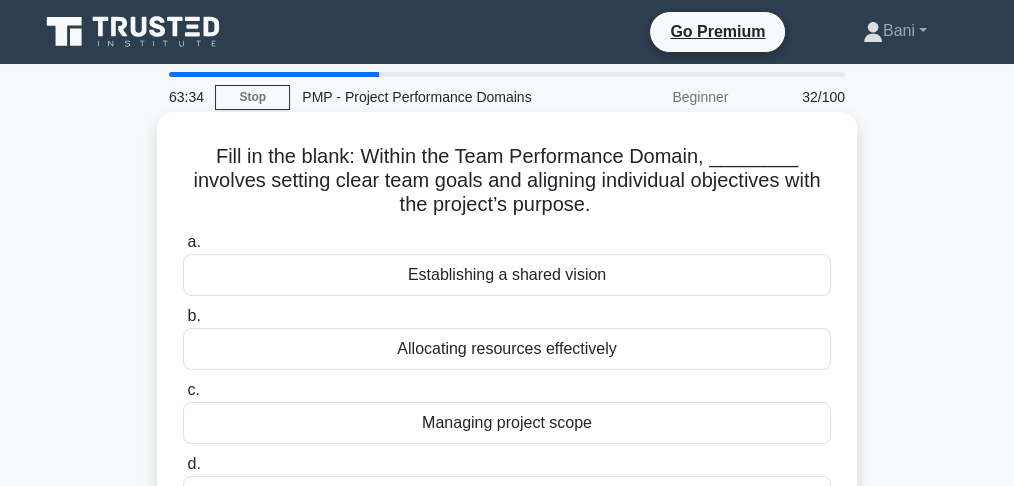 scroll, scrollTop: 66, scrollLeft: 0, axis: vertical 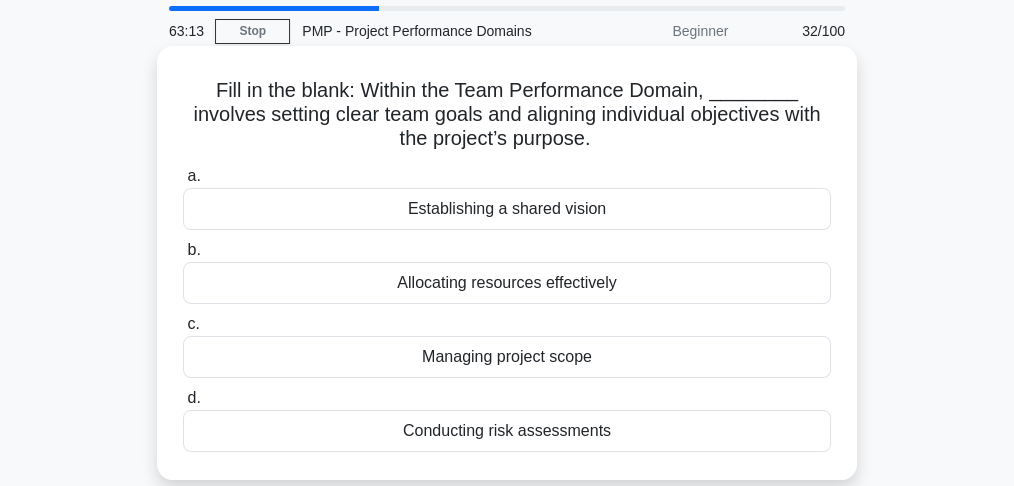 click on "Establishing a shared vision" at bounding box center (507, 209) 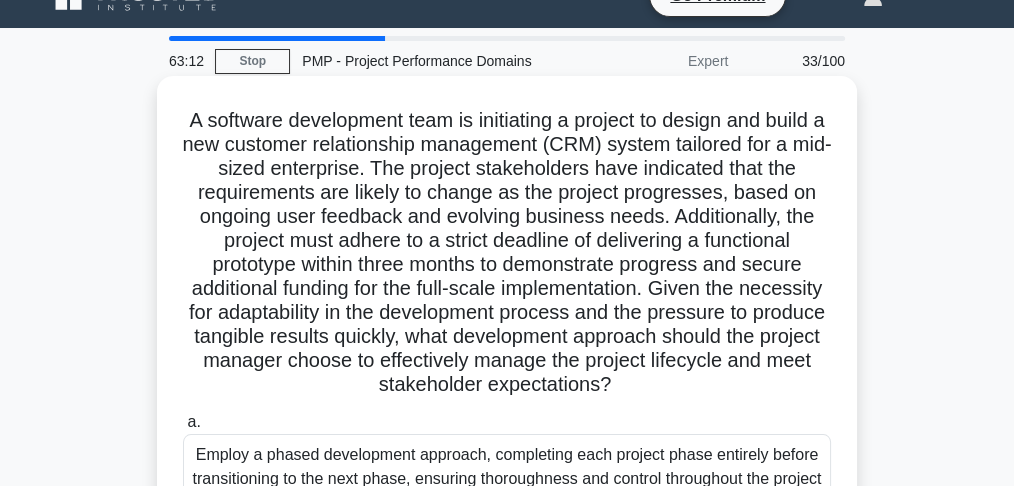 scroll, scrollTop: 66, scrollLeft: 0, axis: vertical 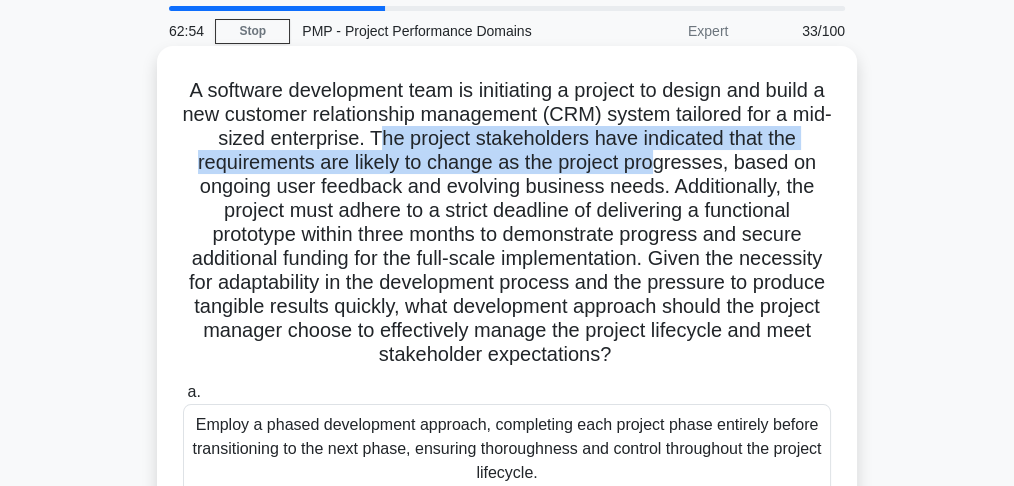 drag, startPoint x: 395, startPoint y: 135, endPoint x: 657, endPoint y: 170, distance: 264.32745 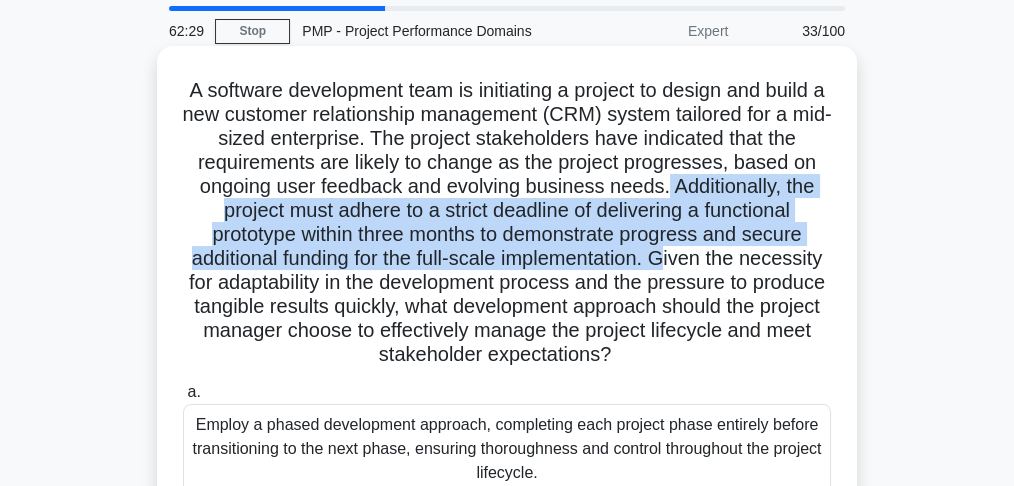 drag, startPoint x: 669, startPoint y: 190, endPoint x: 715, endPoint y: 257, distance: 81.27115 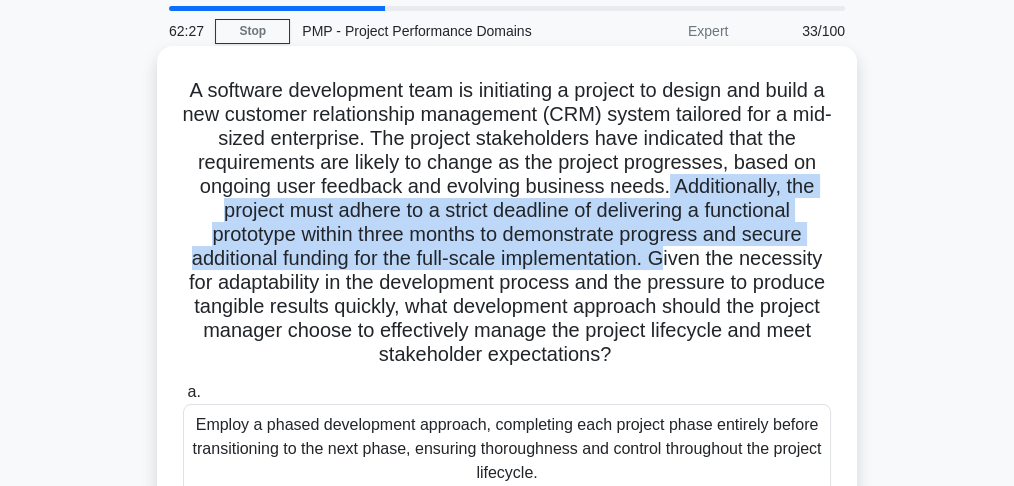 click on "A software development team is initiating a project to design and build a new customer relationship management (CRM) system tailored for a mid-sized enterprise. The project stakeholders have indicated that the requirements are likely to change as the project progresses, based on ongoing user feedback and evolving business needs. Additionally, the project must adhere to a strict deadline of delivering a functional prototype within three months to demonstrate progress and secure additional funding for the full-scale implementation. Given the necessity for adaptability in the development process and the pressure to produce tangible results quickly, what development approach should the project manager choose to effectively manage the project lifecycle and meet stakeholder expectations?
.spinner_0XTQ{transform-origin:center;animation:spinner_y6GP .75s linear infinite}@keyframes spinner_y6GP{100%{transform:rotate(360deg)}}" at bounding box center (507, 223) 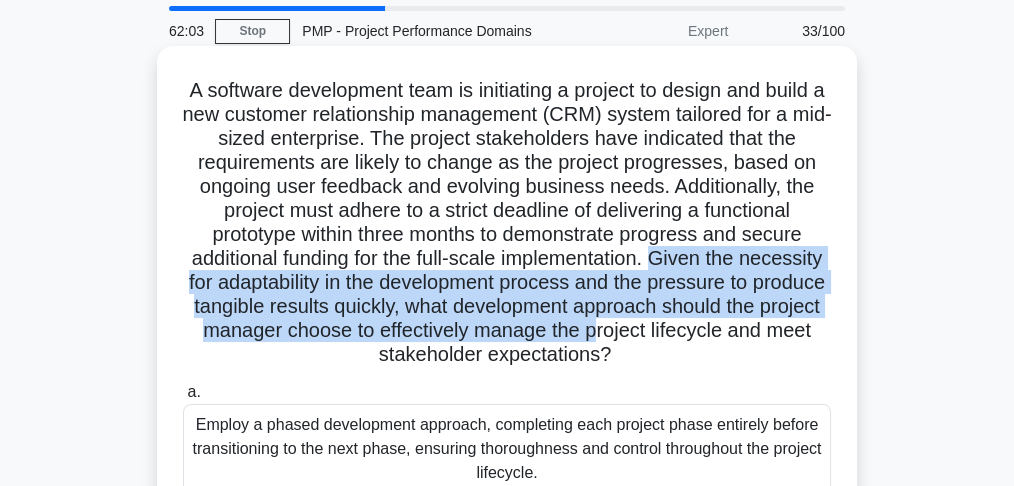 drag, startPoint x: 708, startPoint y: 261, endPoint x: 691, endPoint y: 341, distance: 81.78631 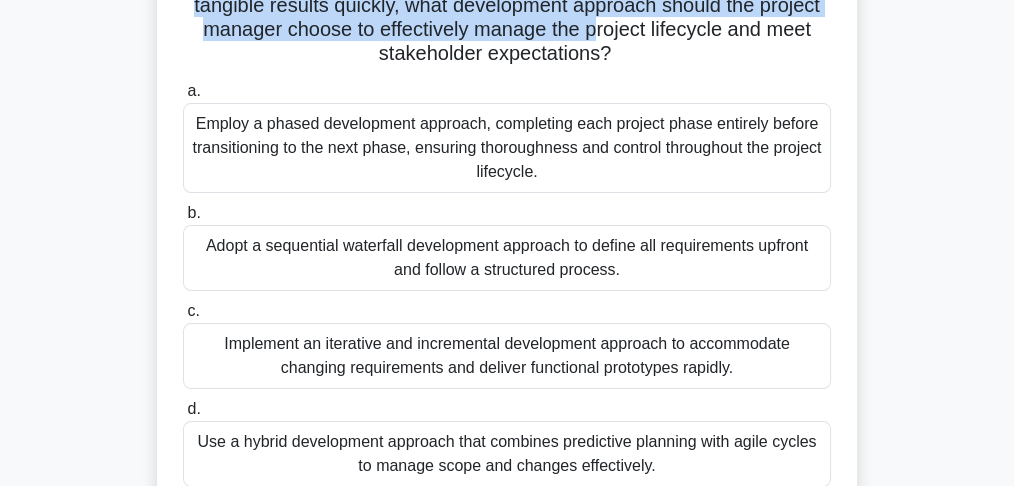 scroll, scrollTop: 400, scrollLeft: 0, axis: vertical 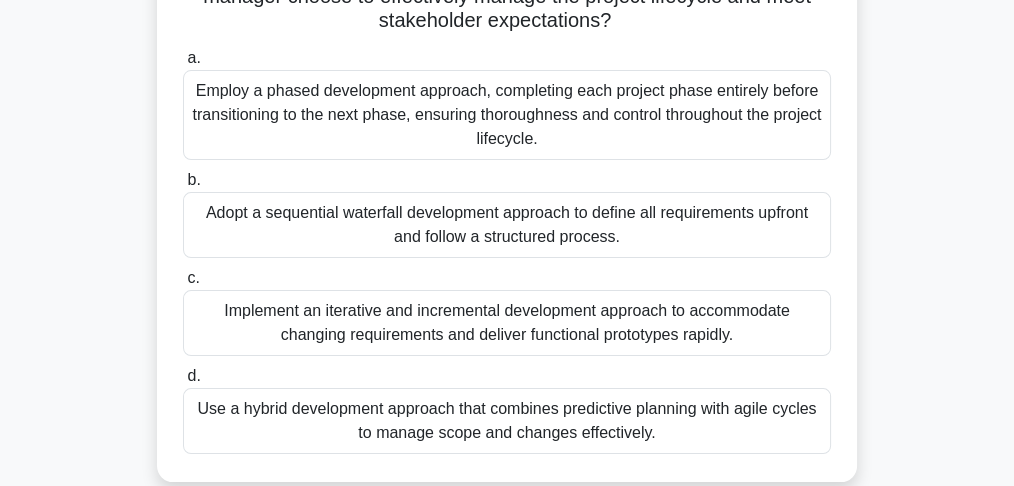 click on "Use a hybrid development approach that combines predictive planning with agile cycles to manage scope and changes effectively." at bounding box center [507, 421] 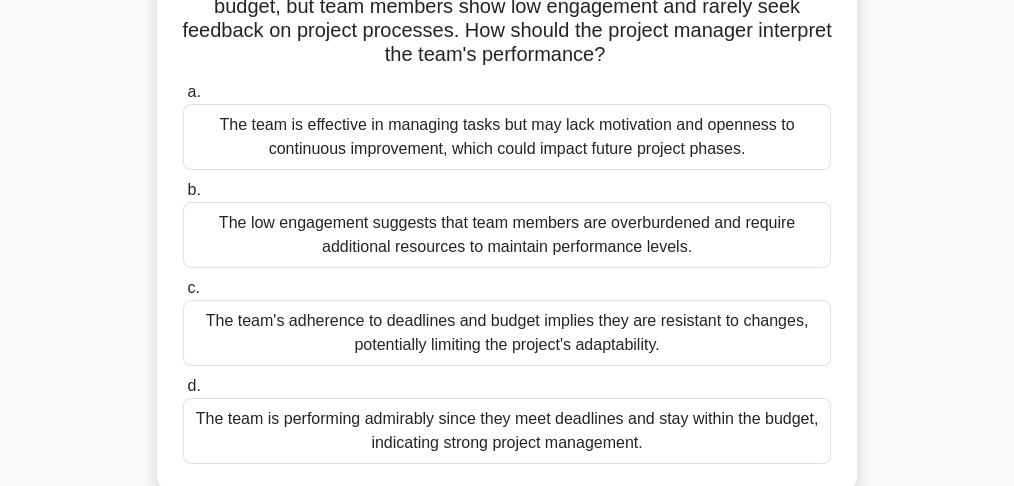 scroll, scrollTop: 200, scrollLeft: 0, axis: vertical 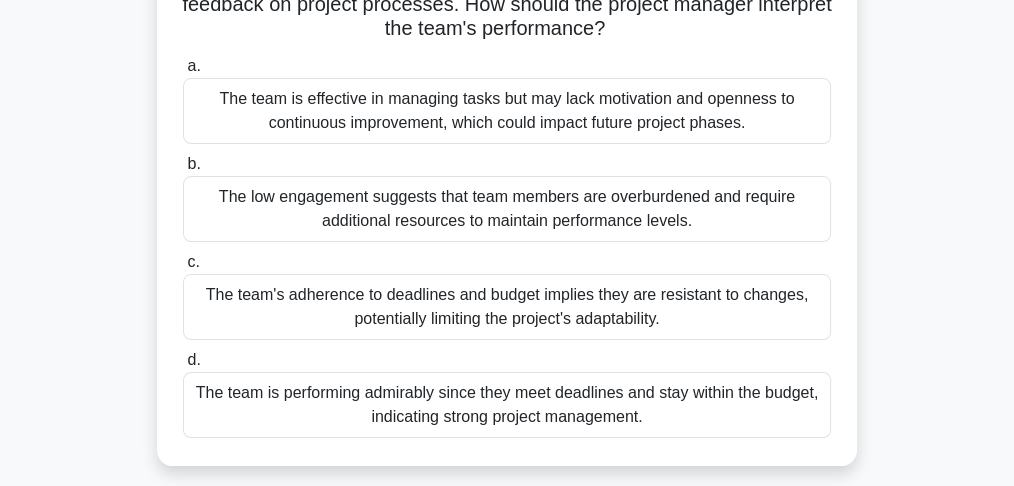 click on "The team's adherence to deadlines and budget implies they are resistant to changes, potentially limiting the project's adaptability." at bounding box center (507, 307) 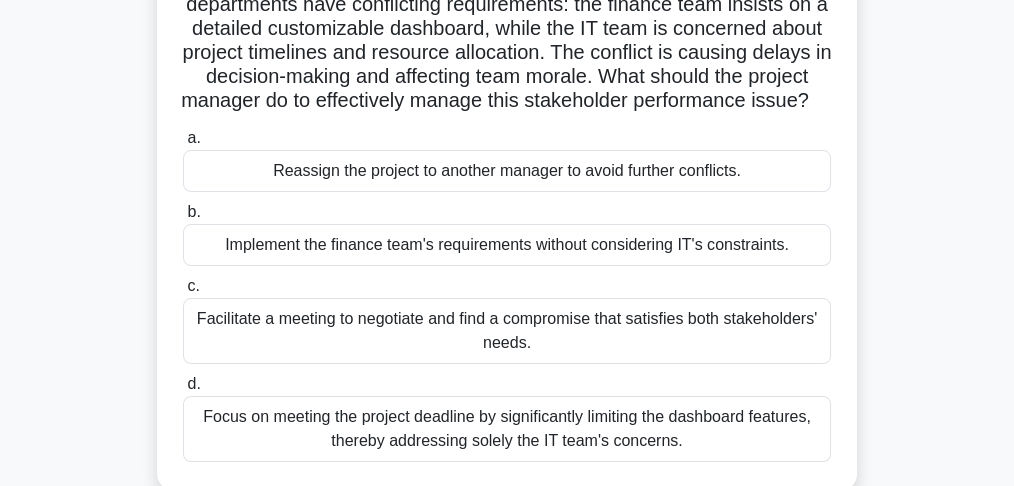 scroll, scrollTop: 266, scrollLeft: 0, axis: vertical 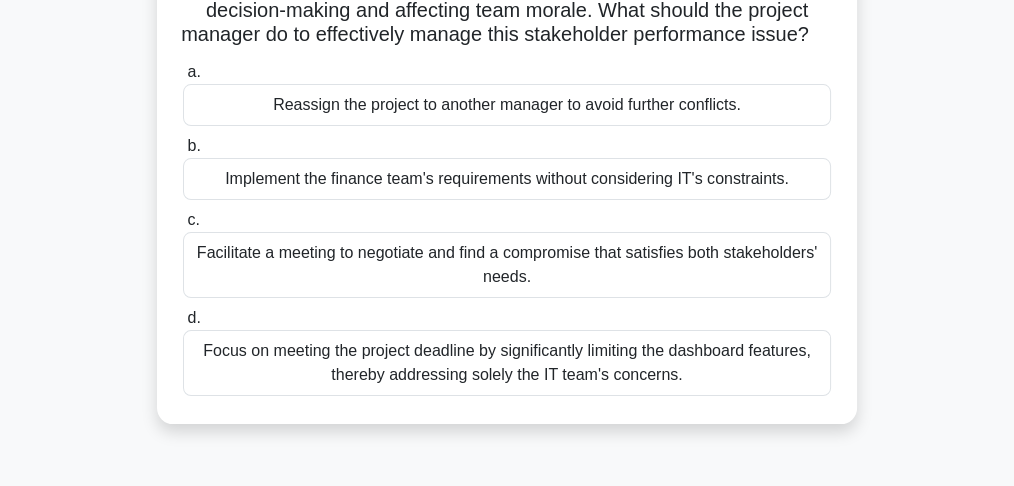 click on "Focus on meeting the project deadline by significantly limiting the dashboard features, thereby addressing solely the IT team's concerns." at bounding box center (507, 363) 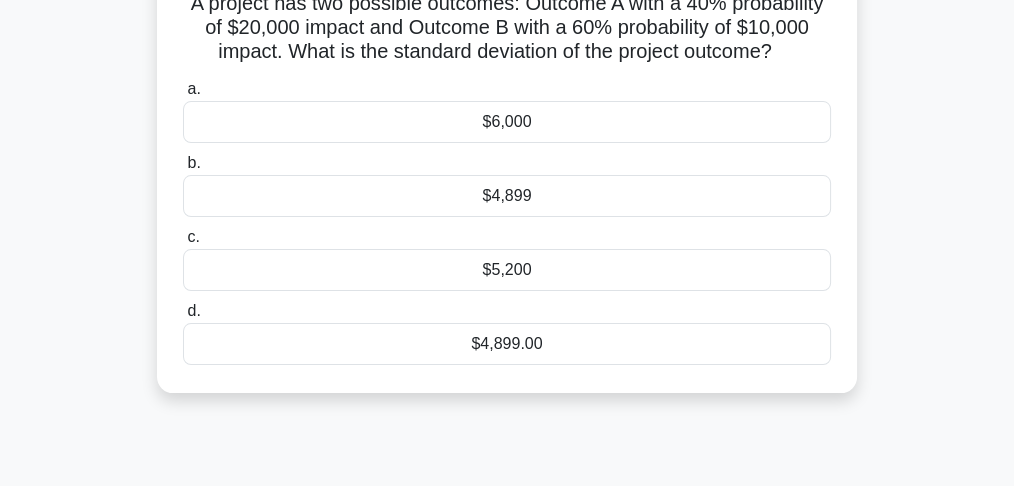 scroll, scrollTop: 200, scrollLeft: 0, axis: vertical 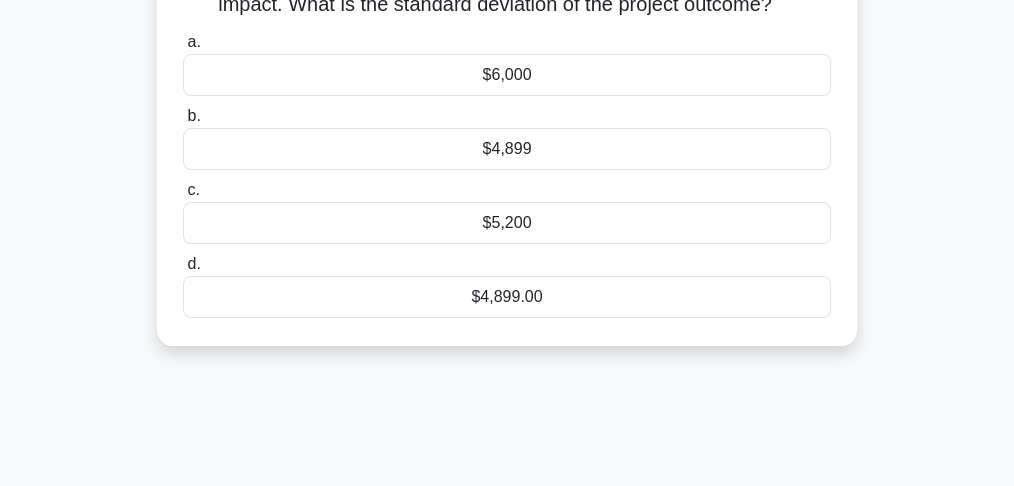 click on "$5,200" at bounding box center (507, 223) 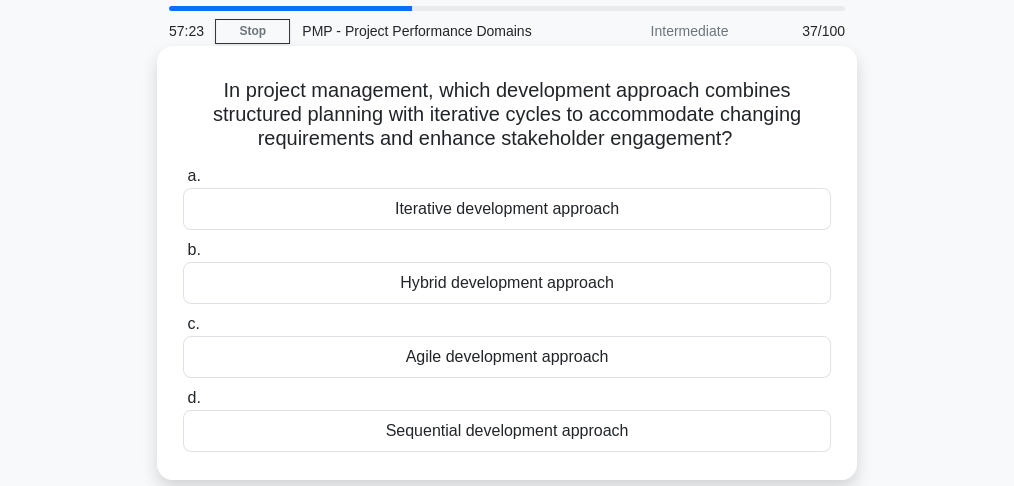 scroll, scrollTop: 66, scrollLeft: 0, axis: vertical 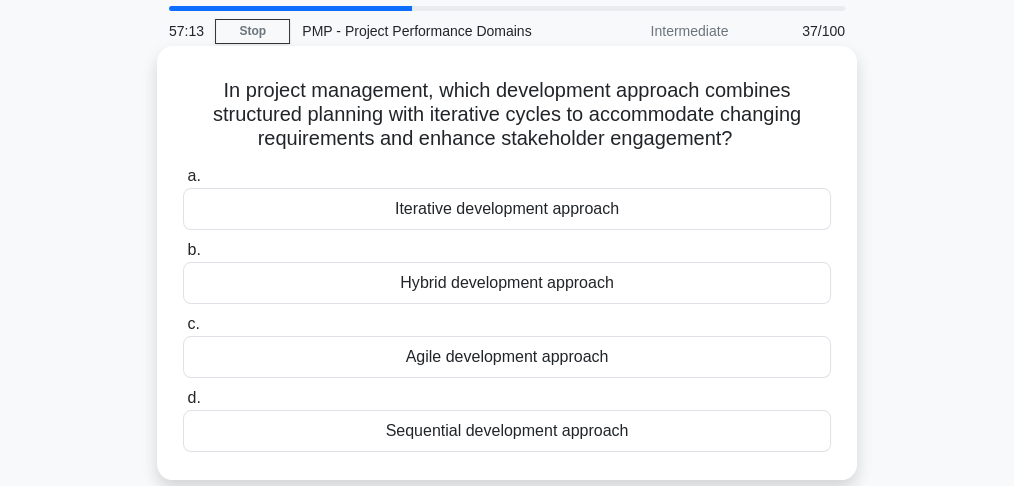 click on "Hybrid development approach" at bounding box center (507, 283) 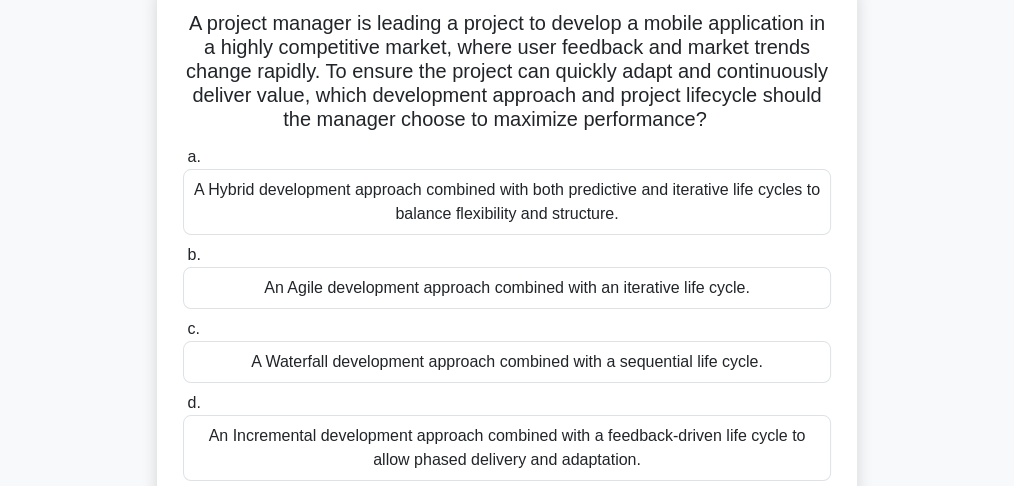 scroll, scrollTop: 200, scrollLeft: 0, axis: vertical 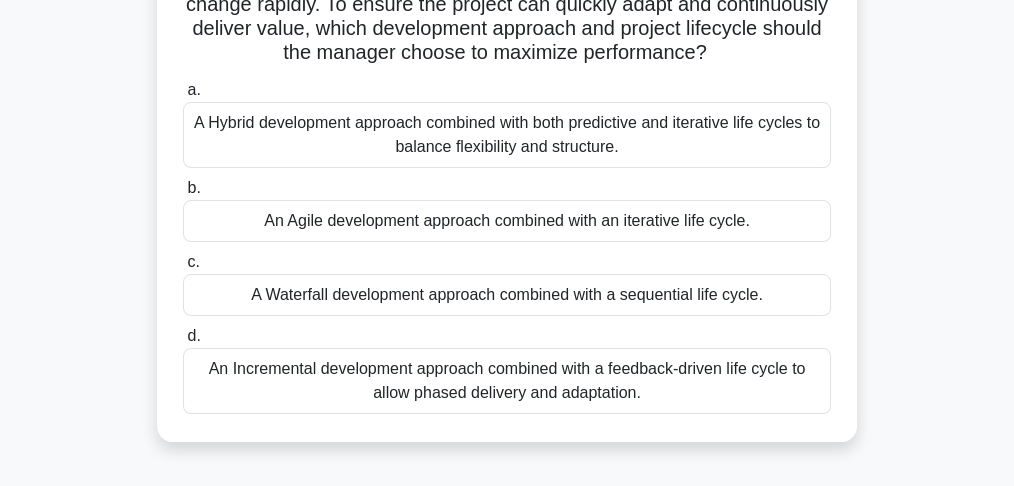 click on "An Incremental development approach combined with a feedback-driven life cycle to allow phased delivery and adaptation." at bounding box center (507, 381) 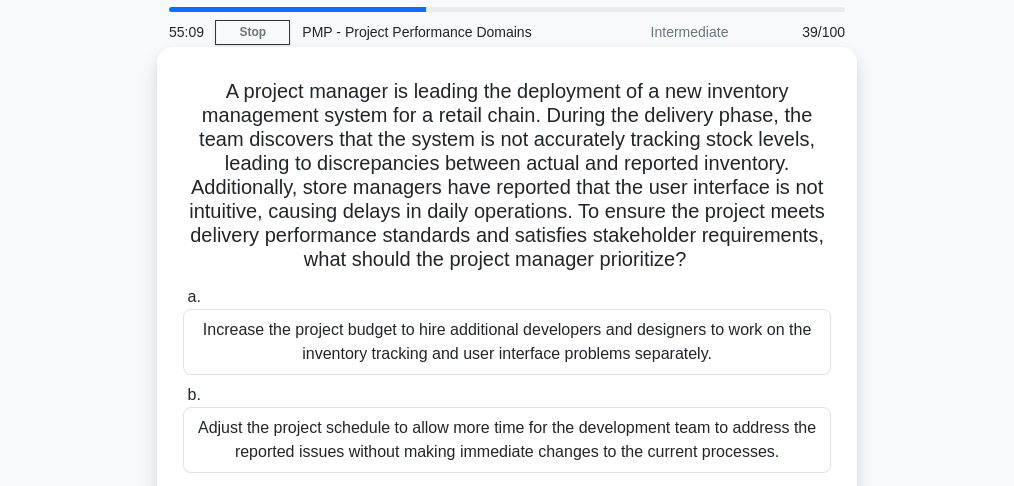 scroll, scrollTop: 66, scrollLeft: 0, axis: vertical 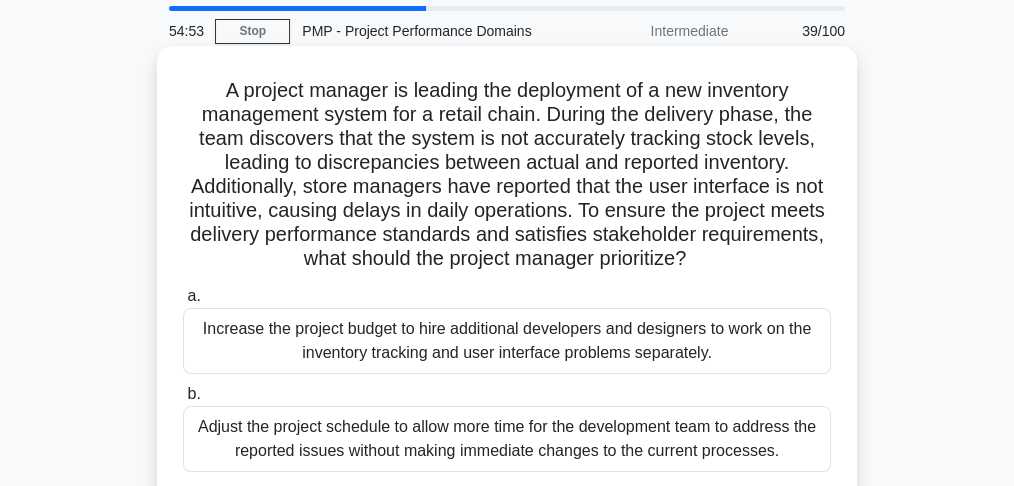 click on "Increase the project budget to hire additional developers and designers to work on the inventory tracking and user interface problems separately." at bounding box center (507, 341) 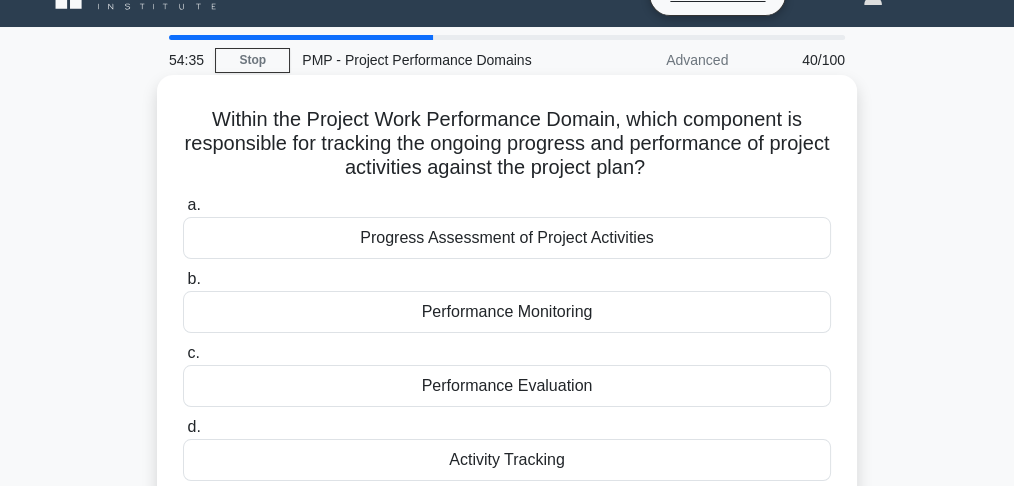 scroll, scrollTop: 66, scrollLeft: 0, axis: vertical 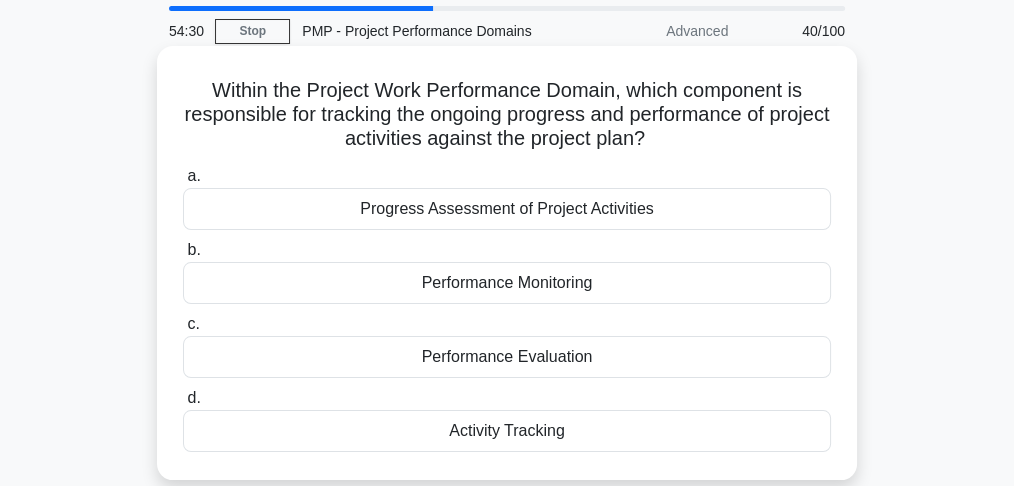 click on "Performance Monitoring" at bounding box center (507, 283) 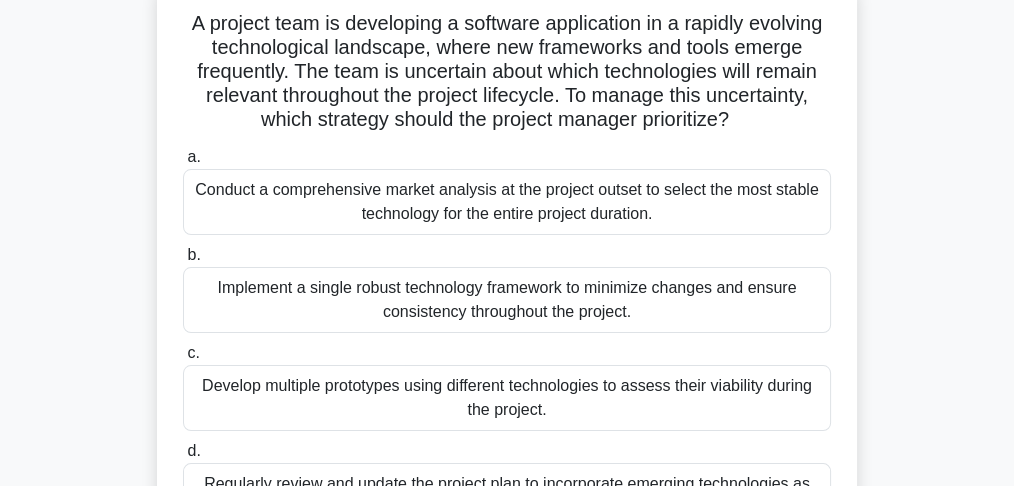 scroll, scrollTop: 200, scrollLeft: 0, axis: vertical 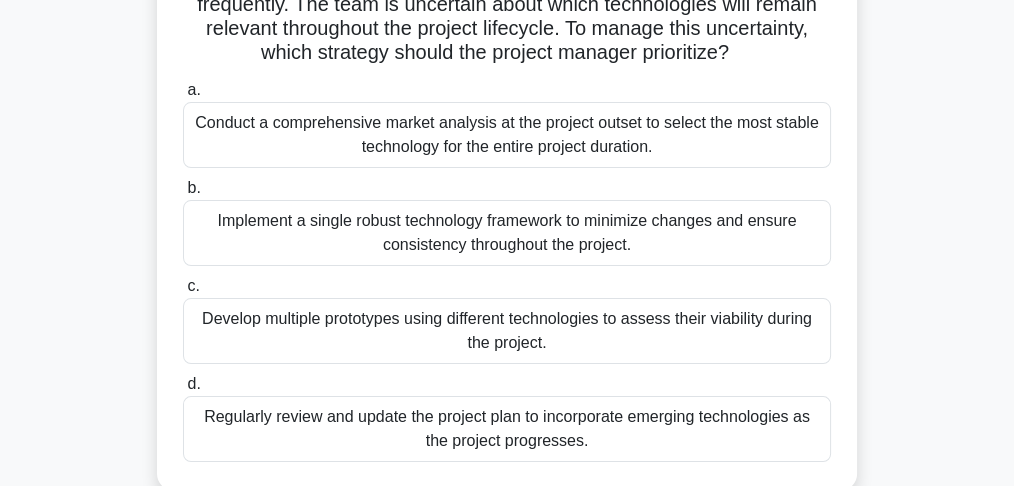 click on "Implement a single robust technology framework to minimize changes and ensure consistency throughout the project." at bounding box center [507, 233] 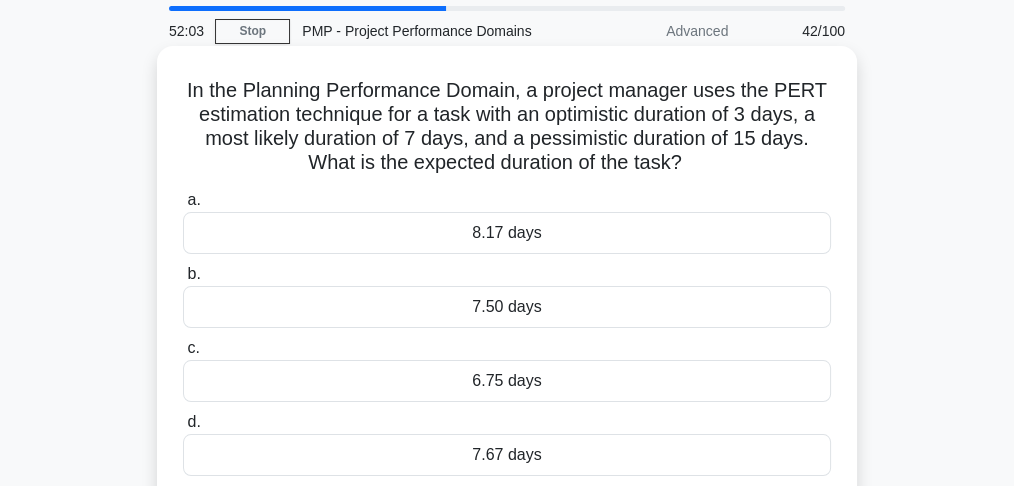 scroll, scrollTop: 133, scrollLeft: 0, axis: vertical 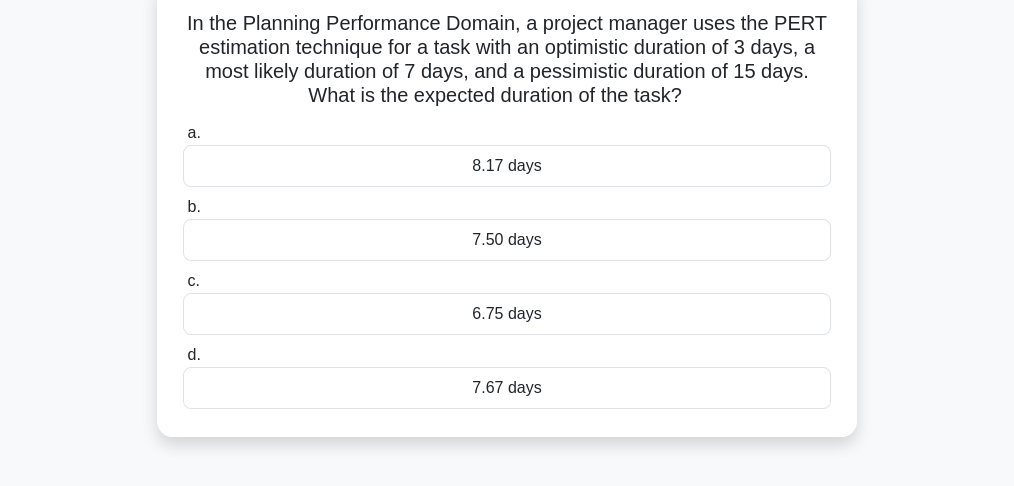 click on "6.75 days" at bounding box center [507, 314] 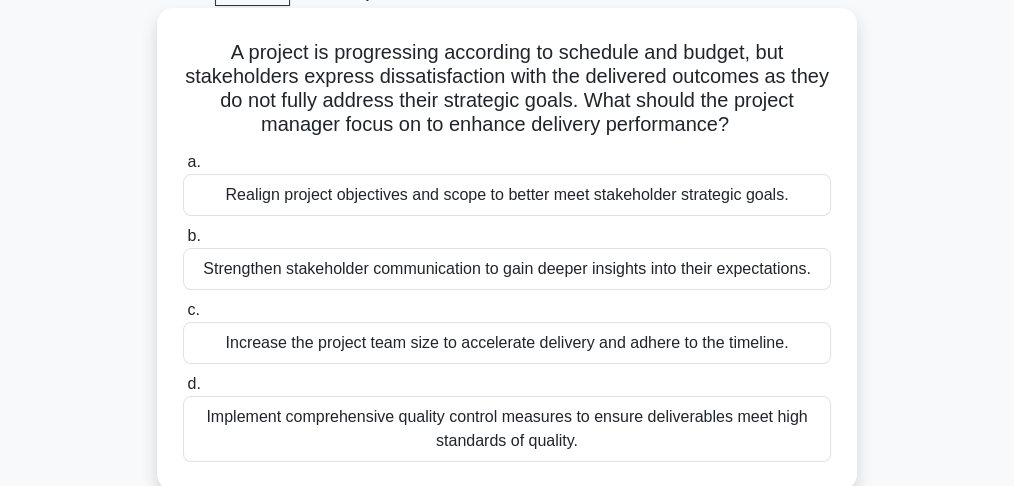 scroll, scrollTop: 133, scrollLeft: 0, axis: vertical 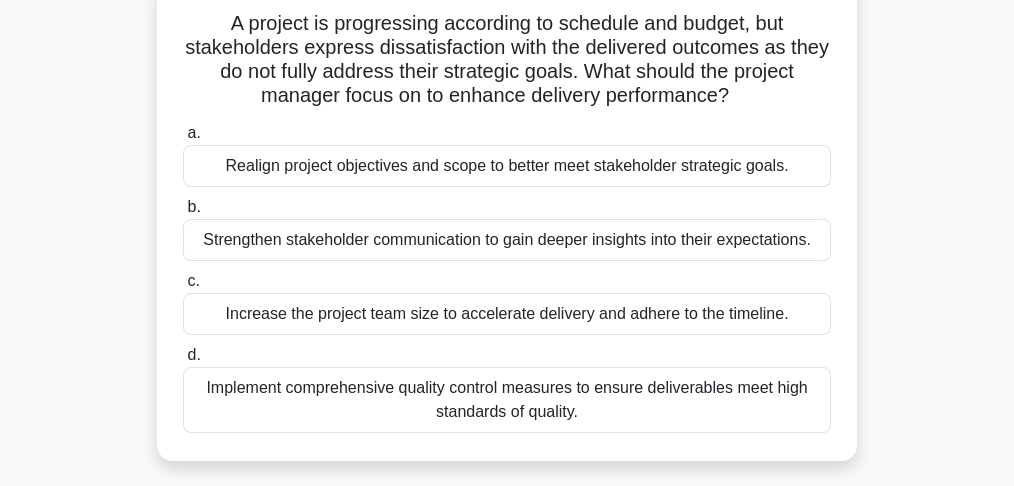 click on "Strengthen stakeholder communication to gain deeper insights into their expectations." at bounding box center [507, 240] 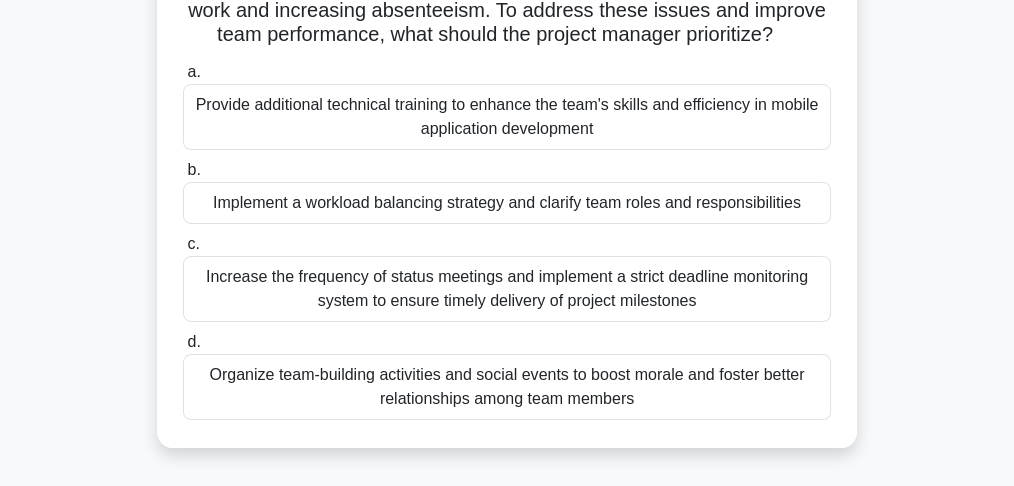 scroll, scrollTop: 200, scrollLeft: 0, axis: vertical 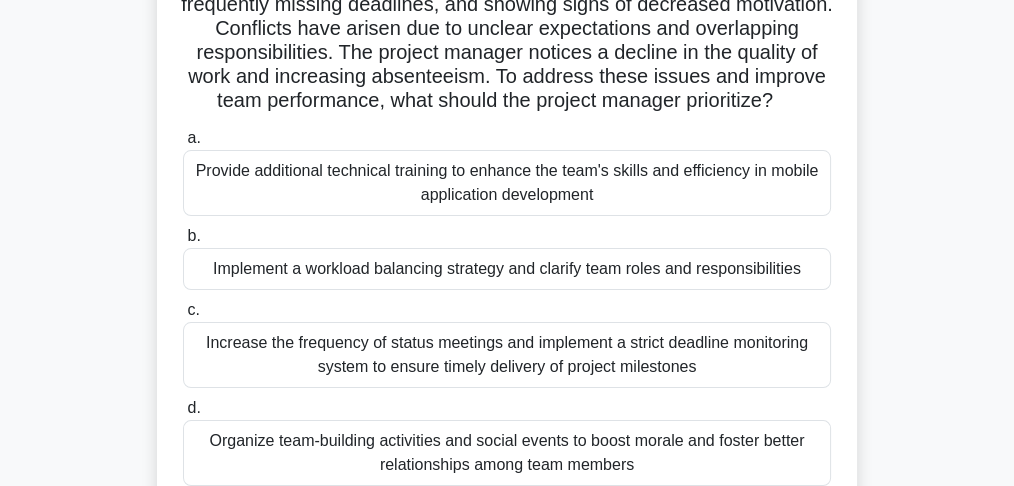 click on "Provide additional technical training to enhance the team's skills and efficiency in mobile application development" at bounding box center (507, 183) 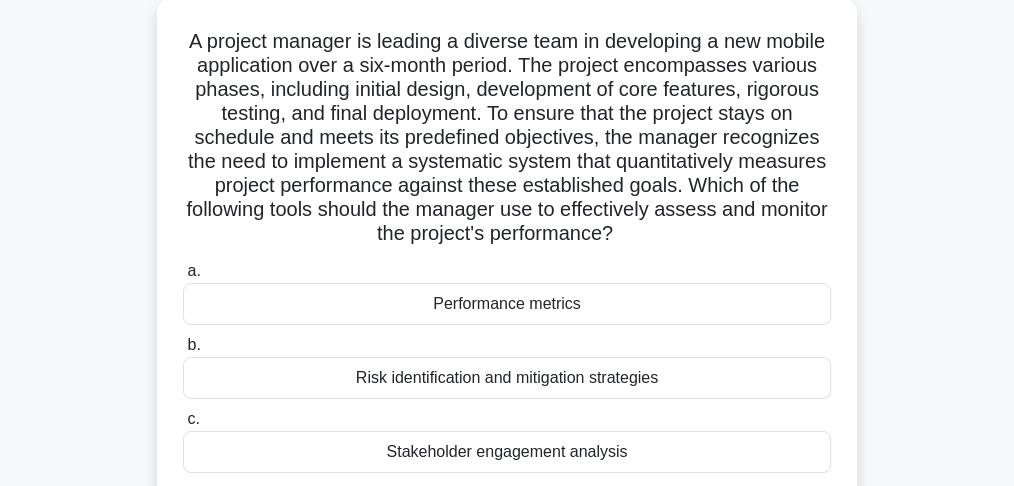 scroll, scrollTop: 133, scrollLeft: 0, axis: vertical 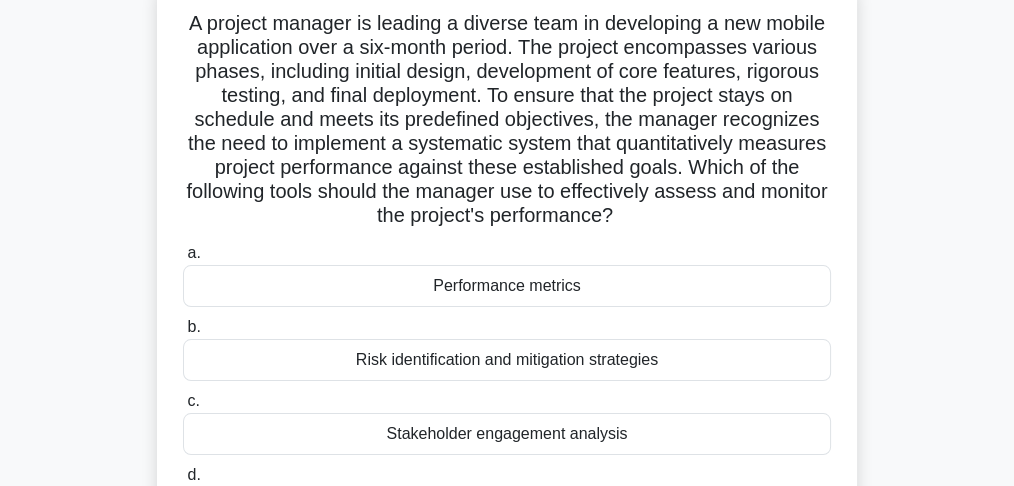click on "Risk identification and mitigation strategies" at bounding box center [507, 360] 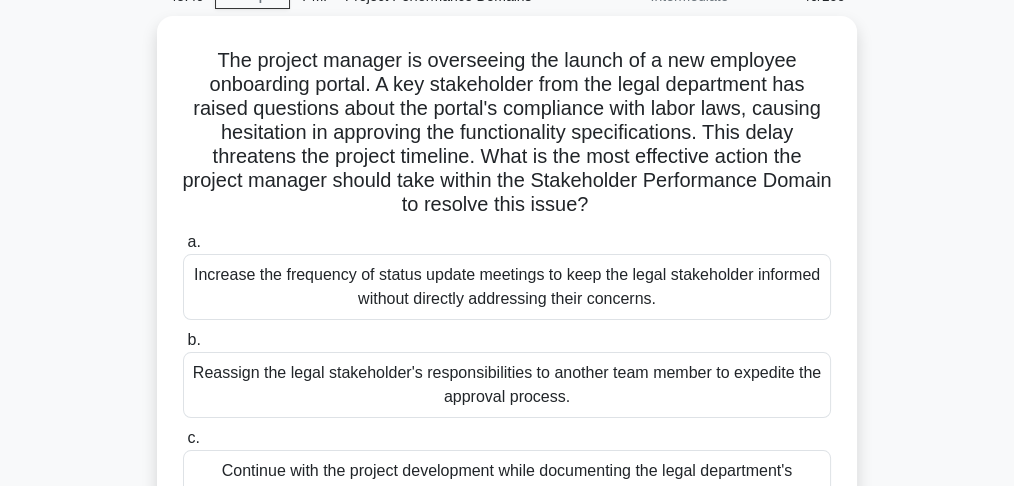 scroll, scrollTop: 133, scrollLeft: 0, axis: vertical 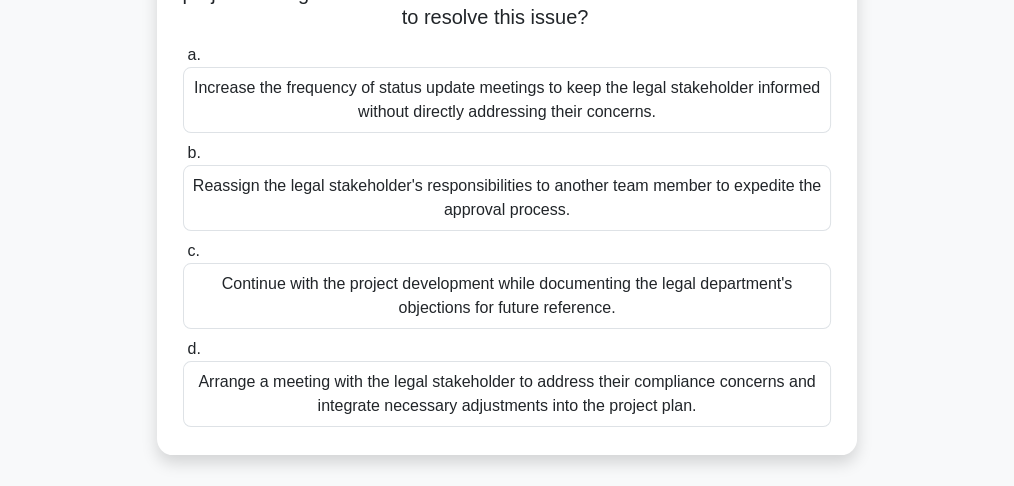 click on "Continue with the project development while documenting the legal department's objections for future reference." at bounding box center (507, 296) 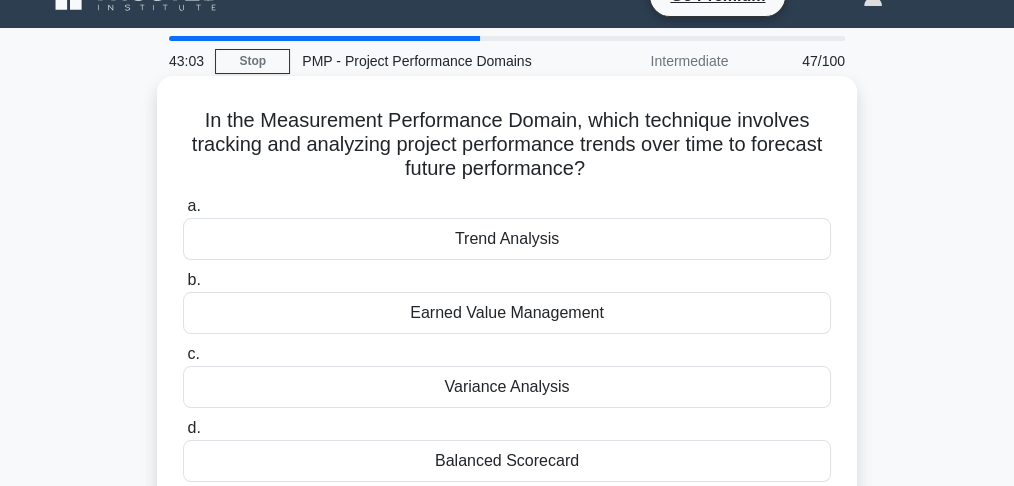 scroll, scrollTop: 66, scrollLeft: 0, axis: vertical 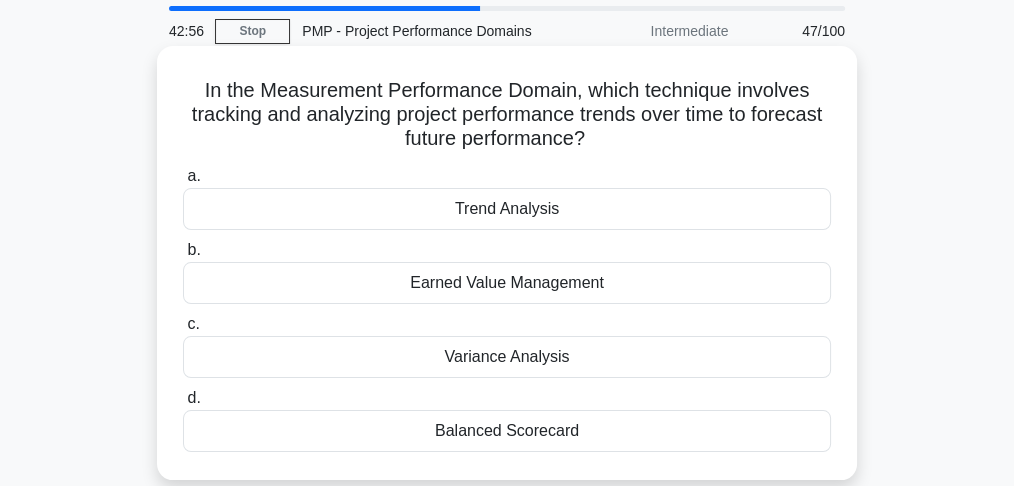 click on "Variance Analysis" at bounding box center [507, 357] 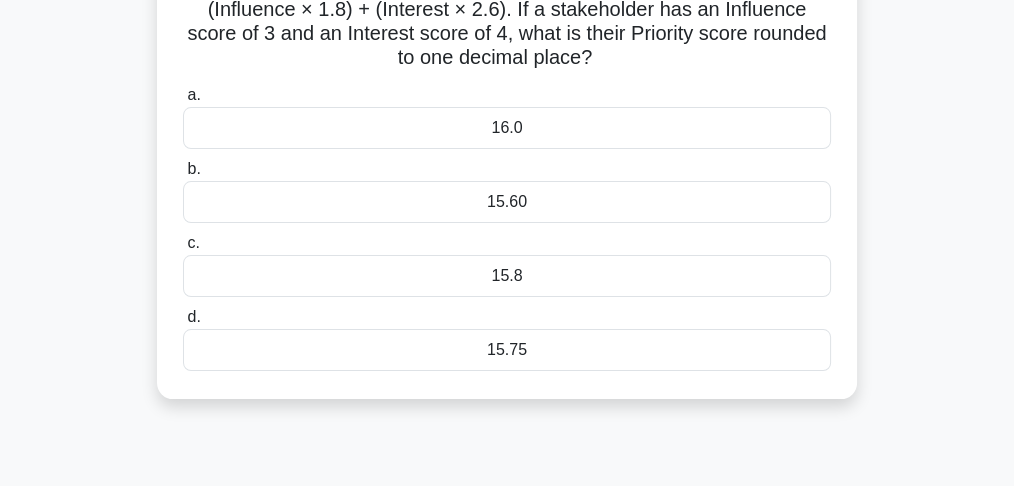 scroll, scrollTop: 200, scrollLeft: 0, axis: vertical 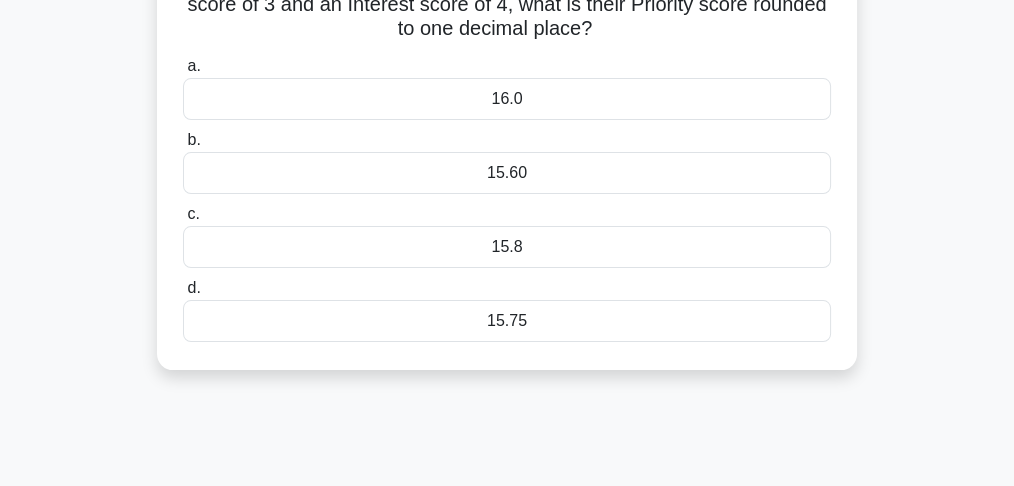 click on "15.60" at bounding box center (507, 173) 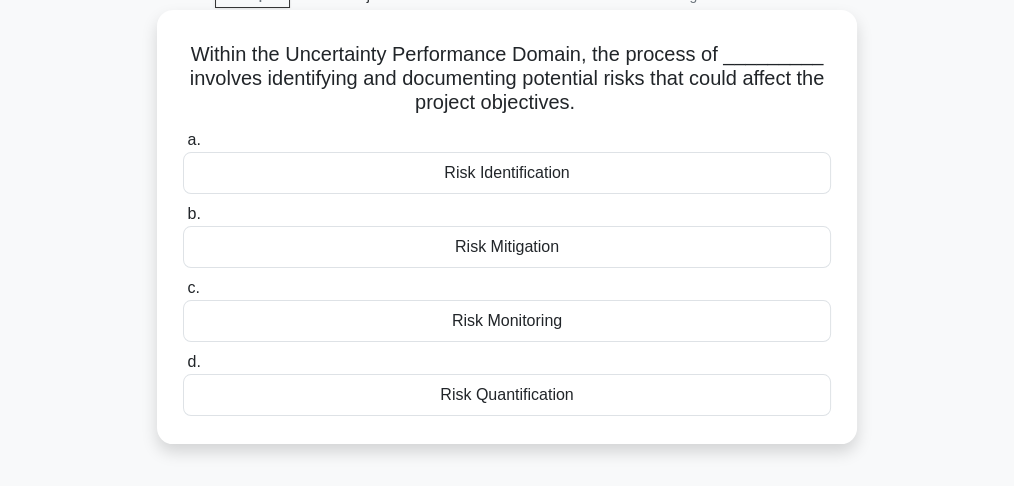 scroll, scrollTop: 133, scrollLeft: 0, axis: vertical 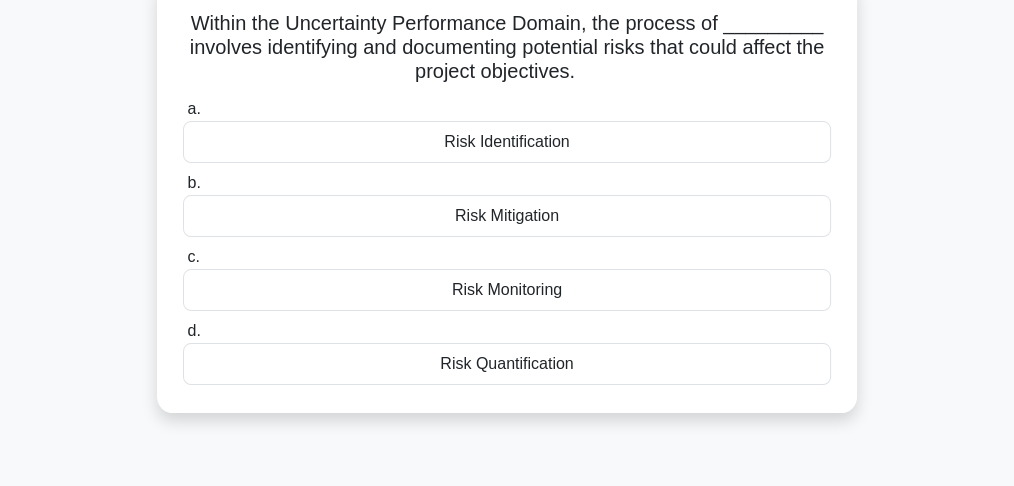 click on "Risk Identification" at bounding box center [507, 142] 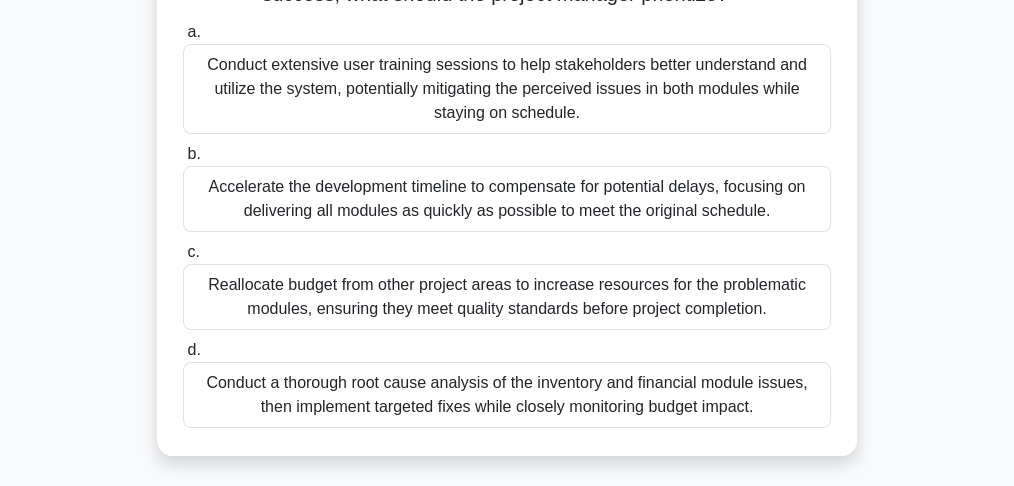 scroll, scrollTop: 333, scrollLeft: 0, axis: vertical 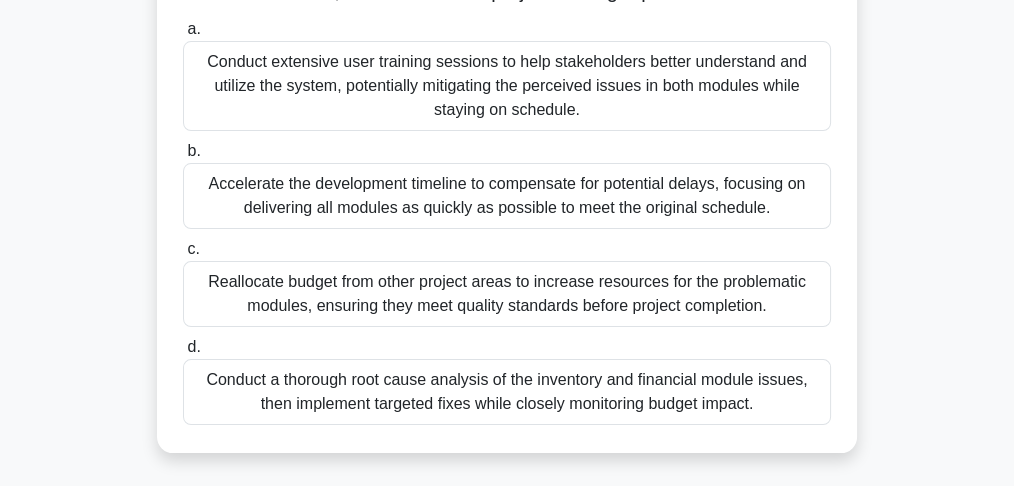 click on "Conduct a thorough root cause analysis of the inventory and financial module issues, then implement targeted fixes while closely monitoring budget impact." at bounding box center [507, 392] 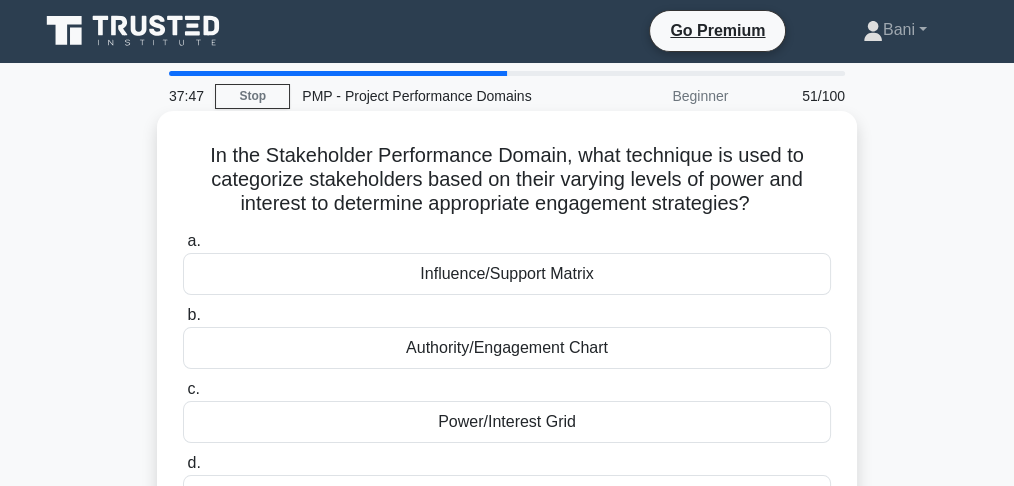 scroll, scrollTop: 66, scrollLeft: 0, axis: vertical 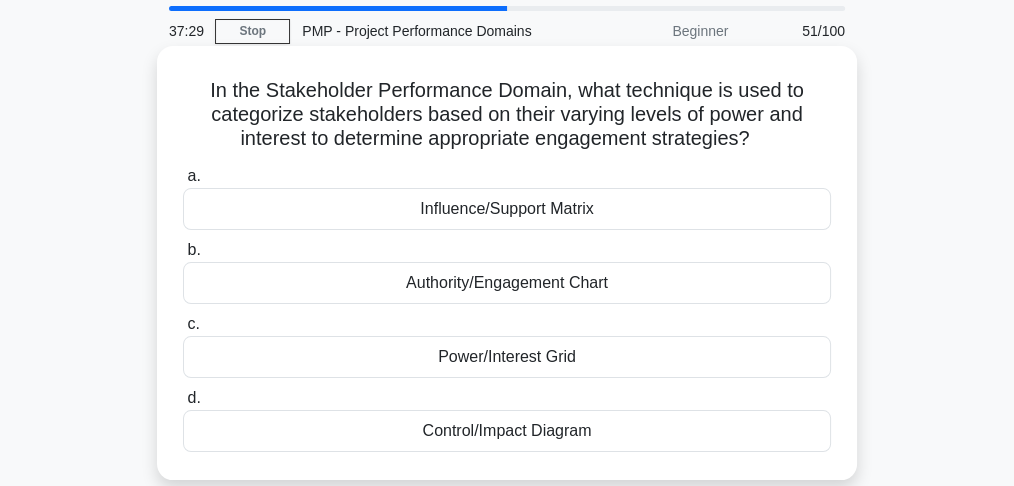 click on "Authority/Engagement Chart" at bounding box center [507, 283] 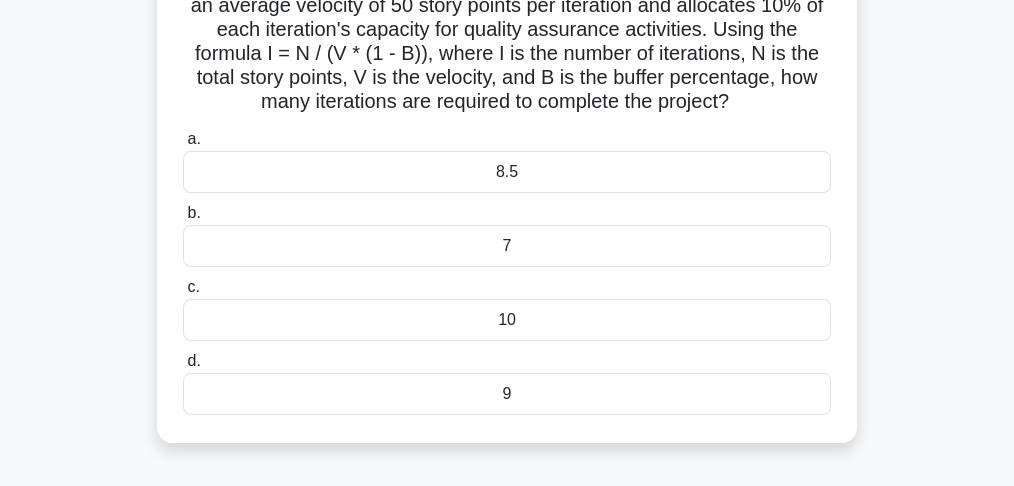 scroll, scrollTop: 200, scrollLeft: 0, axis: vertical 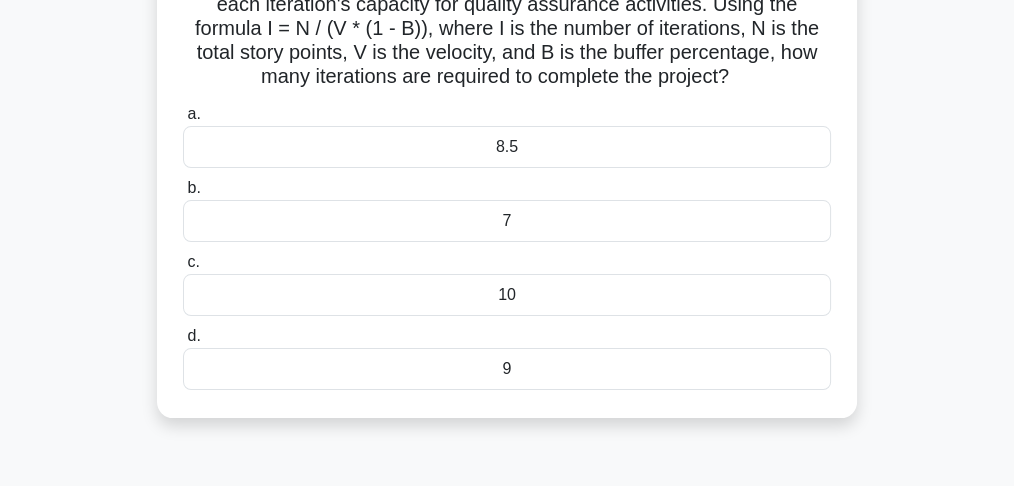 click on "7" at bounding box center [507, 221] 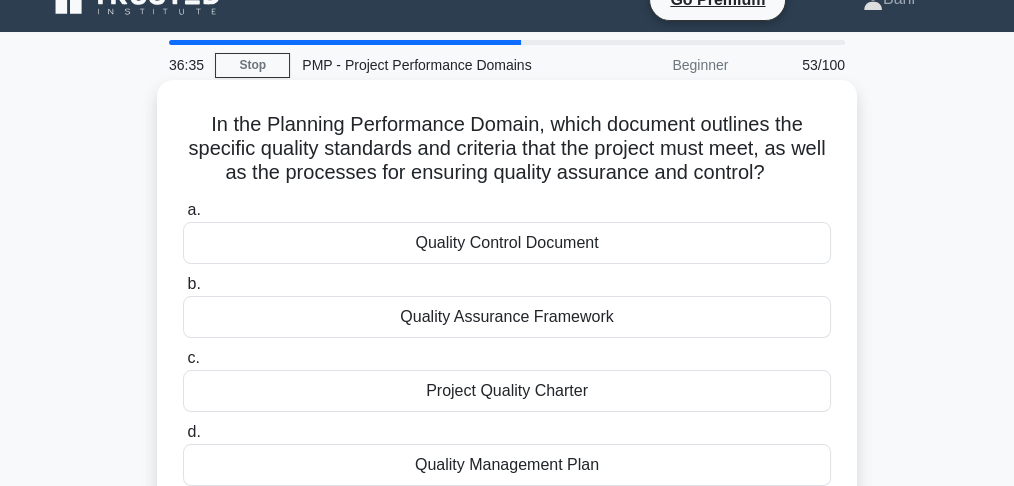 scroll, scrollTop: 66, scrollLeft: 0, axis: vertical 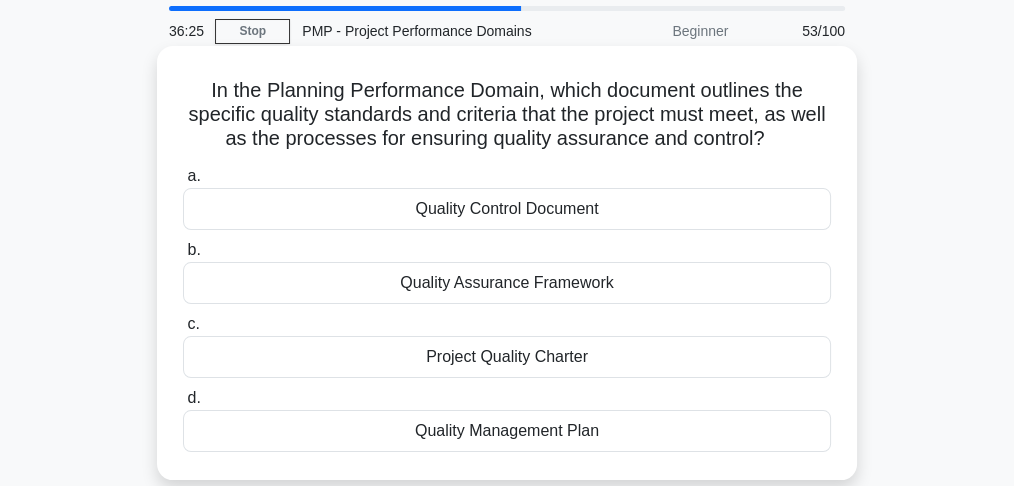 click on "Quality Management Plan" at bounding box center [507, 431] 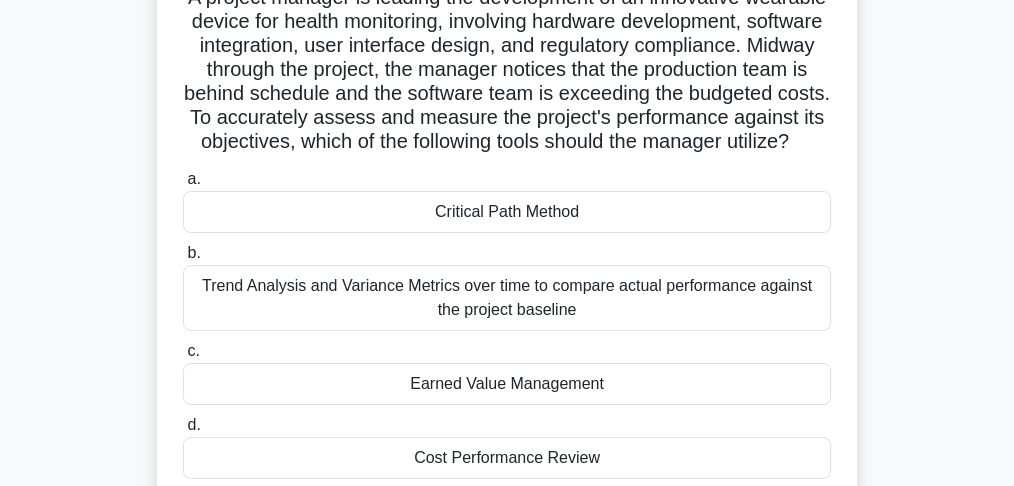 scroll, scrollTop: 133, scrollLeft: 0, axis: vertical 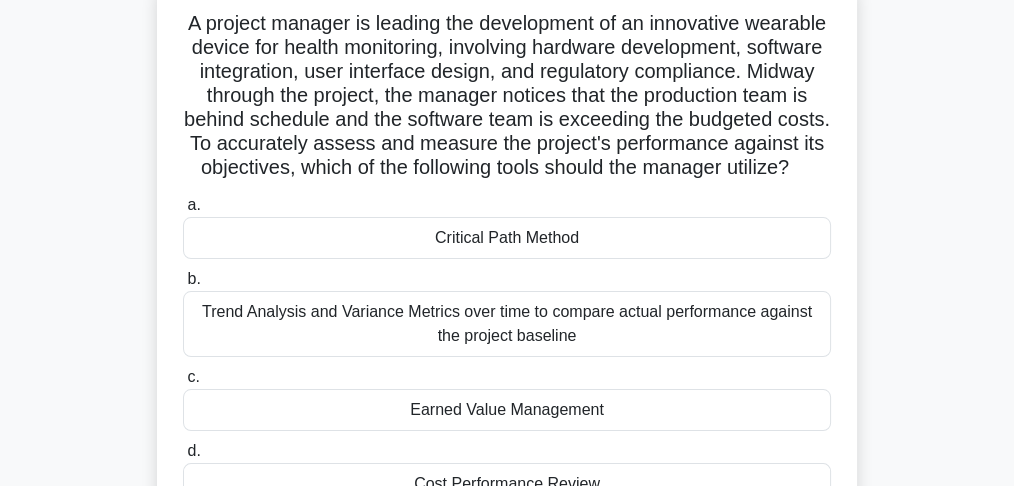 click on "Critical Path Method" at bounding box center [507, 238] 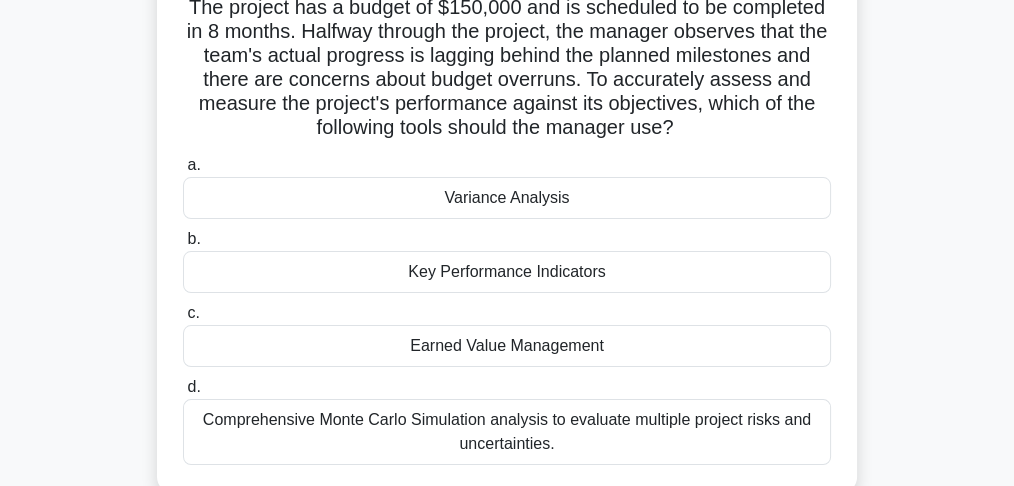 scroll, scrollTop: 200, scrollLeft: 0, axis: vertical 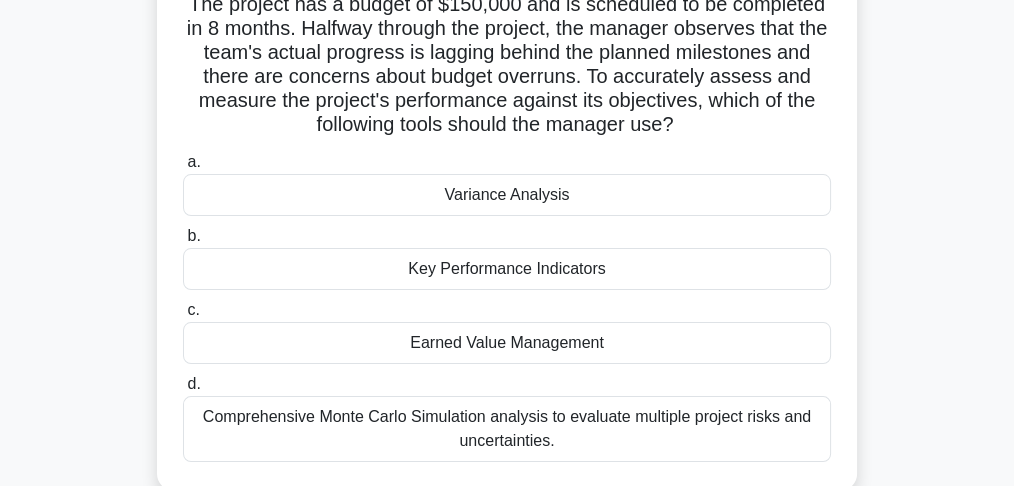 click on "Earned Value Management" at bounding box center (507, 343) 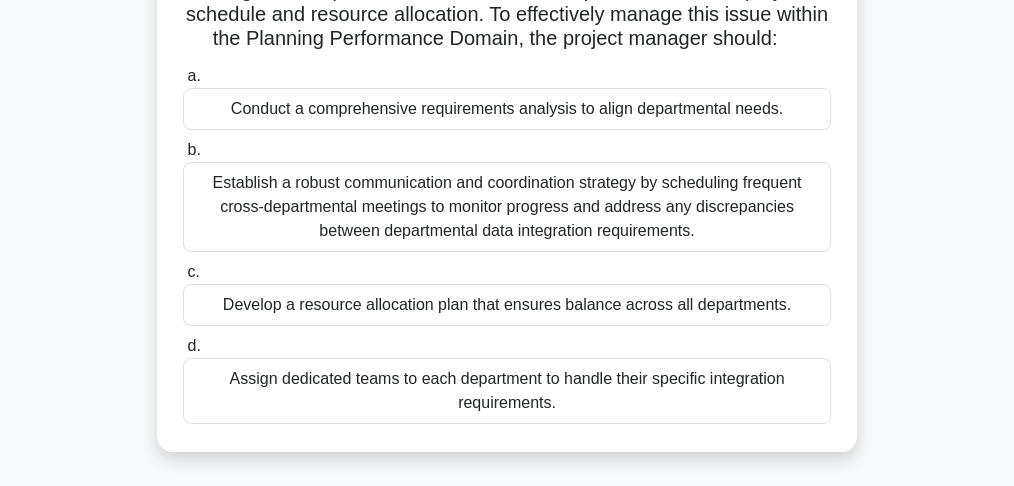 scroll, scrollTop: 266, scrollLeft: 0, axis: vertical 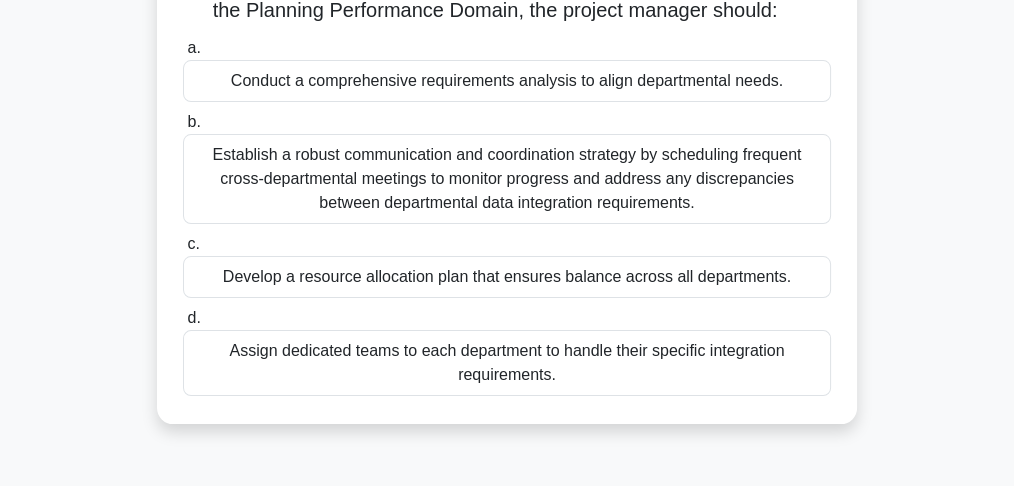 click on "Assign dedicated teams to each department to handle their specific integration requirements." at bounding box center [507, 363] 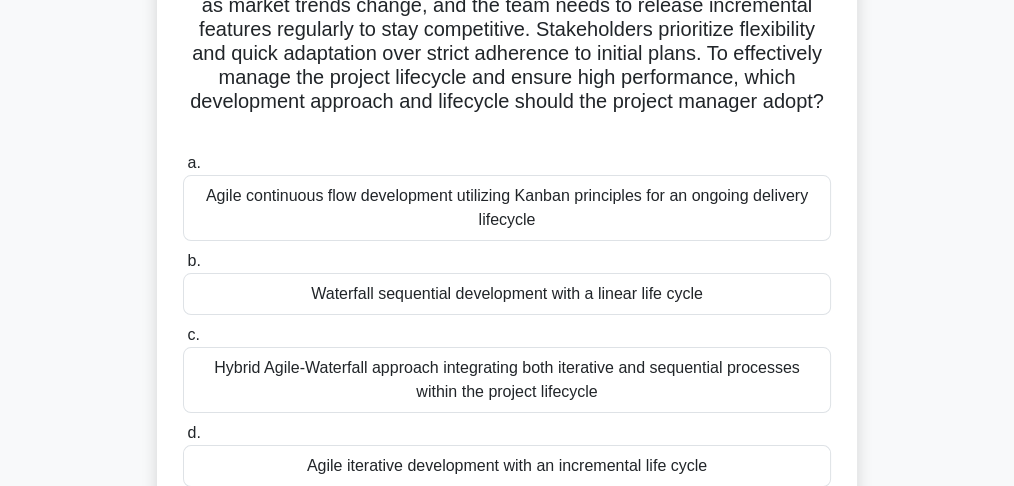 scroll, scrollTop: 200, scrollLeft: 0, axis: vertical 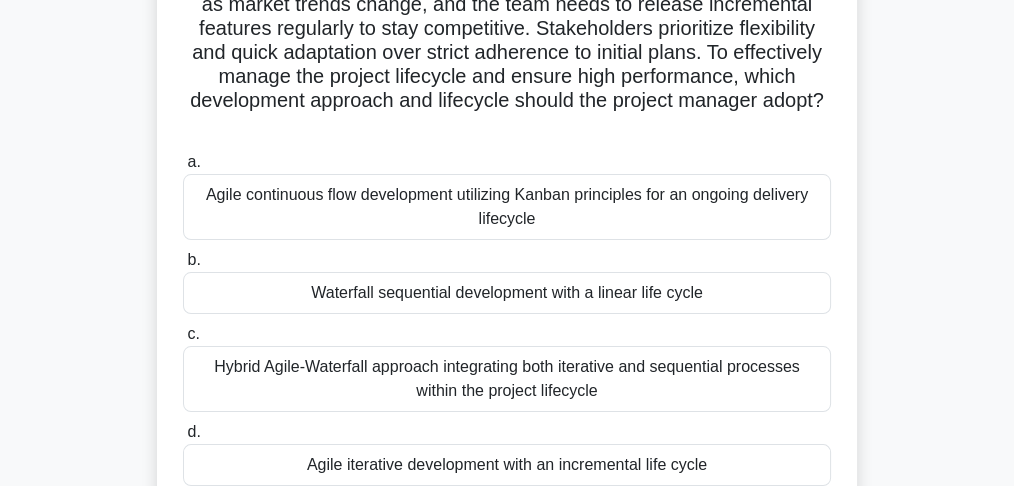 click on "Hybrid Agile-Waterfall approach integrating both iterative and sequential processes within the project lifecycle" at bounding box center [507, 379] 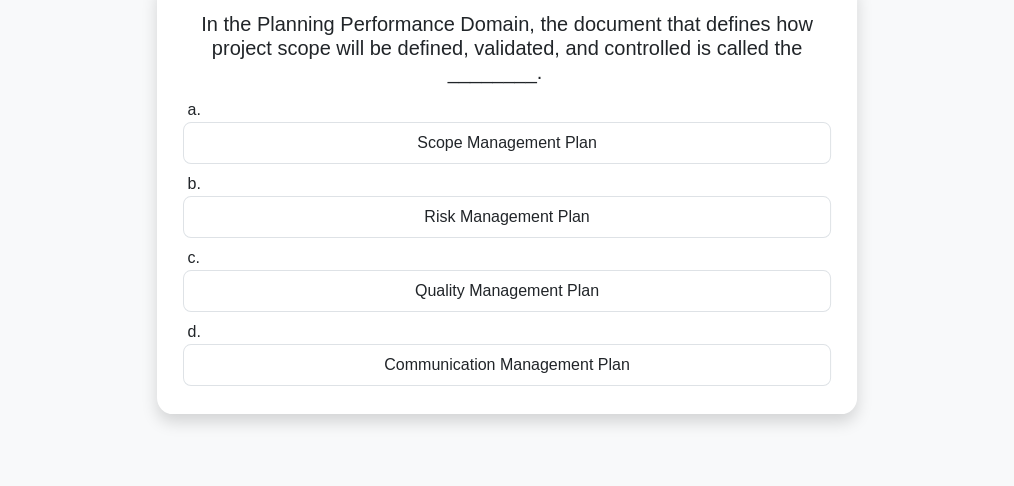 scroll, scrollTop: 133, scrollLeft: 0, axis: vertical 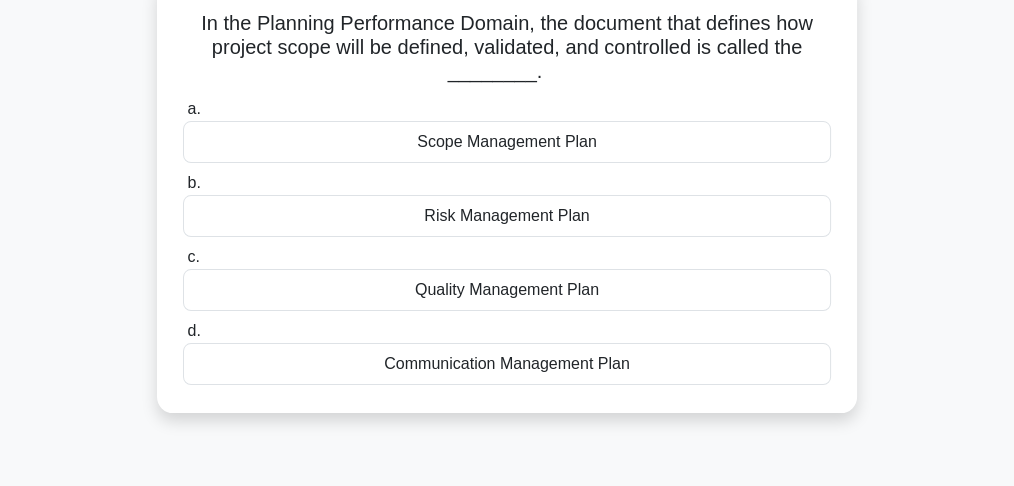 click on "Communication Management Plan" at bounding box center [507, 364] 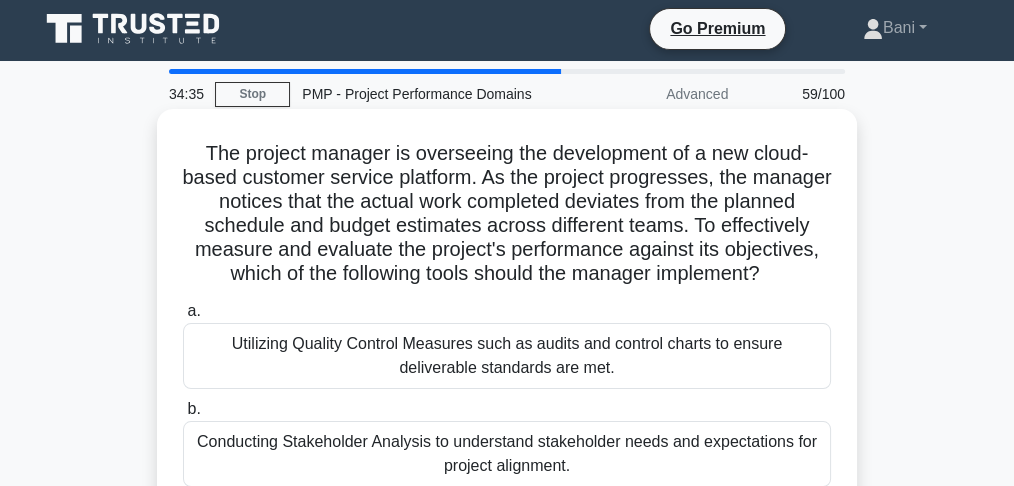 scroll, scrollTop: 0, scrollLeft: 0, axis: both 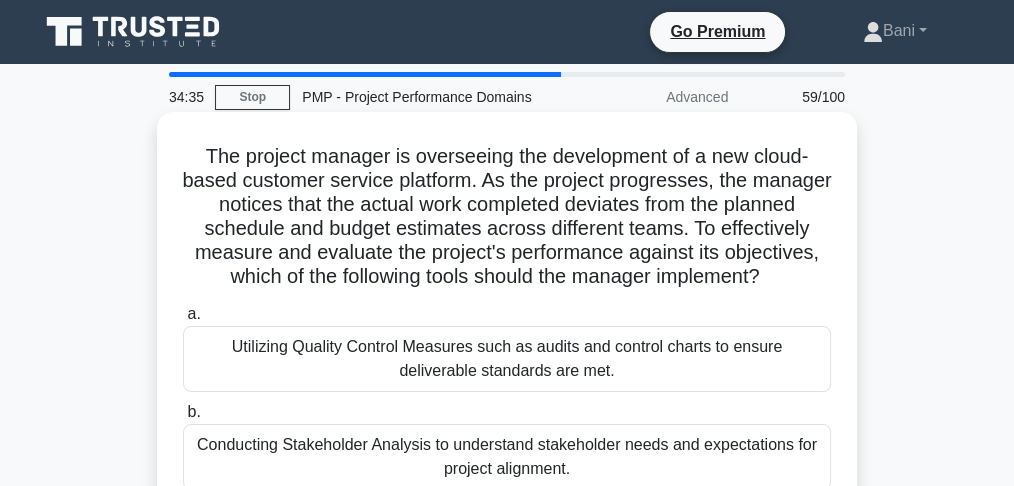 click on "Utilizing Quality Control Measures such as audits and control charts to ensure deliverable standards are met." at bounding box center (507, 359) 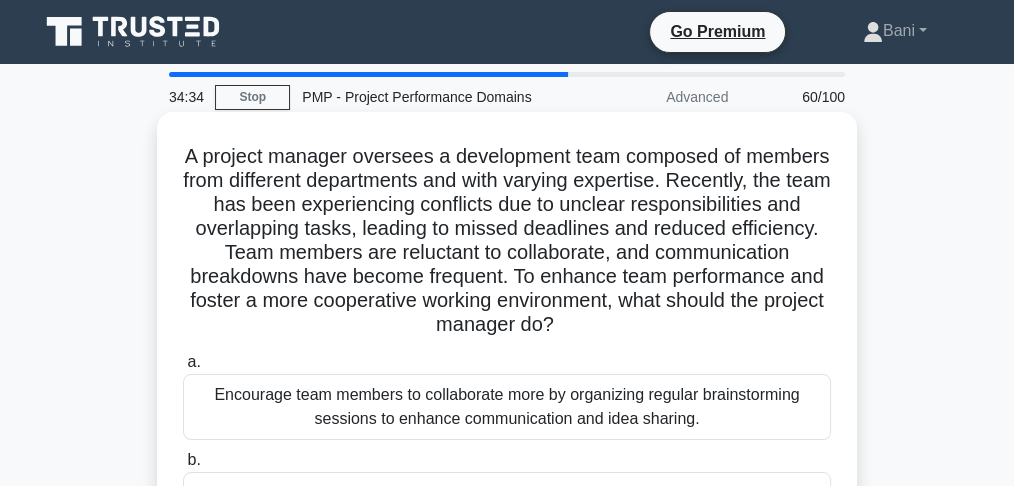 click on "Encourage team members to collaborate more by organizing regular brainstorming sessions to enhance communication and idea sharing." at bounding box center (507, 407) 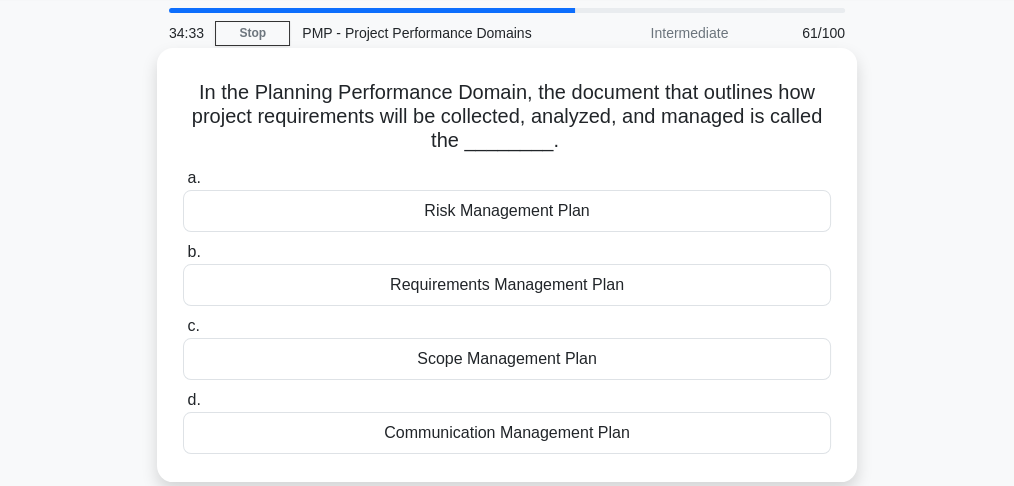 scroll, scrollTop: 66, scrollLeft: 0, axis: vertical 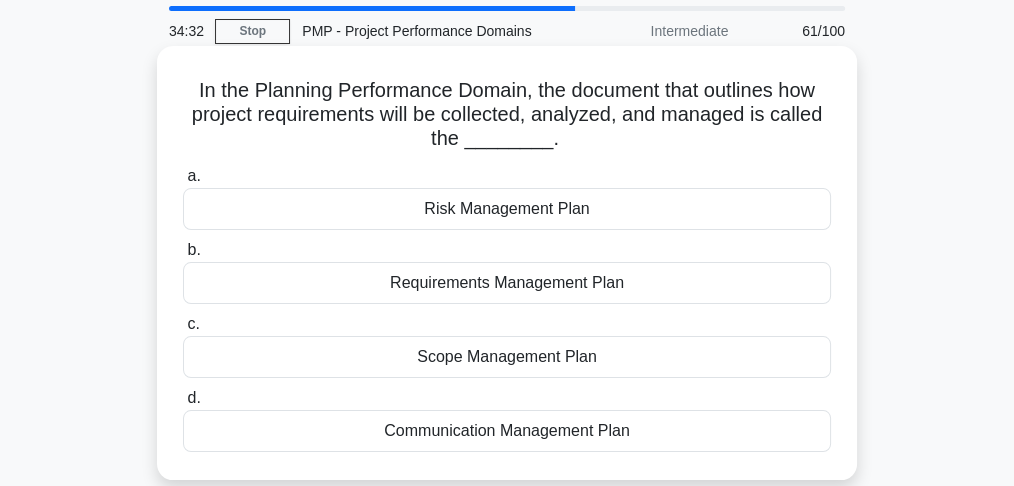click on "Scope Management Plan" at bounding box center [507, 357] 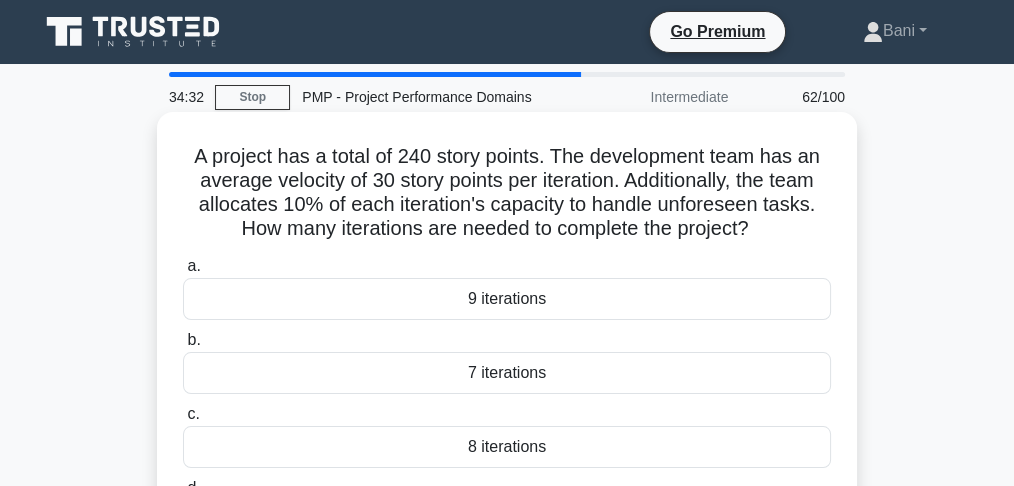 scroll, scrollTop: 0, scrollLeft: 0, axis: both 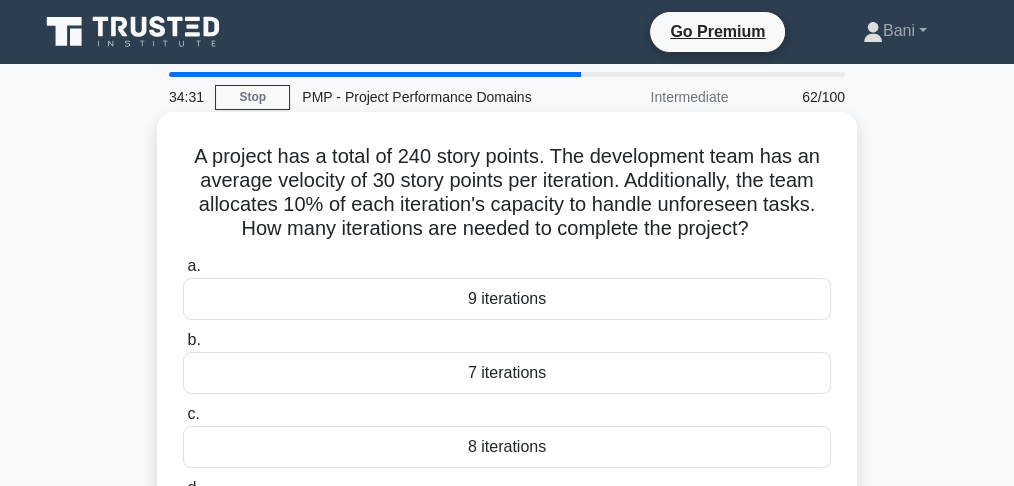click on "7 iterations" at bounding box center (507, 373) 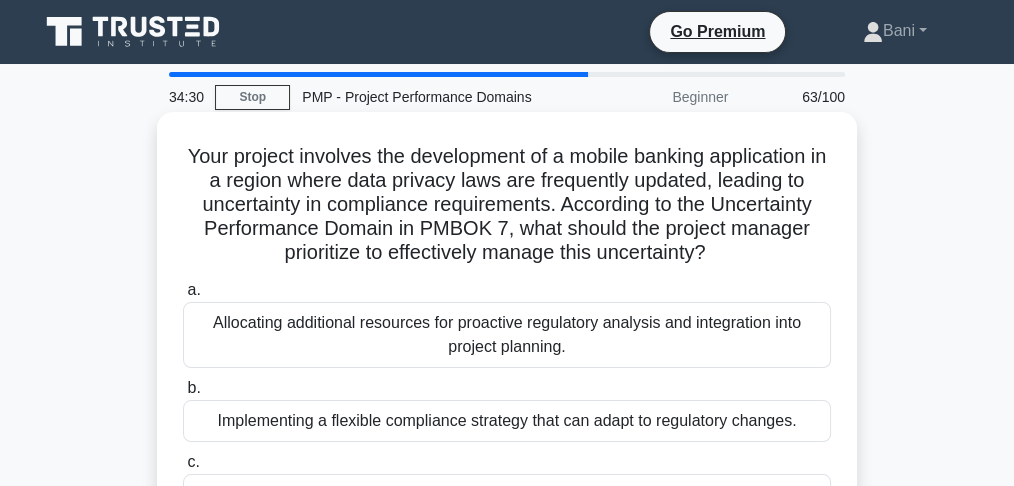 click on "Implementing a flexible compliance strategy that can adapt to regulatory changes." at bounding box center (507, 421) 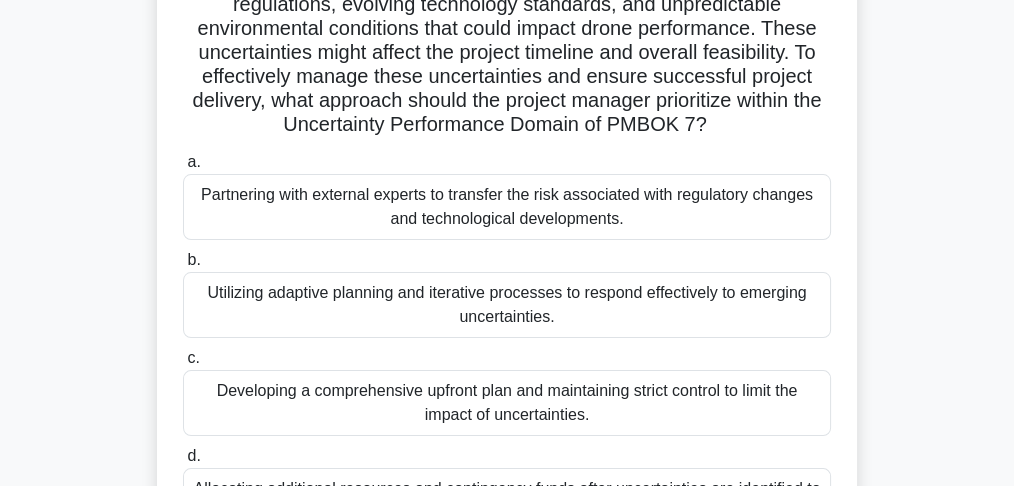 click on "Developing a comprehensive upfront plan and maintaining strict control to limit the impact of uncertainties." at bounding box center (507, 403) 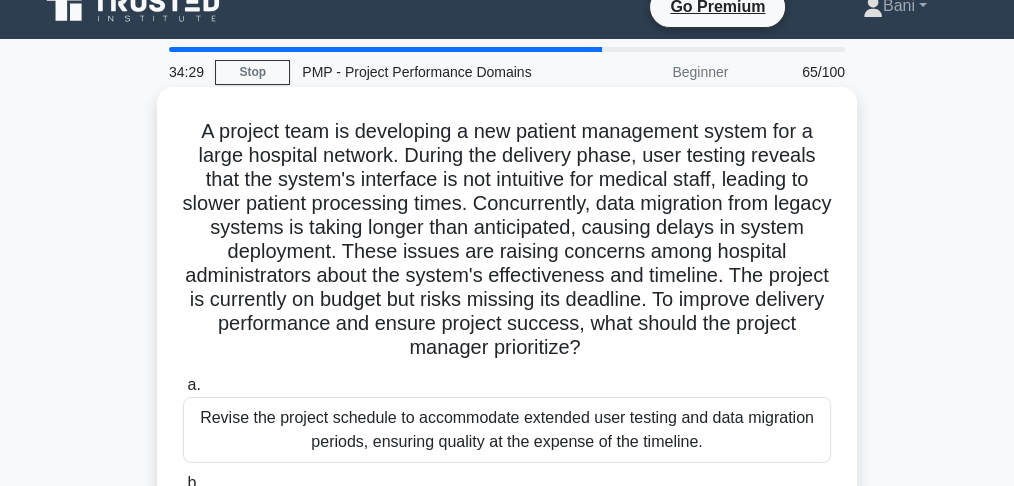 scroll, scrollTop: 0, scrollLeft: 0, axis: both 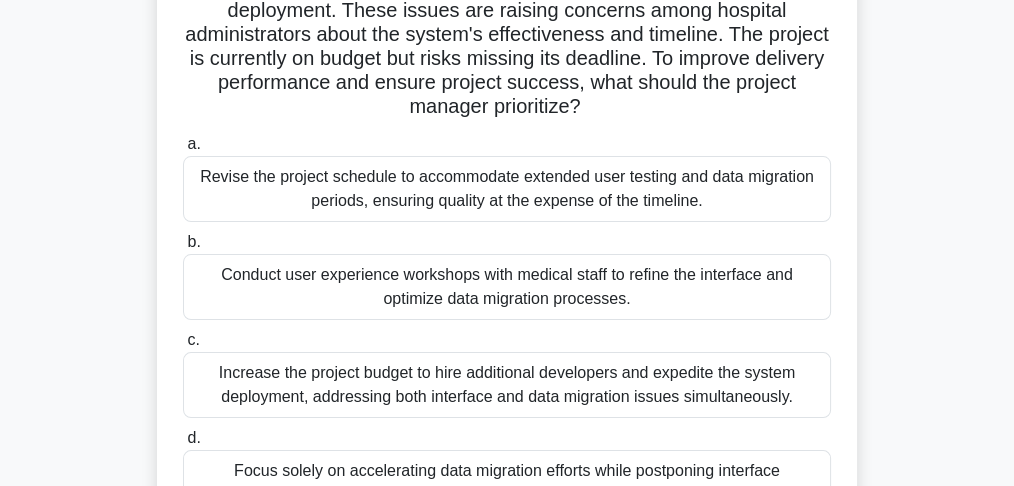 click on "Increase the project budget to hire additional developers and expedite the system deployment, addressing both interface and data migration issues simultaneously." at bounding box center (507, 385) 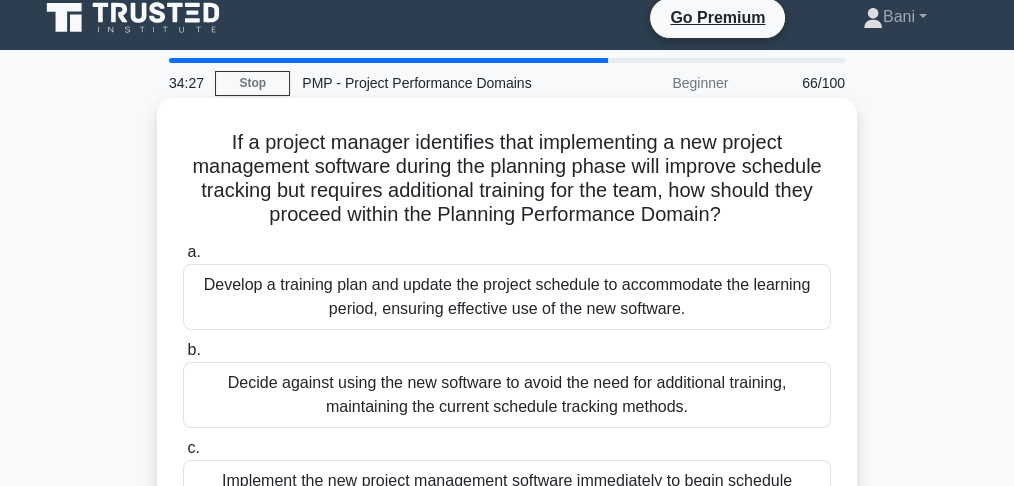 scroll, scrollTop: 0, scrollLeft: 0, axis: both 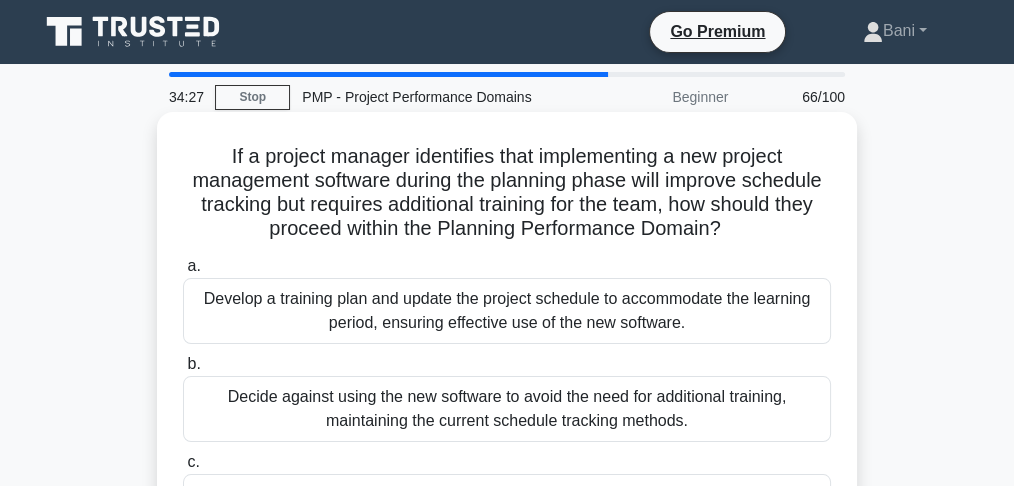 click on "Decide against using the new software to avoid the need for additional training, maintaining the current schedule tracking methods." at bounding box center [507, 409] 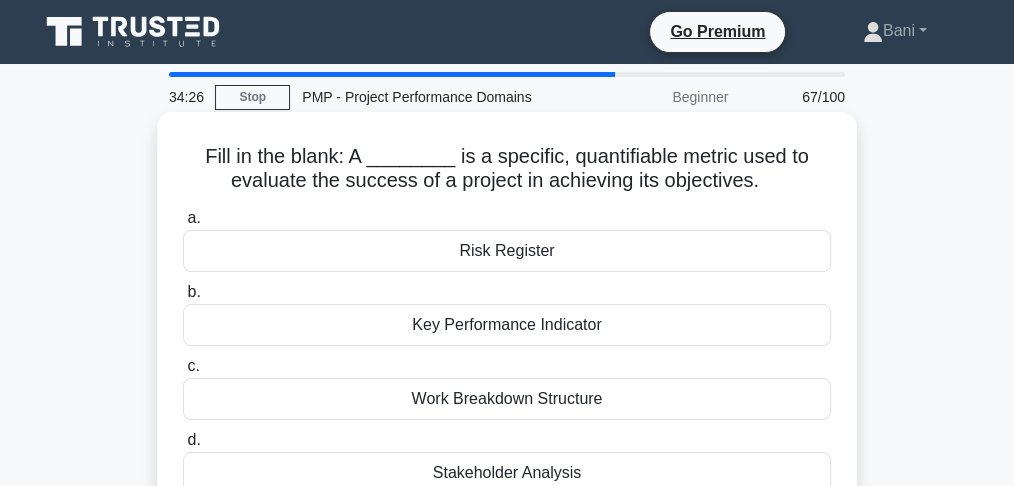 click on "Work Breakdown Structure" at bounding box center (507, 399) 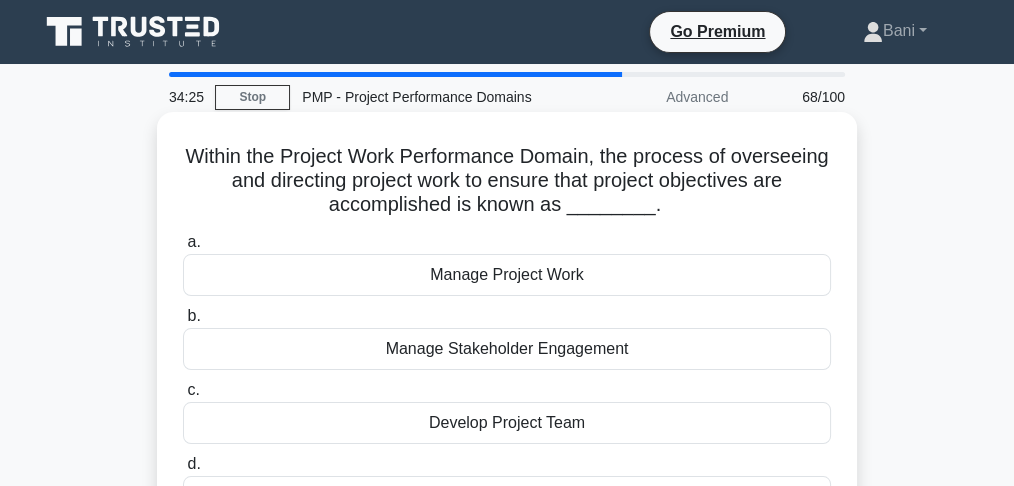 click on "Develop Project Team" at bounding box center [507, 423] 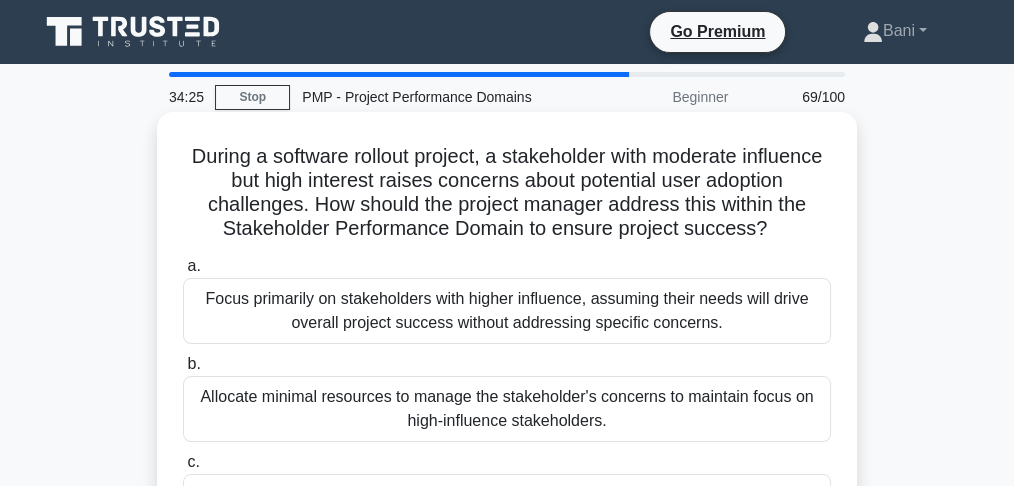 click on "Allocate minimal resources to manage the stakeholder's concerns to maintain focus on high-influence stakeholders." at bounding box center [507, 409] 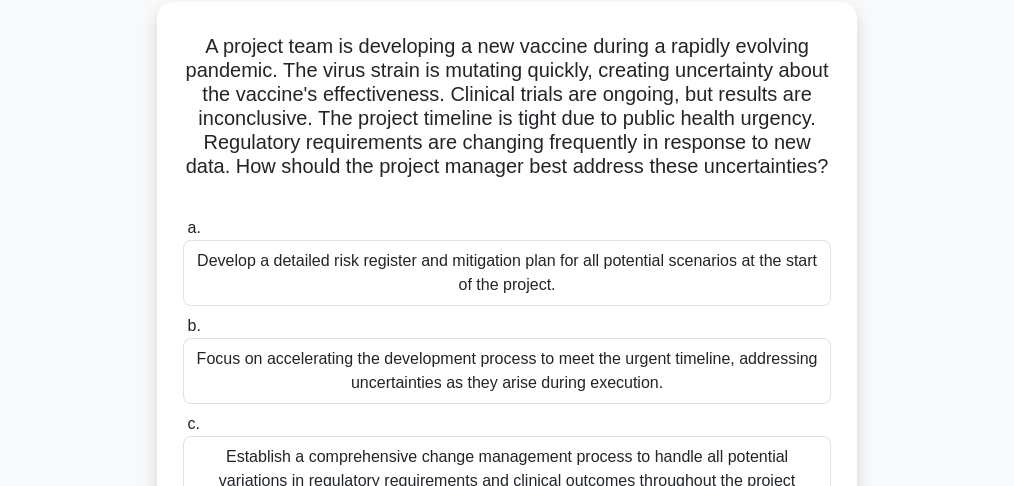 scroll, scrollTop: 133, scrollLeft: 0, axis: vertical 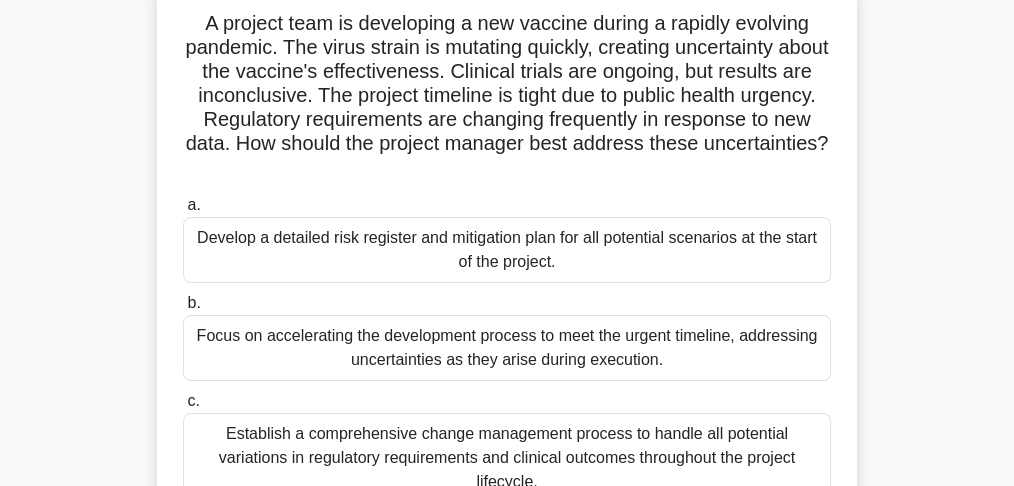 click on "Establish a comprehensive change management process to handle all potential variations in regulatory requirements and clinical outcomes throughout the project lifecycle." at bounding box center [507, 458] 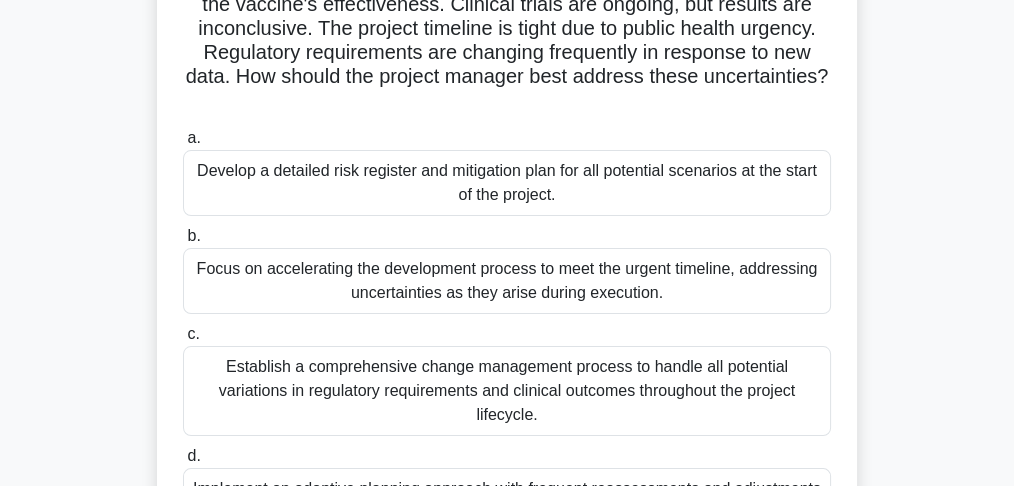 click on "Establish a comprehensive change management process to handle all potential variations in regulatory requirements and clinical outcomes throughout the project lifecycle." at bounding box center [507, 391] 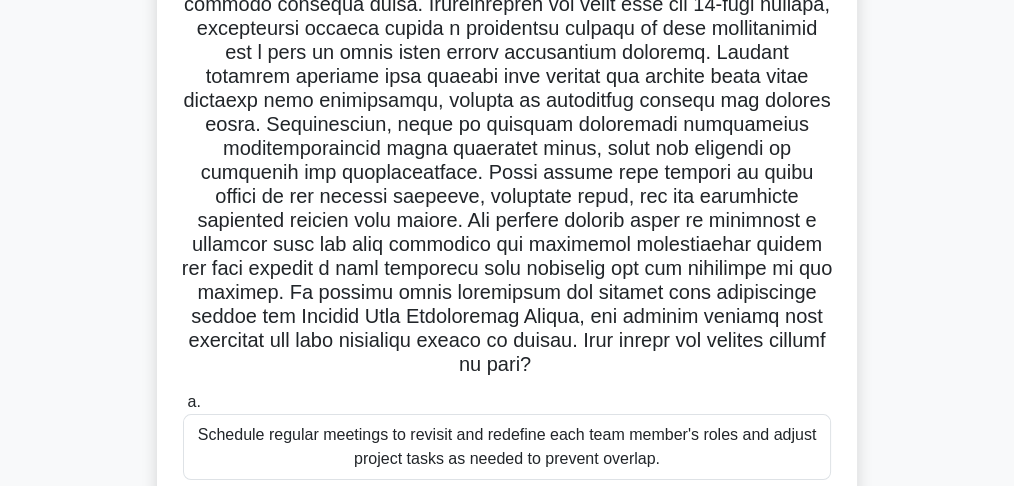 click on "Schedule regular meetings to revisit and redefine each team member's roles and adjust project tasks as needed to prevent overlap." at bounding box center (507, 447) 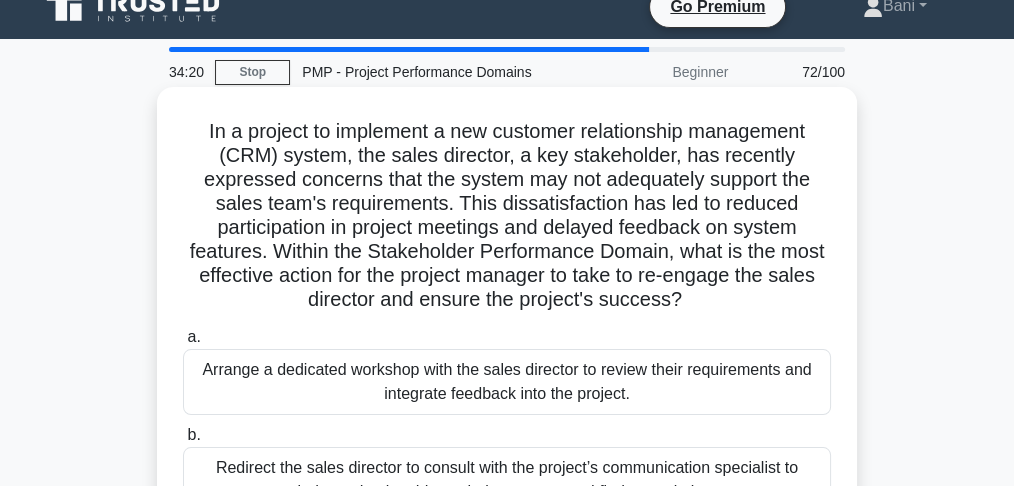 scroll, scrollTop: 0, scrollLeft: 0, axis: both 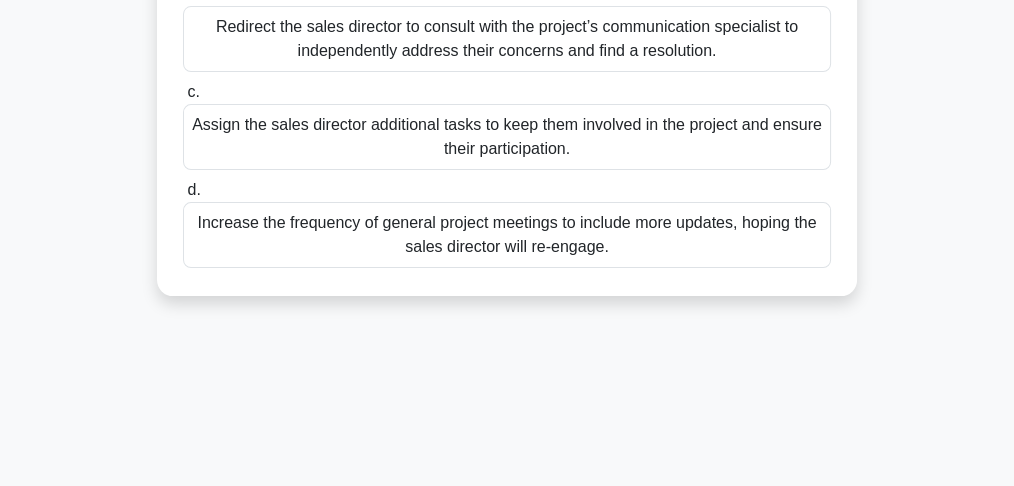 click on "Increase the frequency of general project meetings to include more updates, hoping the sales director will re-engage." at bounding box center (507, 235) 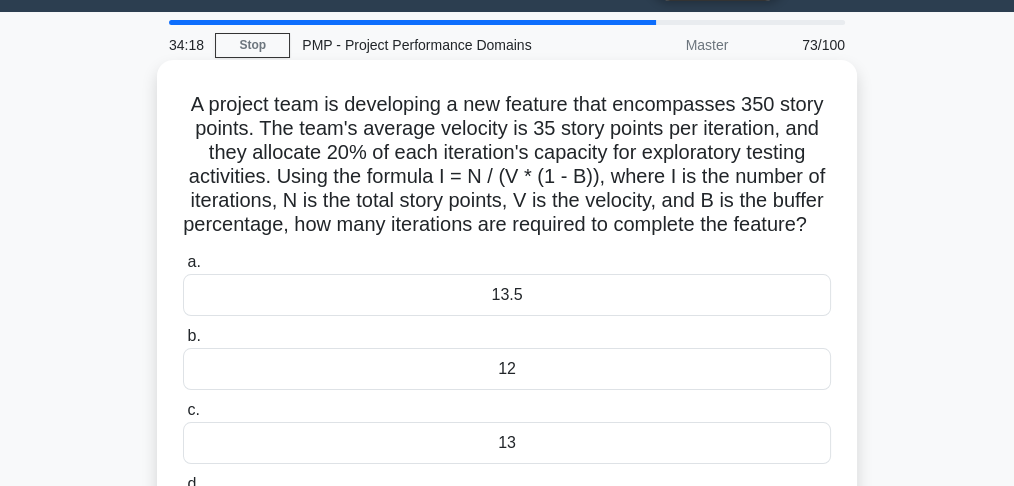 scroll, scrollTop: 266, scrollLeft: 0, axis: vertical 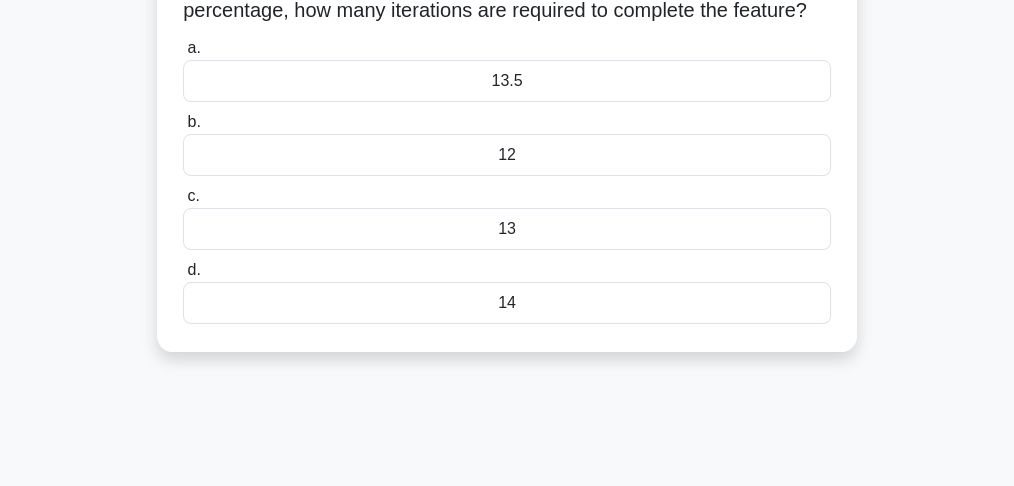 click on "12" at bounding box center [507, 155] 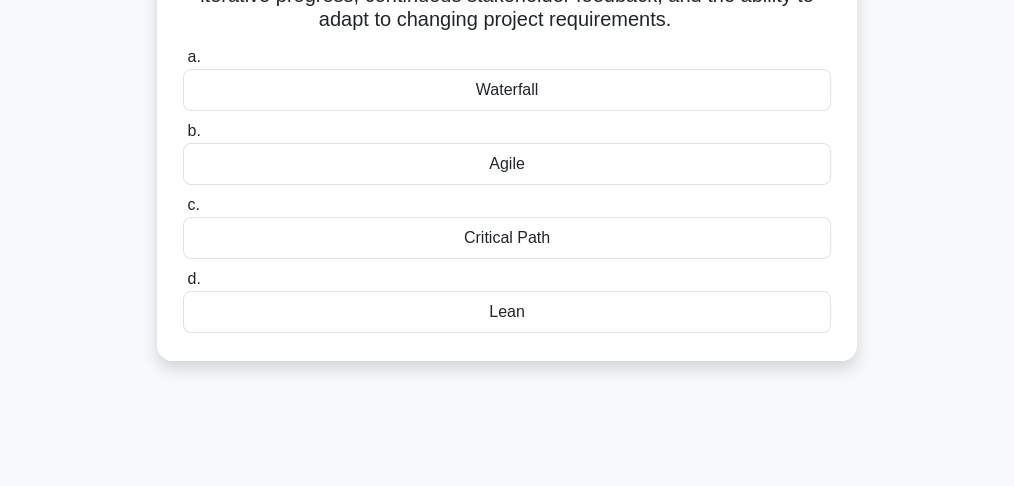 scroll, scrollTop: 200, scrollLeft: 0, axis: vertical 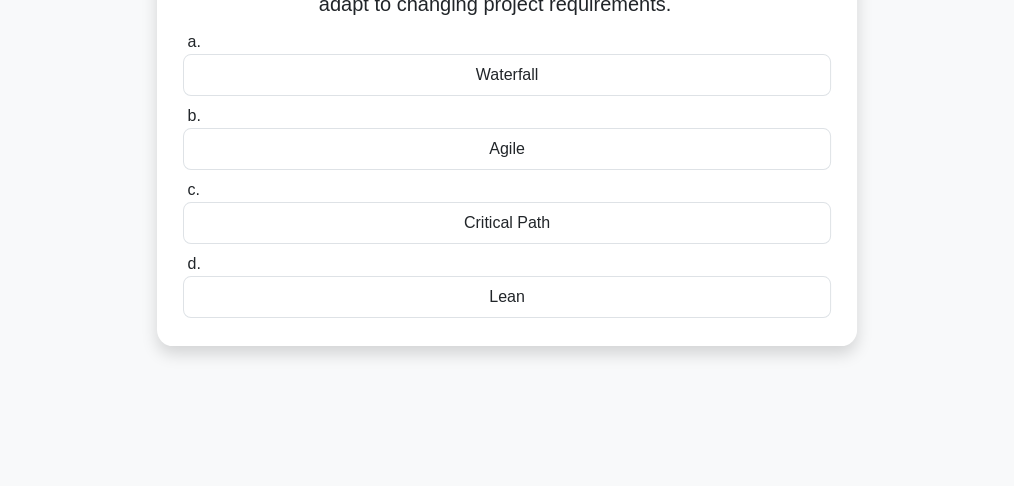 click on "Lean" at bounding box center (507, 297) 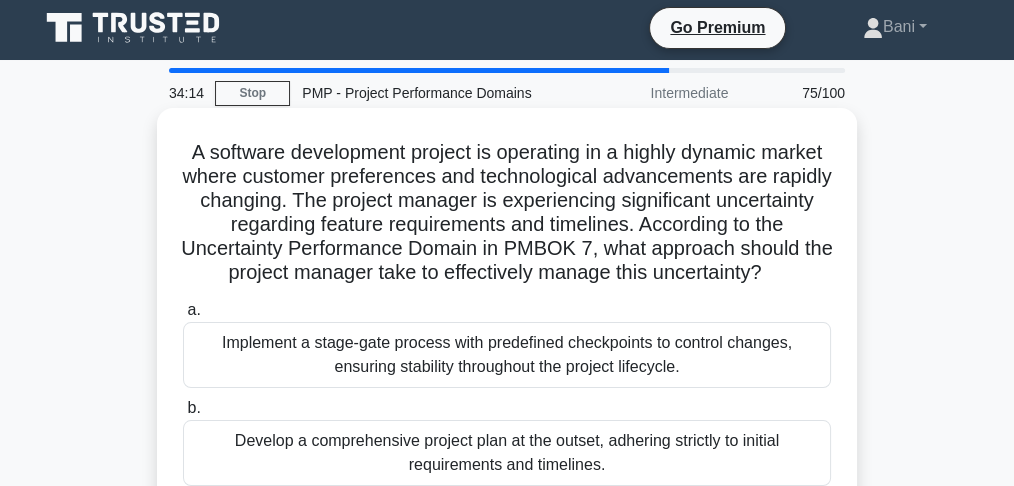 scroll, scrollTop: 0, scrollLeft: 0, axis: both 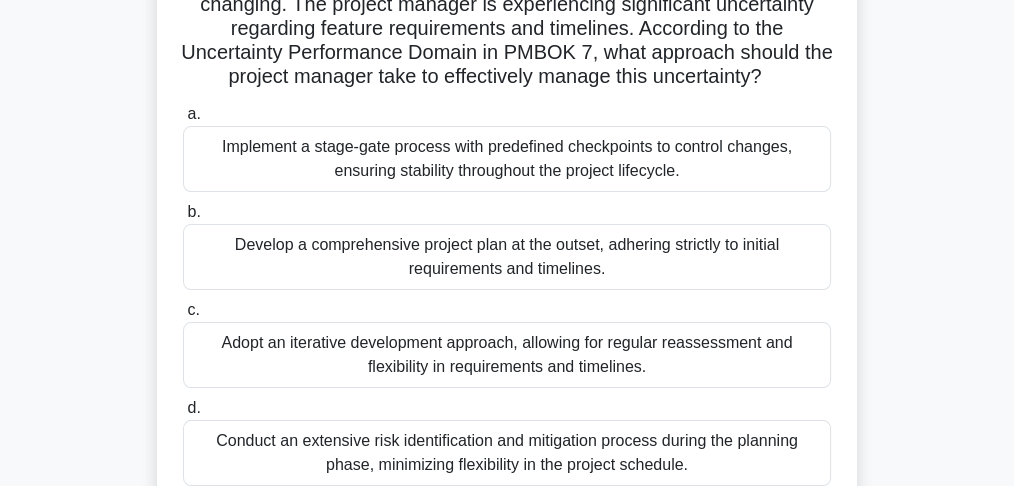 click on "Adopt an iterative development approach, allowing for regular reassessment and flexibility in requirements and timelines." at bounding box center (507, 355) 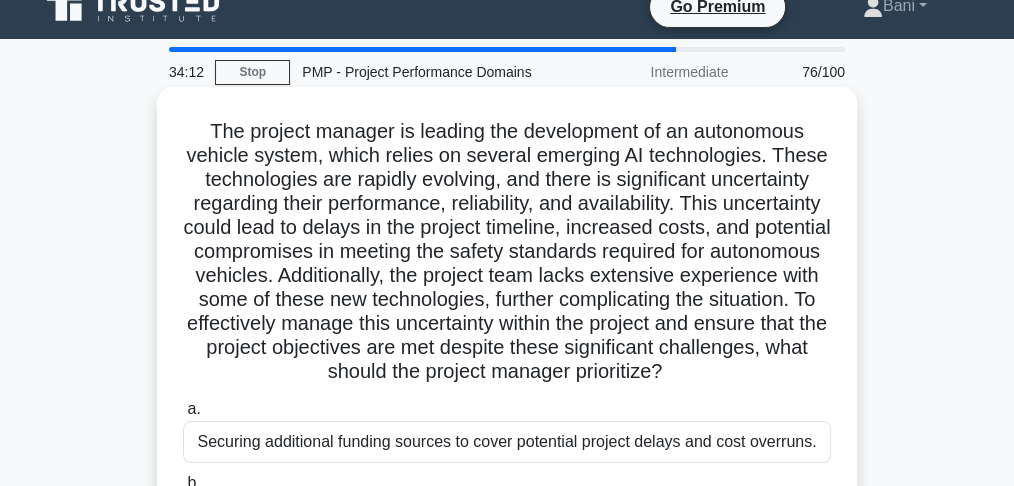 scroll, scrollTop: 0, scrollLeft: 0, axis: both 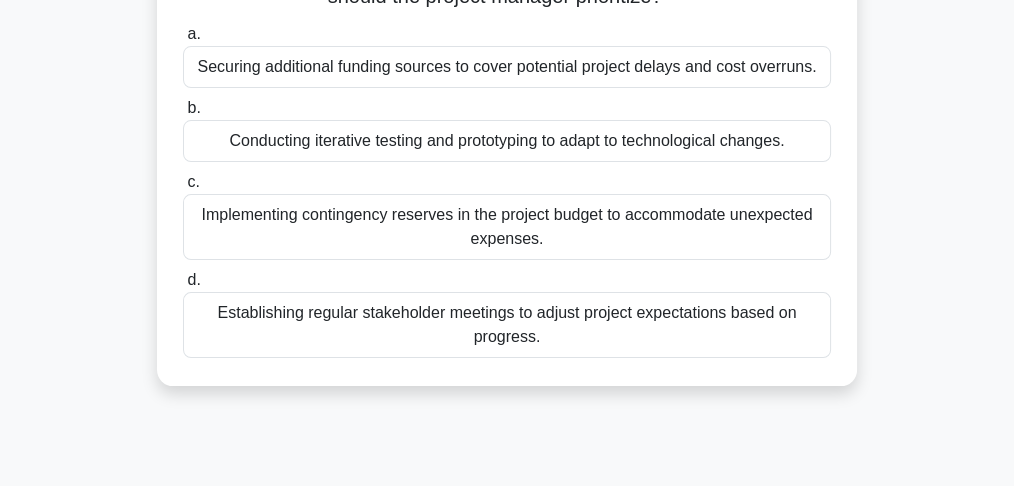 click on "Establishing regular stakeholder meetings to adjust project expectations based on progress." at bounding box center [507, 325] 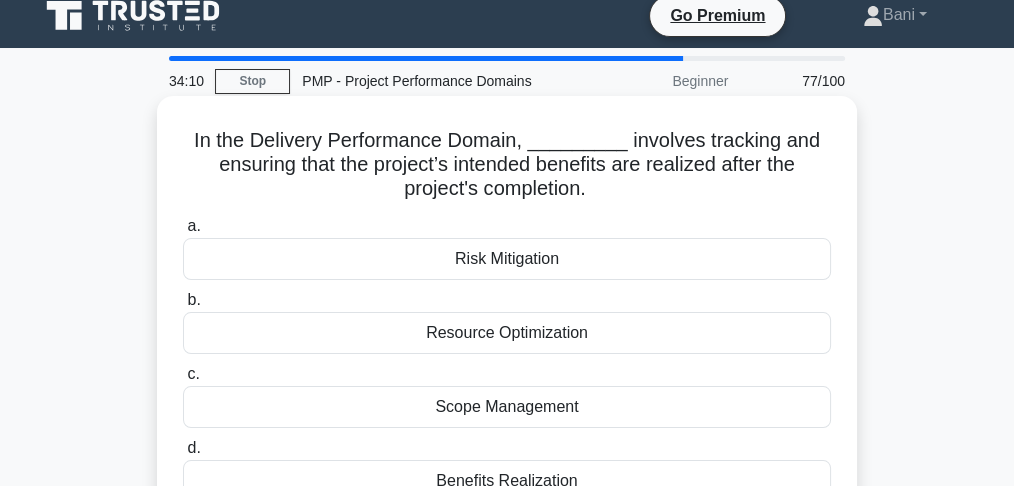 scroll, scrollTop: 2, scrollLeft: 0, axis: vertical 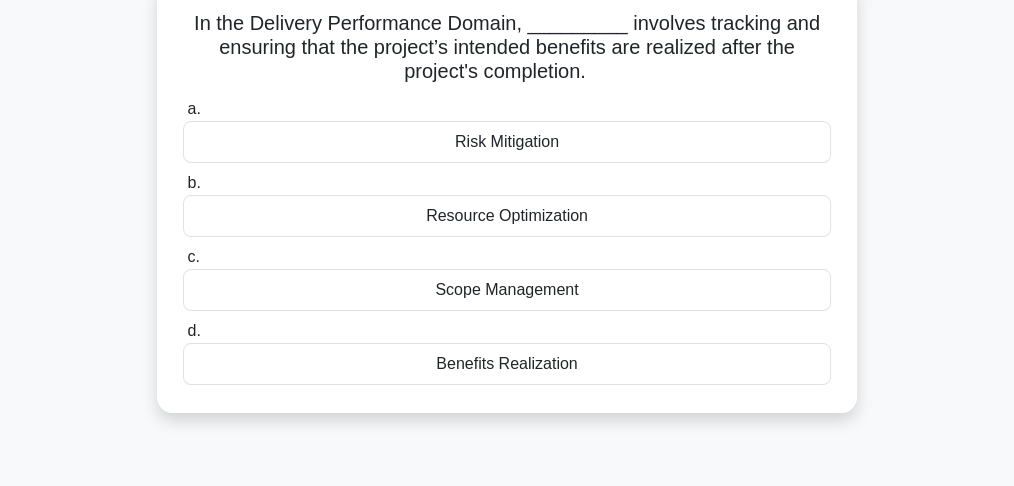click on "Benefits Realization" at bounding box center [507, 364] 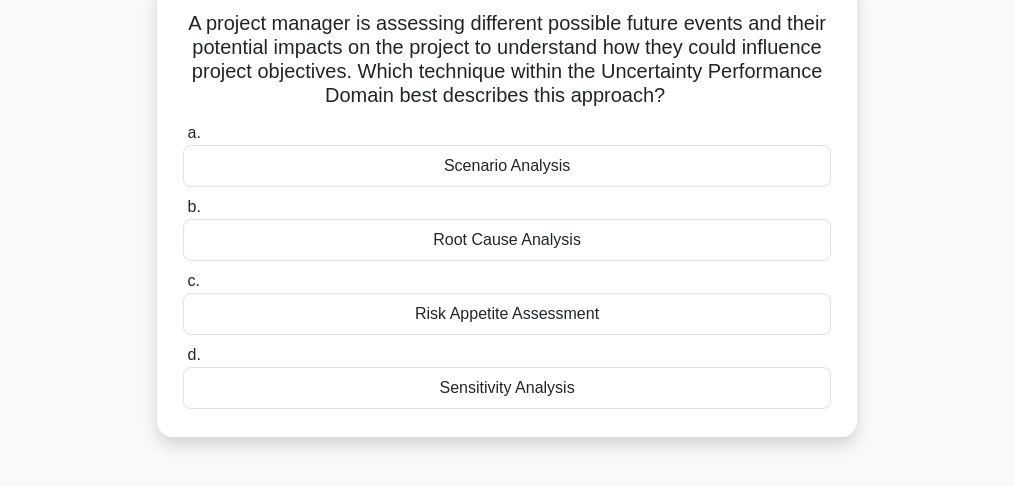 click on "Risk Appetite Assessment" at bounding box center (507, 314) 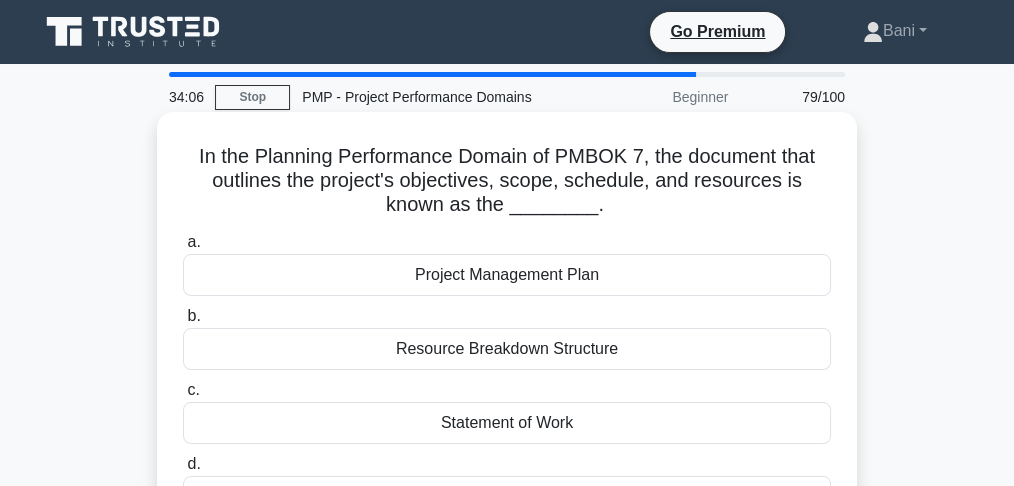 click on "Resource Breakdown Structure" at bounding box center (507, 349) 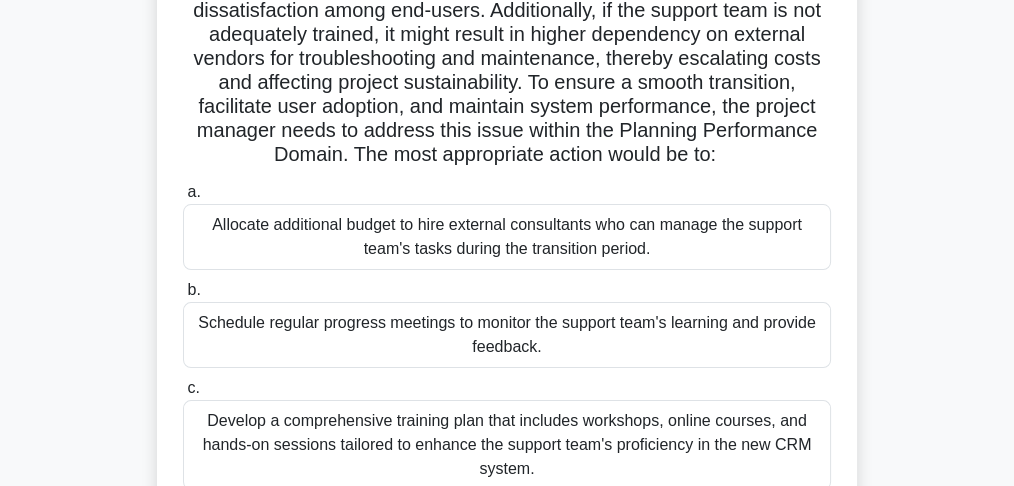 click on "Schedule regular progress meetings to monitor the support team's learning and provide feedback." at bounding box center [507, 335] 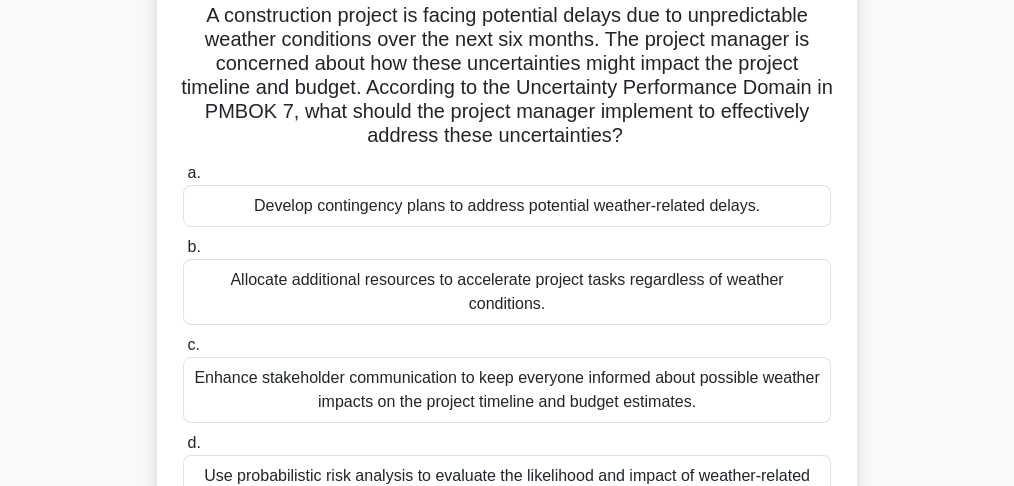 click on "Enhance stakeholder communication to keep everyone informed about possible weather impacts on the project timeline and budget estimates." at bounding box center (507, 390) 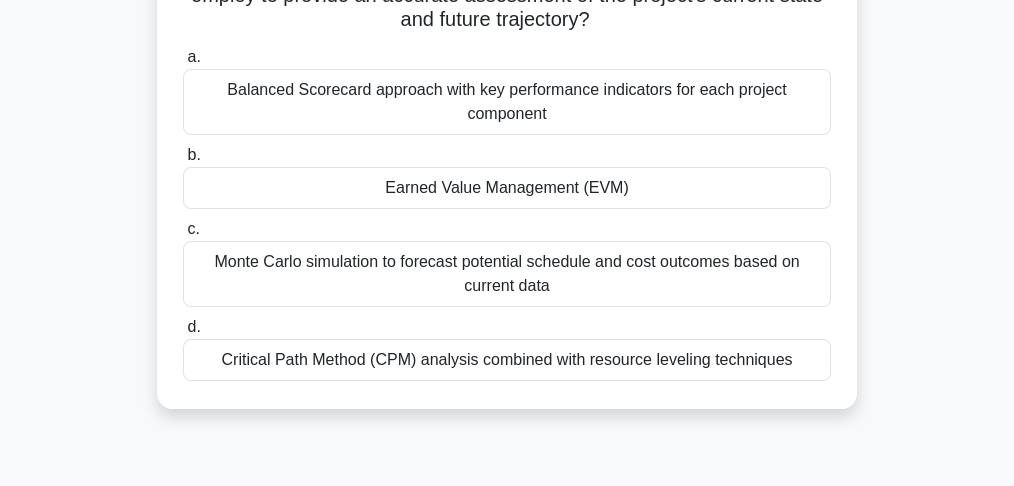 click on "Critical Path Method (CPM) analysis combined with resource leveling techniques" at bounding box center [507, 360] 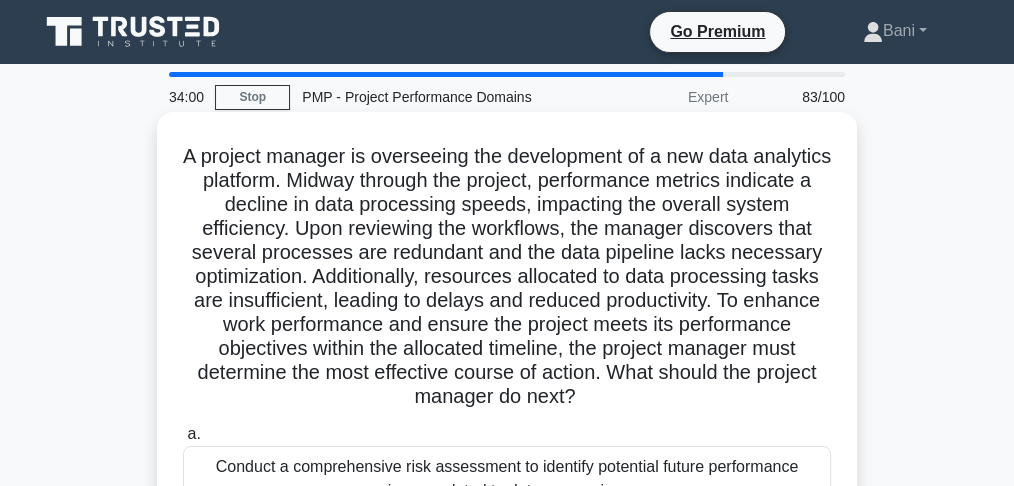 click on "Conduct a comprehensive risk assessment to identify potential future performance issues related to data processing." at bounding box center [507, 479] 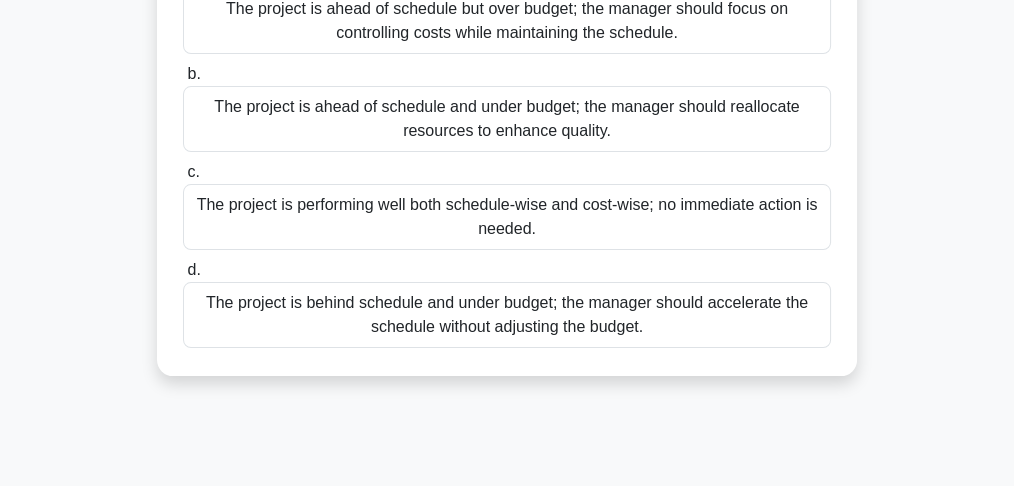 click on "d.
The project is behind schedule and under budget; the manager should accelerate the schedule without adjusting the budget." at bounding box center (507, 303) 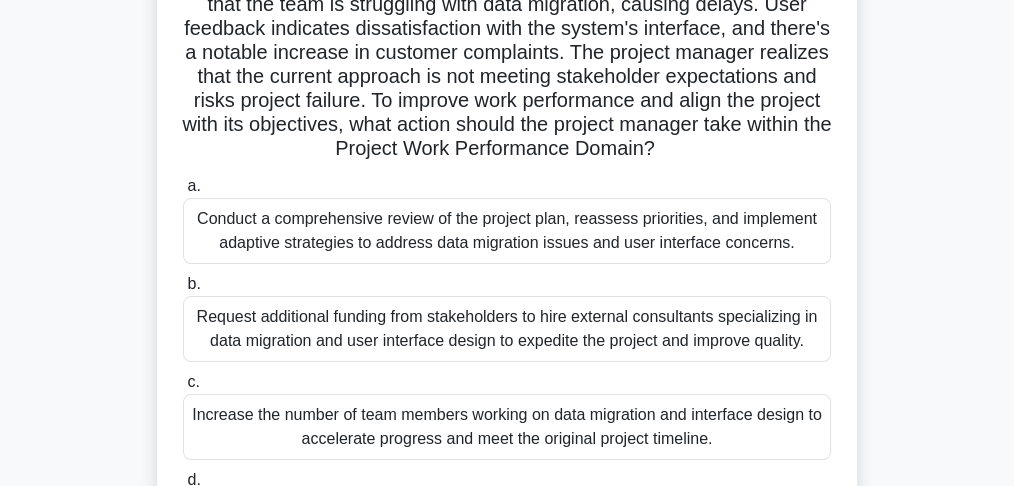 click on "Request additional funding from stakeholders to hire external consultants specializing in data migration and user interface design to expedite the project and improve quality." at bounding box center [507, 329] 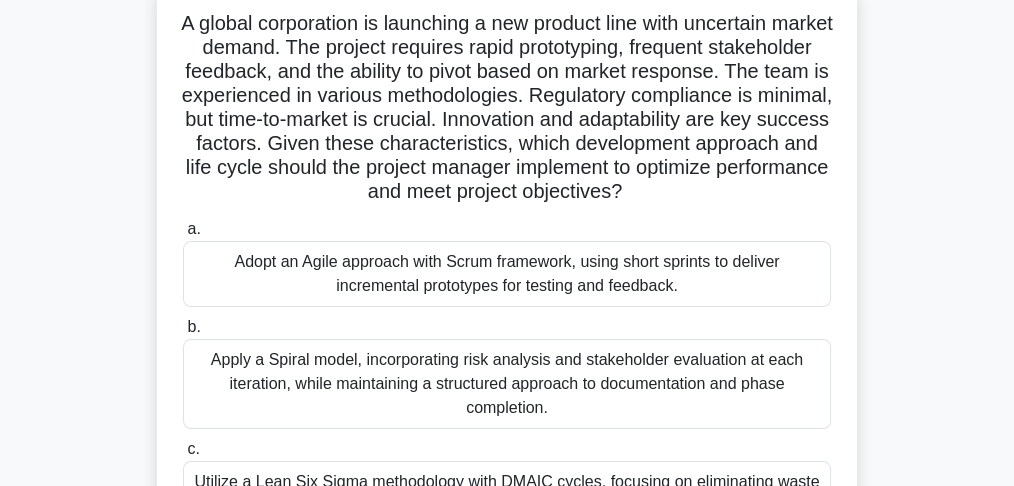 click on "Adopt an Agile approach with Scrum framework, using short sprints to deliver incremental prototypes for testing and feedback." at bounding box center [507, 274] 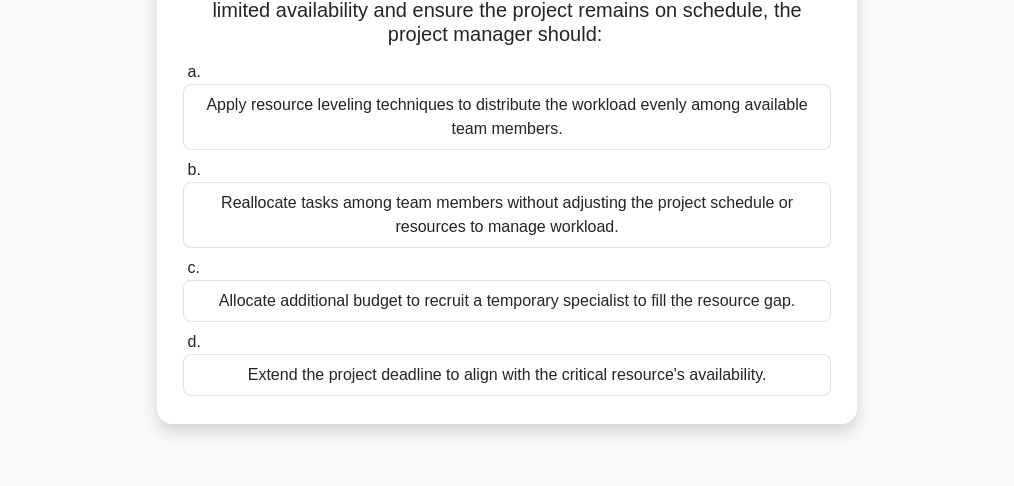 click on "Reallocate tasks among team members without adjusting the project schedule or resources to manage workload." at bounding box center [507, 215] 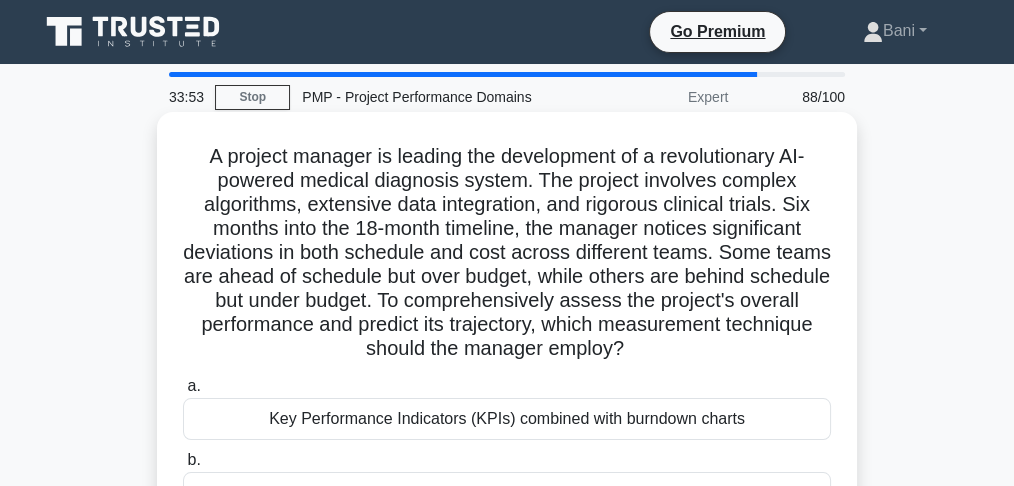 click on "Key Performance Indicators (KPIs) combined with burndown charts" at bounding box center [507, 419] 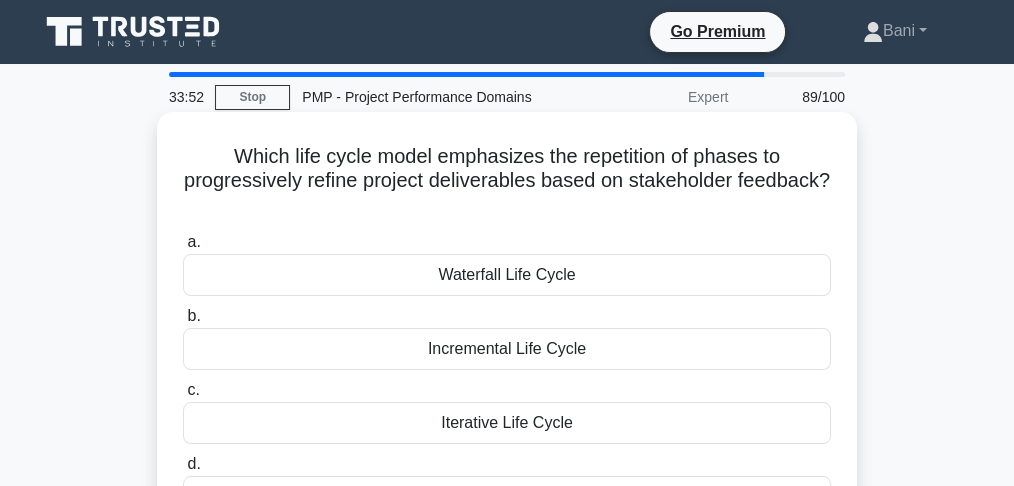 click on "Waterfall Life Cycle" at bounding box center [507, 275] 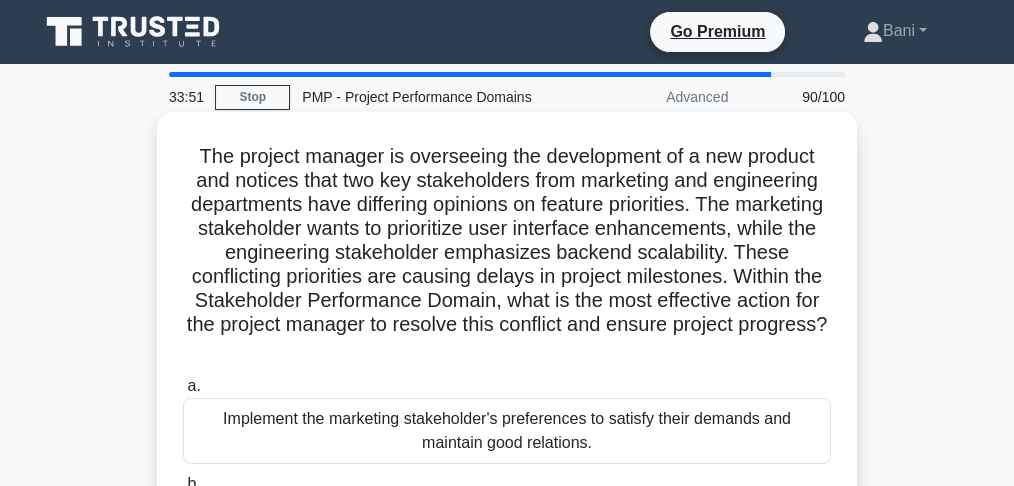 click on "Implement the marketing stakeholder's preferences to satisfy their demands and maintain good relations." at bounding box center (507, 431) 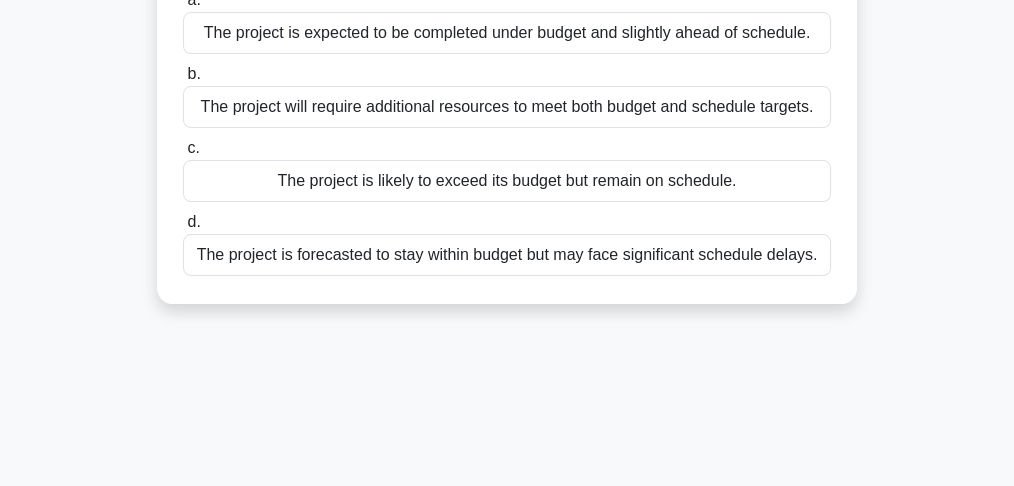 click on "The project is forecasted to stay within budget but may face significant schedule delays." at bounding box center [507, 255] 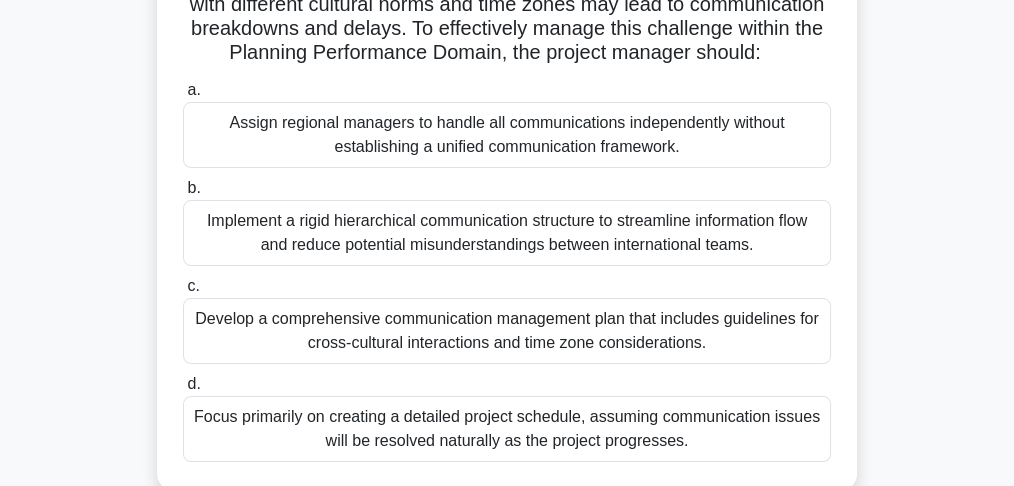 click on "Develop a comprehensive communication management plan that includes guidelines for cross-cultural interactions and time zone considerations." at bounding box center (507, 331) 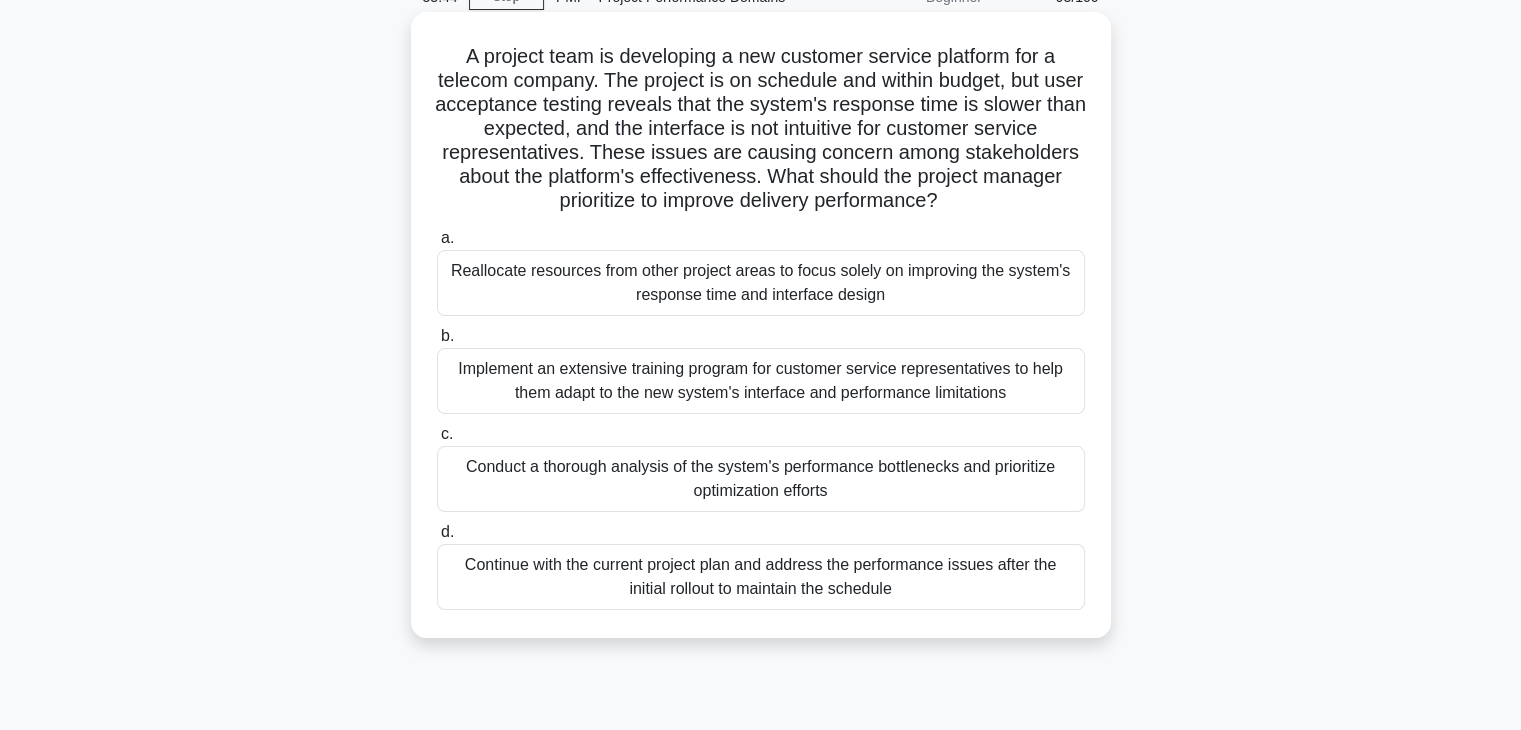 click on "Conduct a thorough analysis of the system's performance bottlenecks and prioritize optimization efforts" at bounding box center (761, 479) 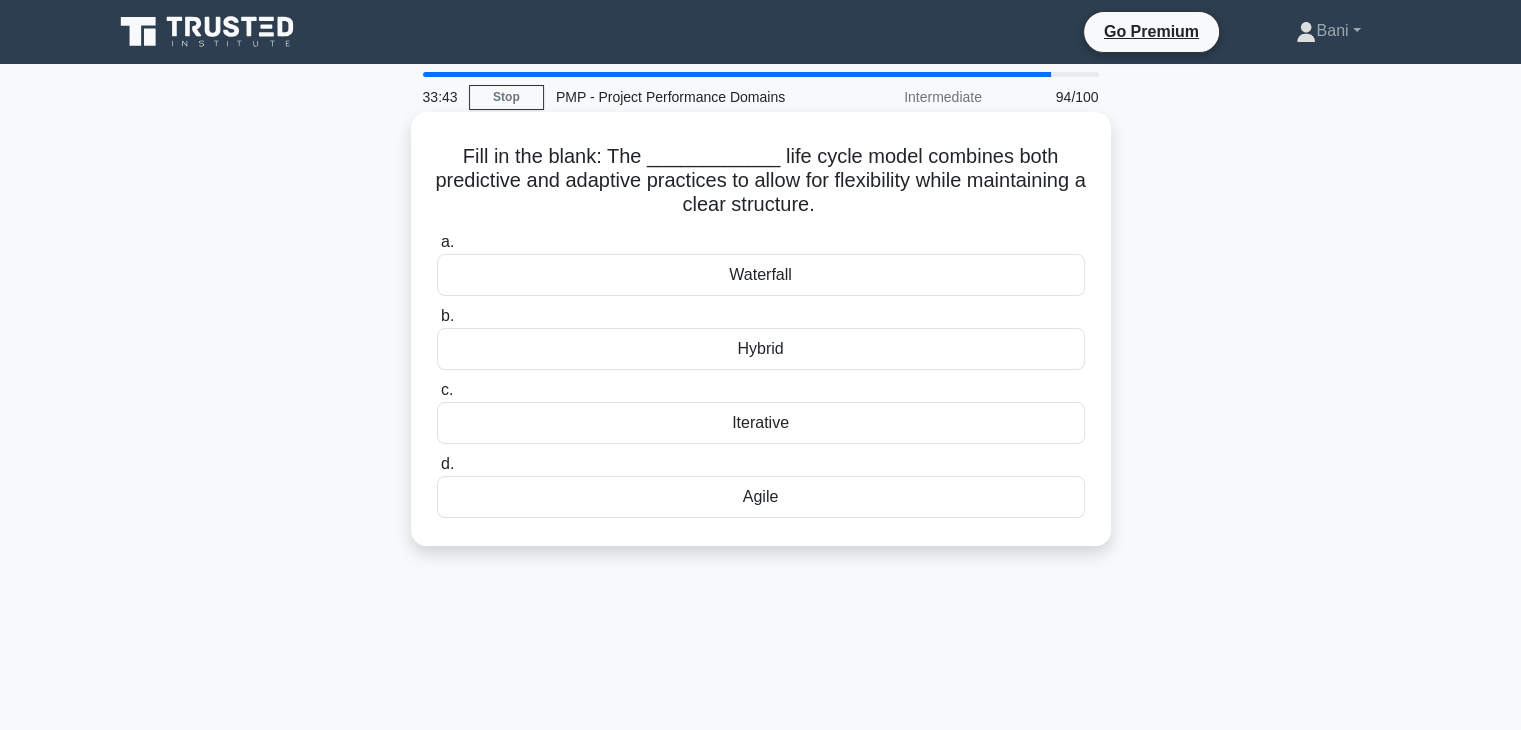 click on "Iterative" at bounding box center (761, 423) 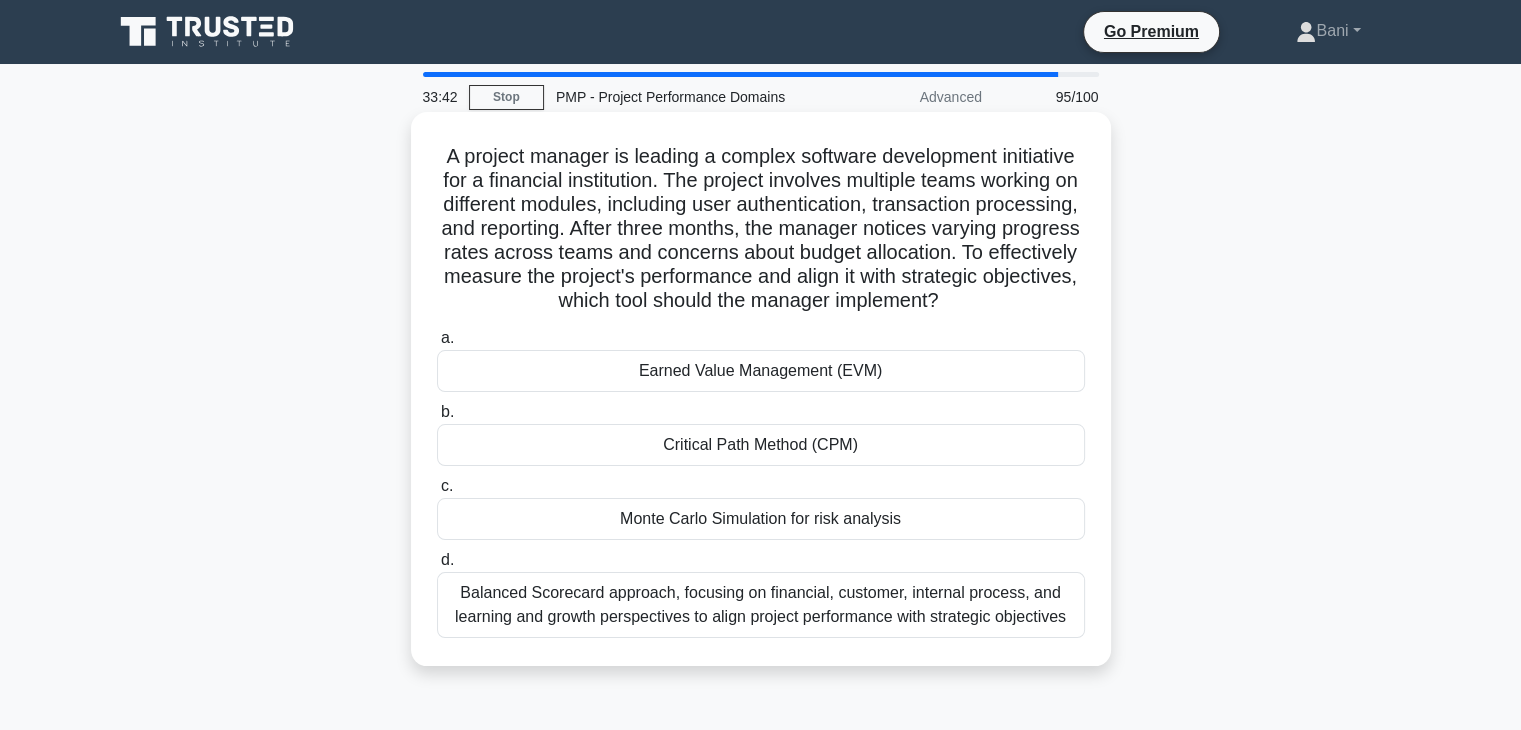 click on "a.
Earned Value Management (EVM)
b.
Critical Path Method (CPM)
c. d." at bounding box center (761, 482) 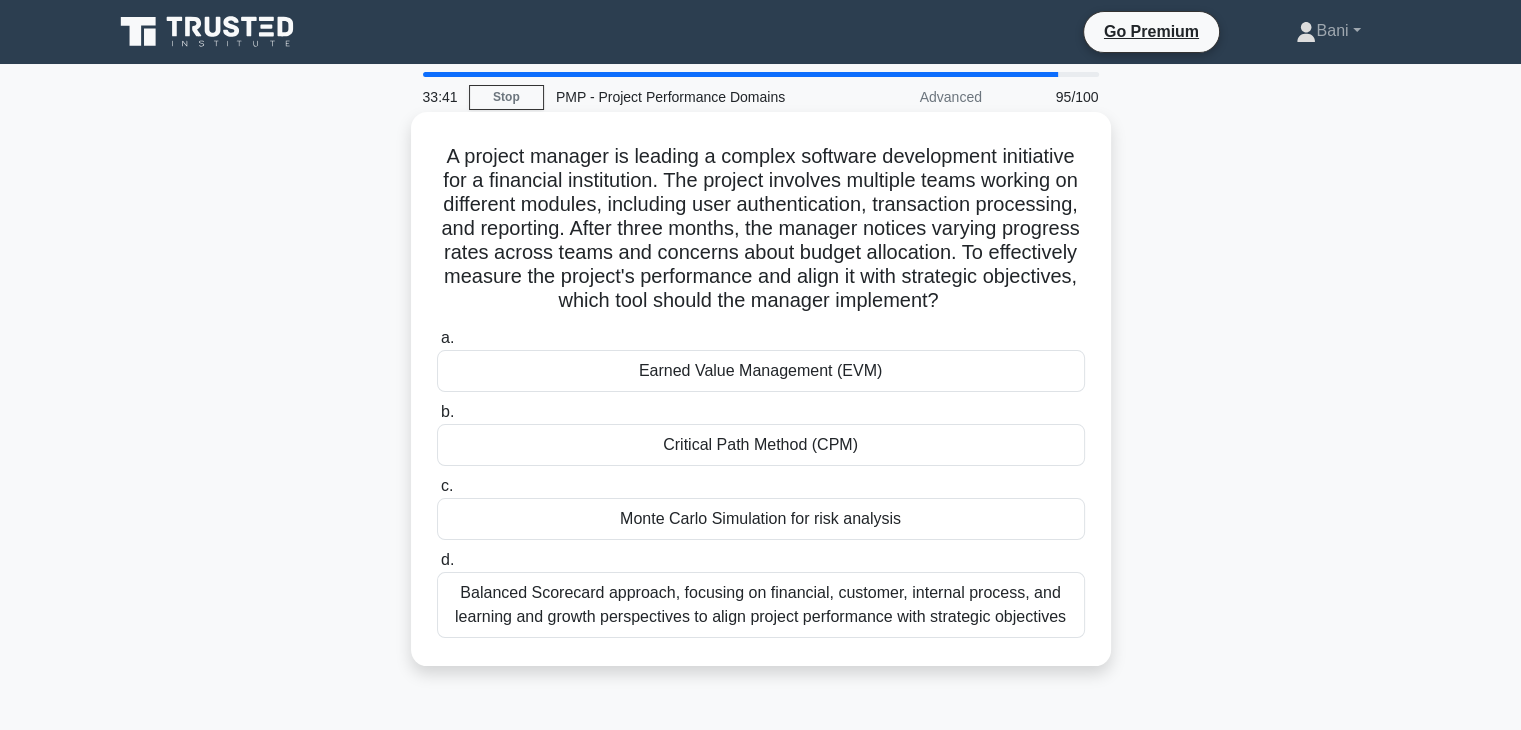 click on "Balanced Scorecard approach, focusing on financial, customer, internal process, and learning and growth perspectives to align project performance with strategic objectives" at bounding box center [761, 605] 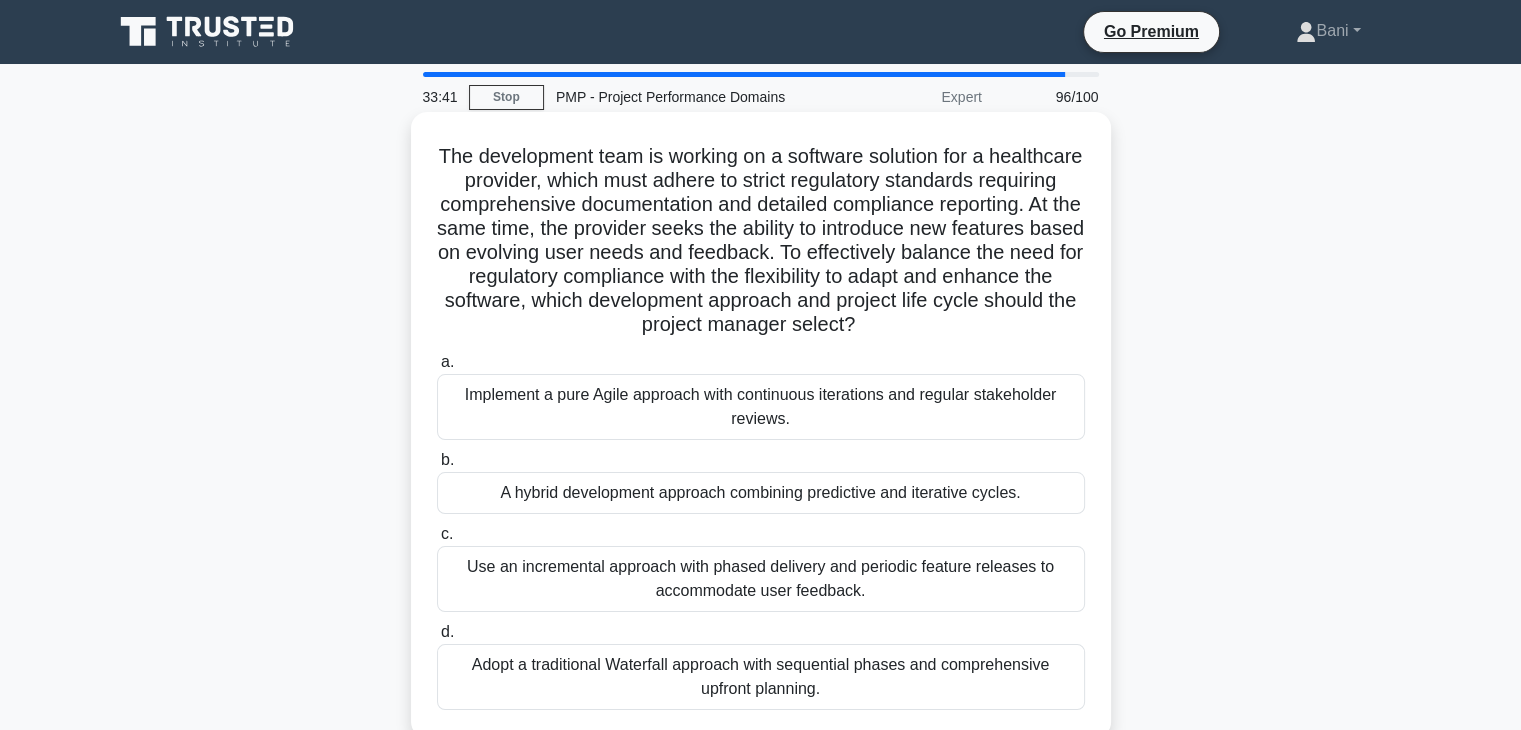 click on "Use an incremental approach with phased delivery and periodic feature releases to accommodate user feedback." at bounding box center (761, 579) 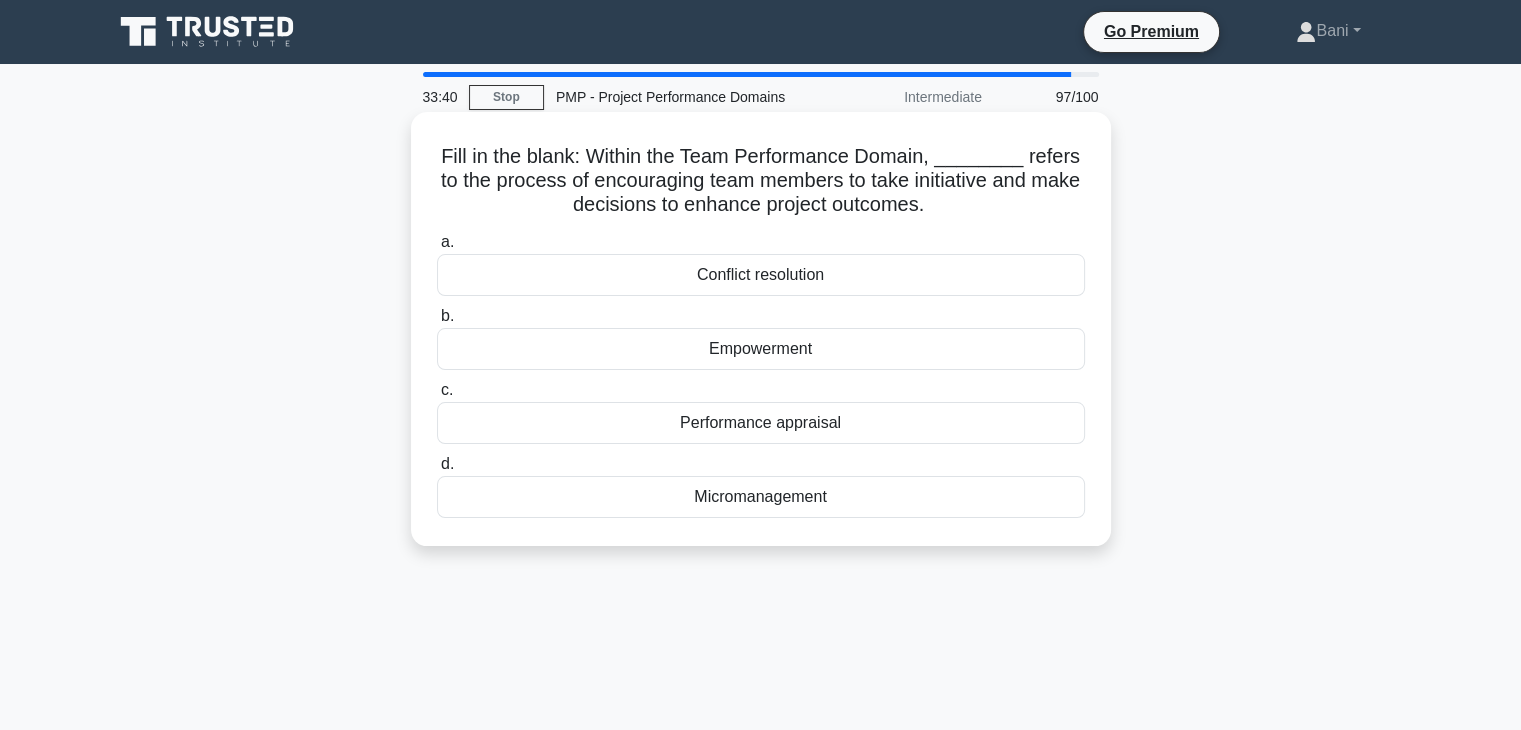 click on "Performance appraisal" at bounding box center [761, 423] 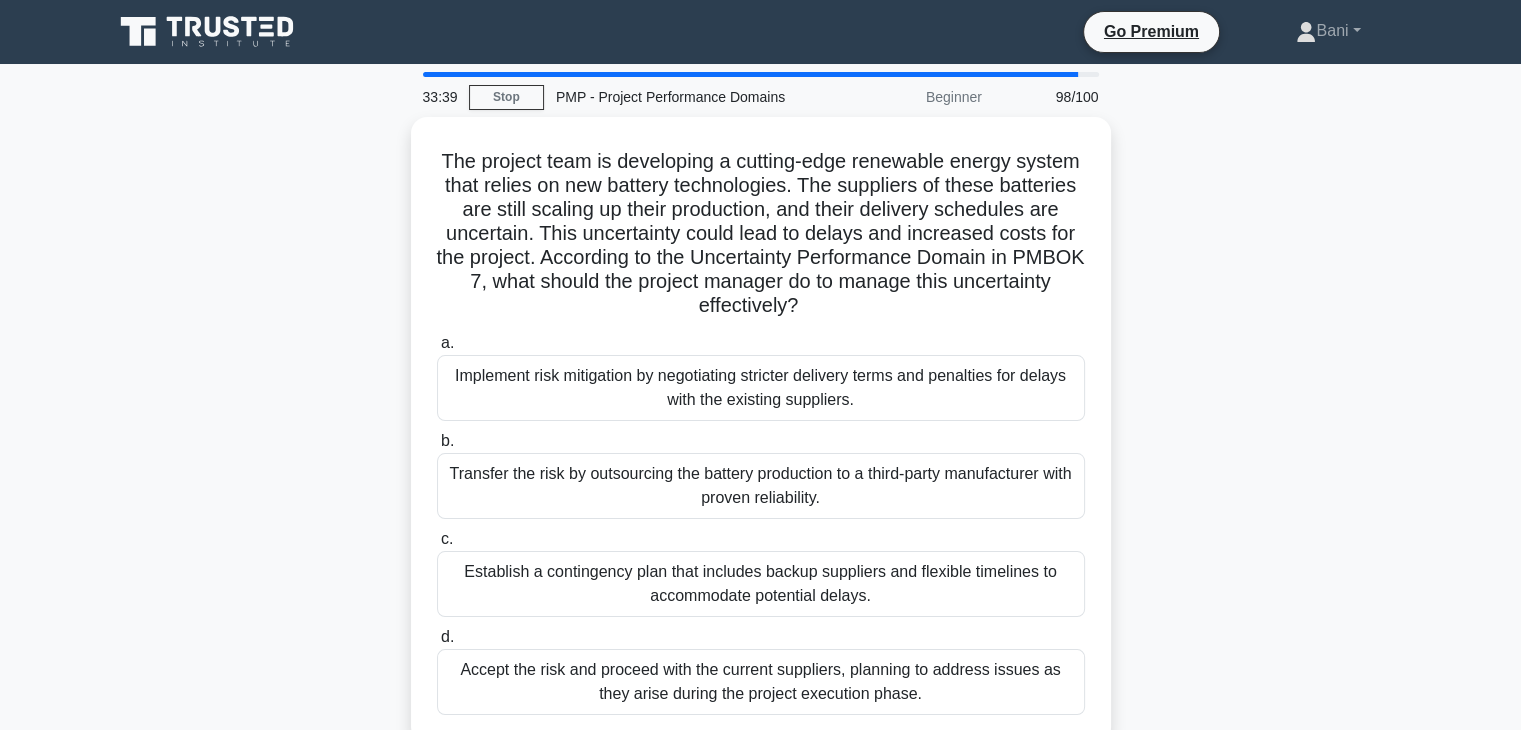 drag, startPoint x: 715, startPoint y: 567, endPoint x: 709, endPoint y: 586, distance: 19.924858 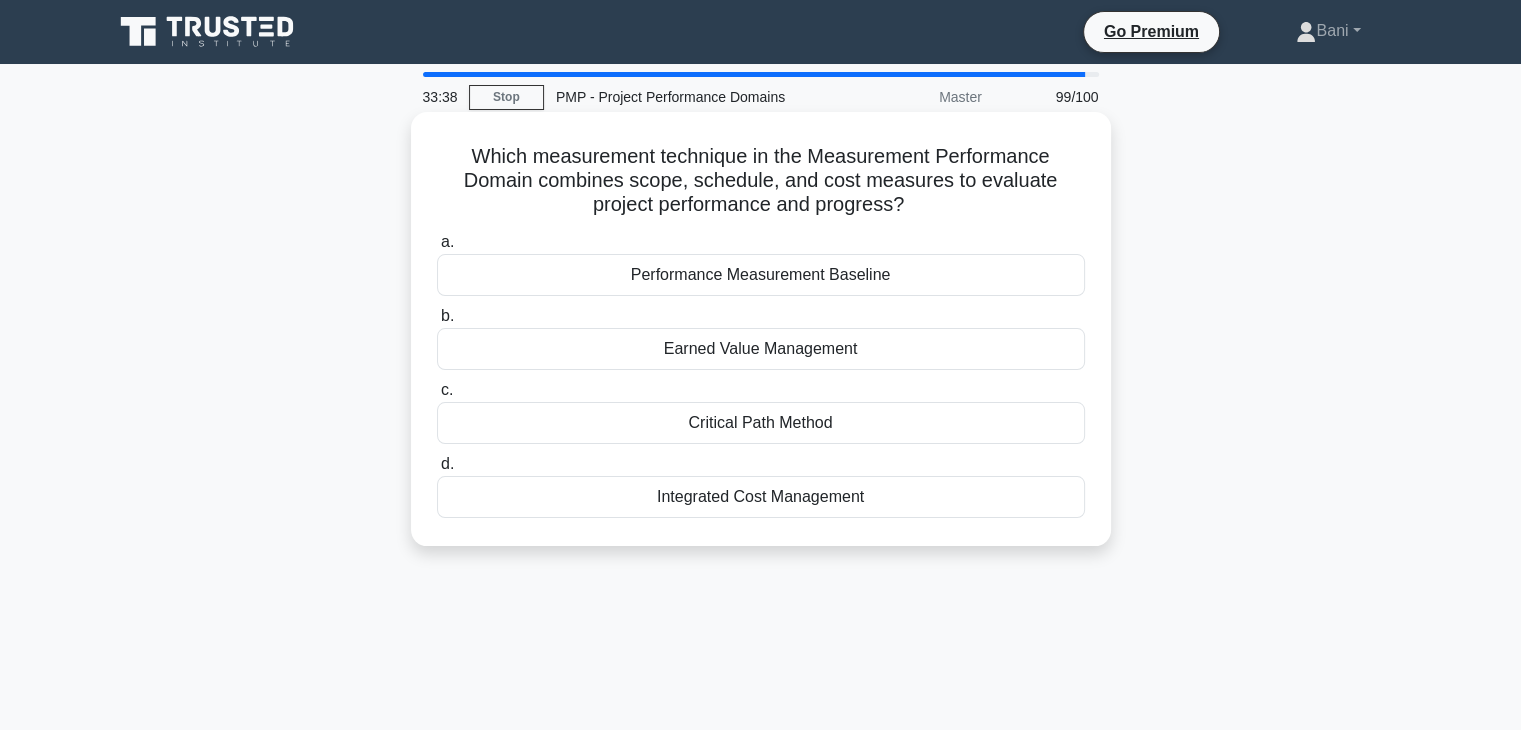 click on "Which measurement technique in the Measurement Performance Domain combines scope, schedule, and cost measures to evaluate project performance and progress?
.spinner_0XTQ{transform-origin:center;animation:spinner_y6GP .75s linear infinite}@keyframes spinner_y6GP{100%{transform:rotate(360deg)}}
a.
Performance Measurement Baseline" at bounding box center (761, 329) 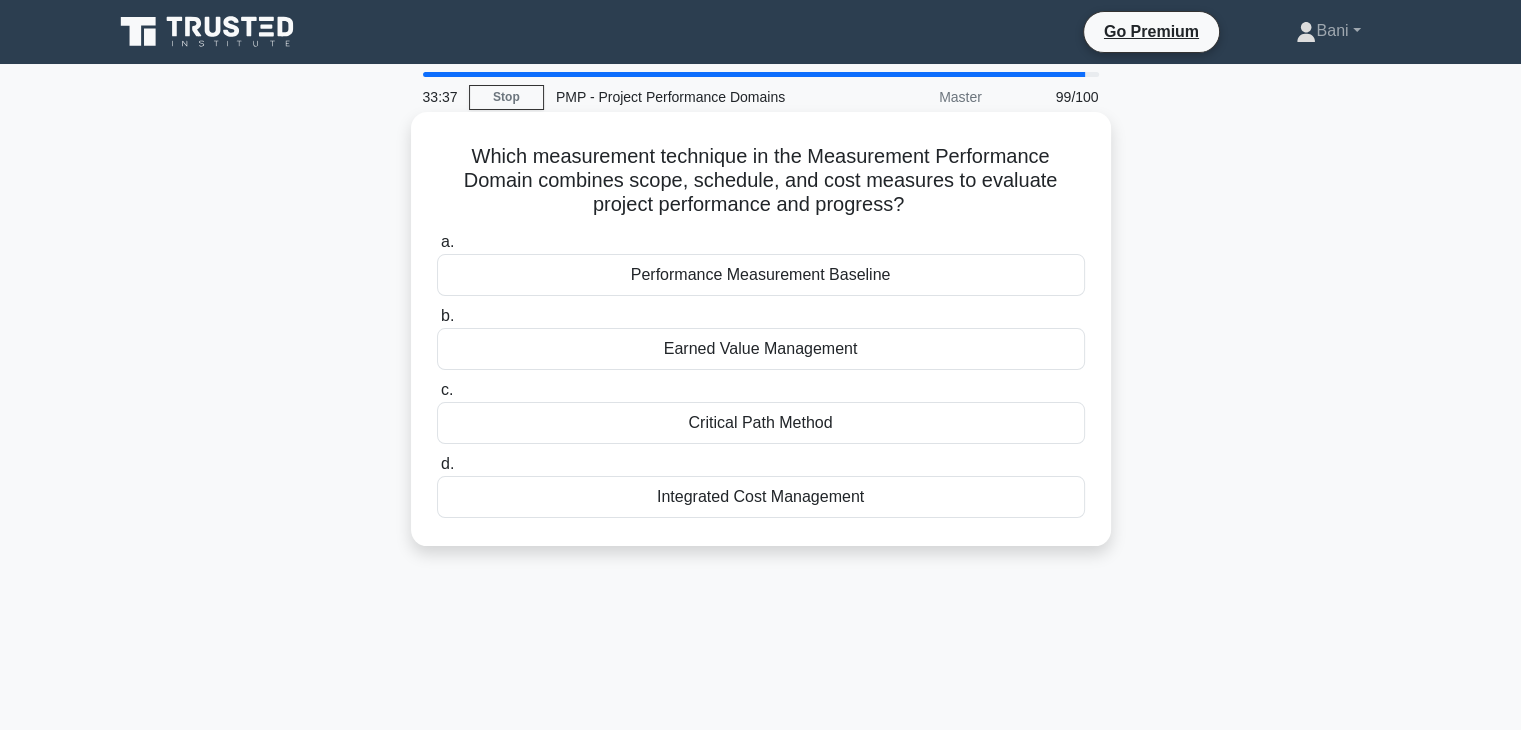 click on "Earned Value Management" at bounding box center (761, 349) 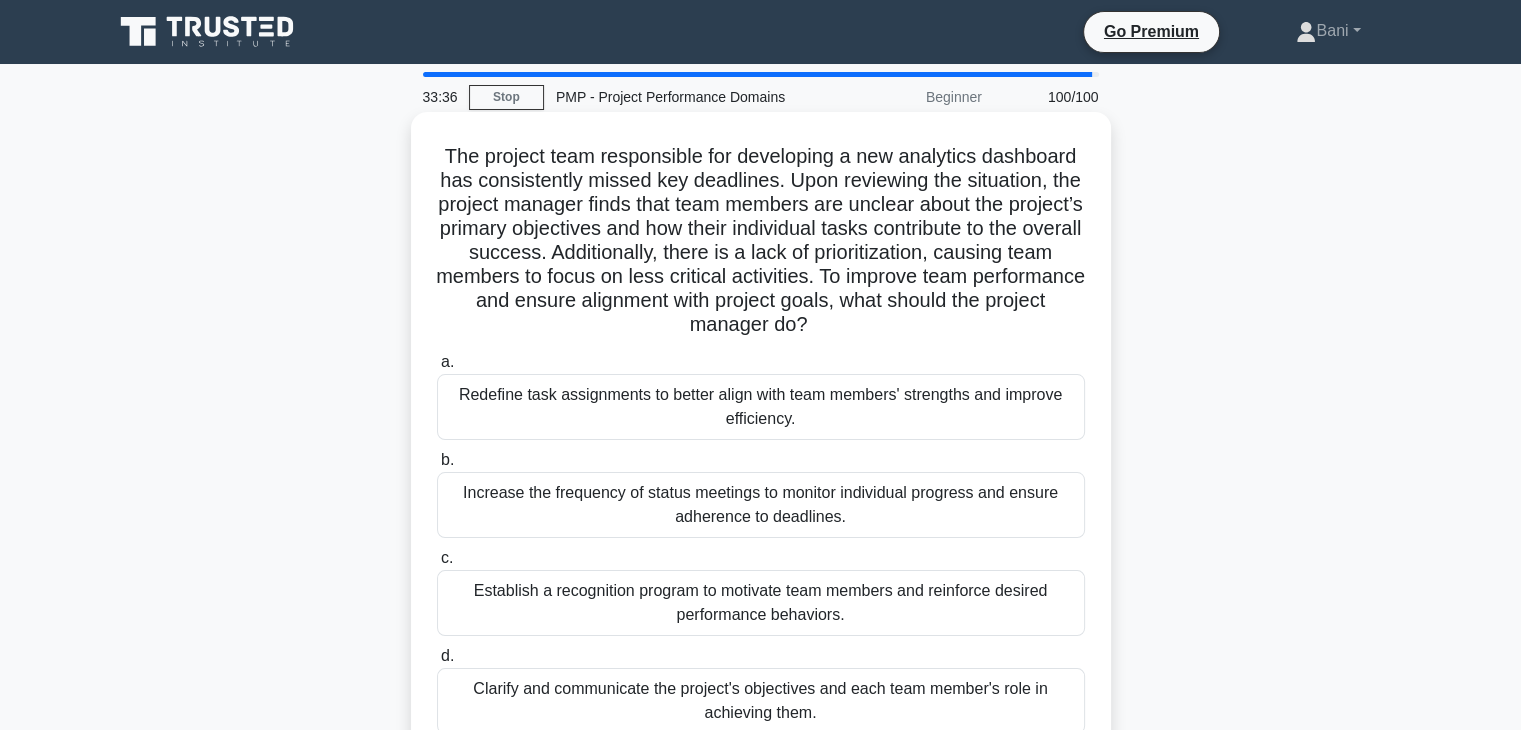 click on "Redefine task assignments to better align with team members' strengths and improve efficiency." at bounding box center (761, 407) 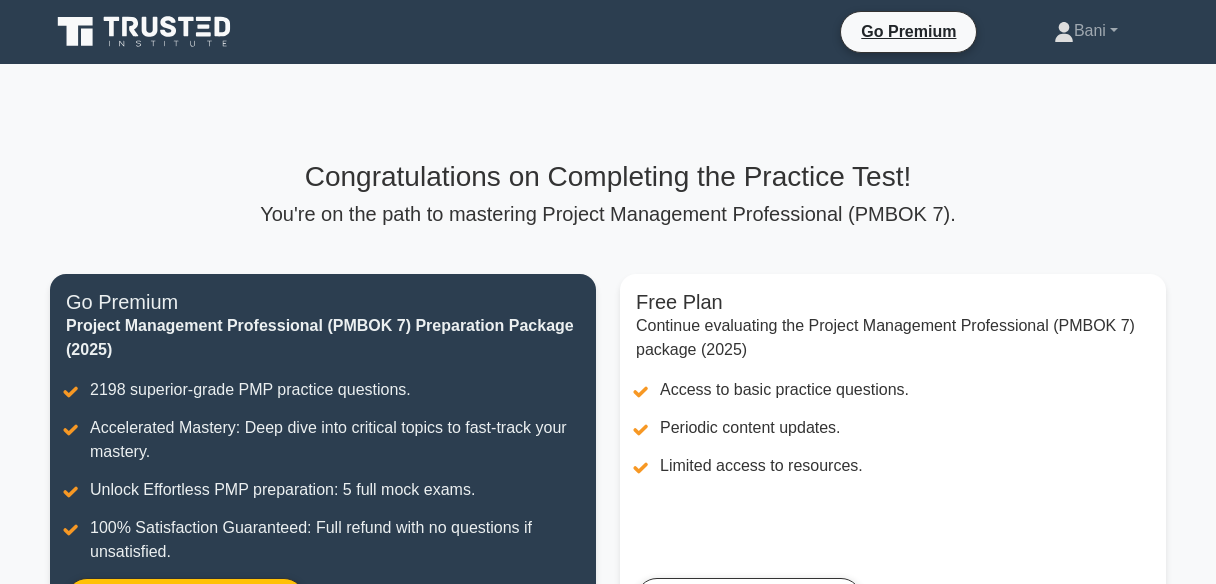 scroll, scrollTop: 0, scrollLeft: 0, axis: both 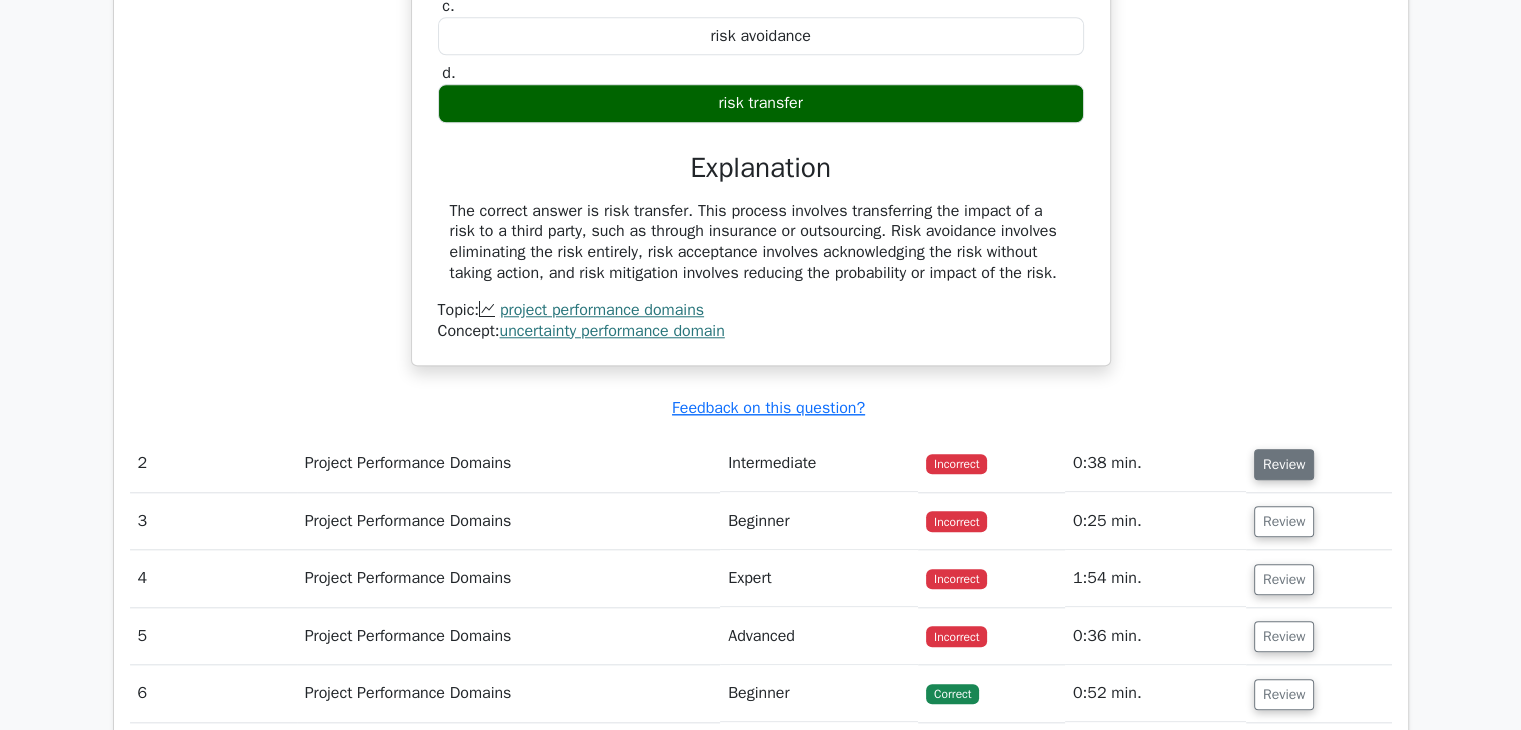 click on "Review" at bounding box center [1284, 464] 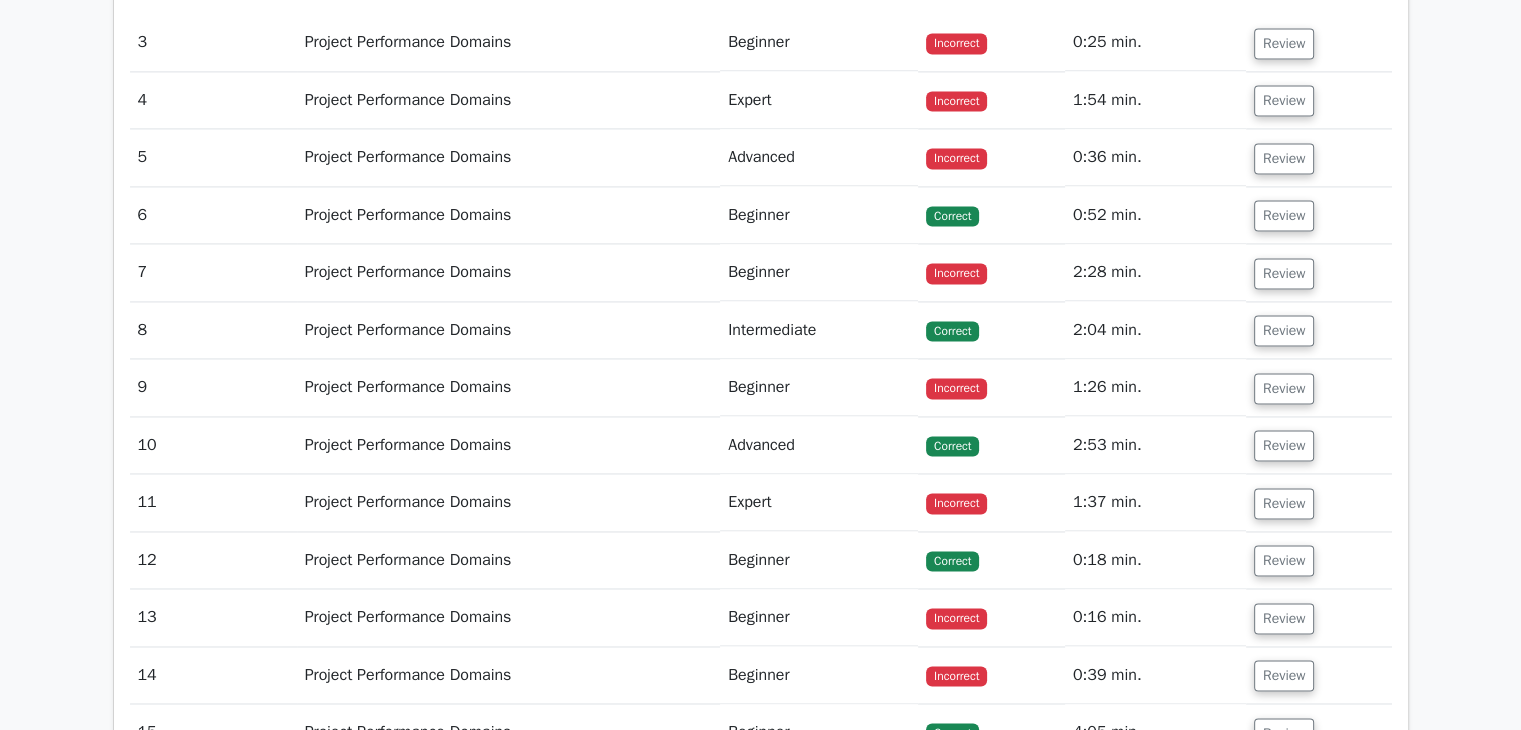 scroll, scrollTop: 3000, scrollLeft: 0, axis: vertical 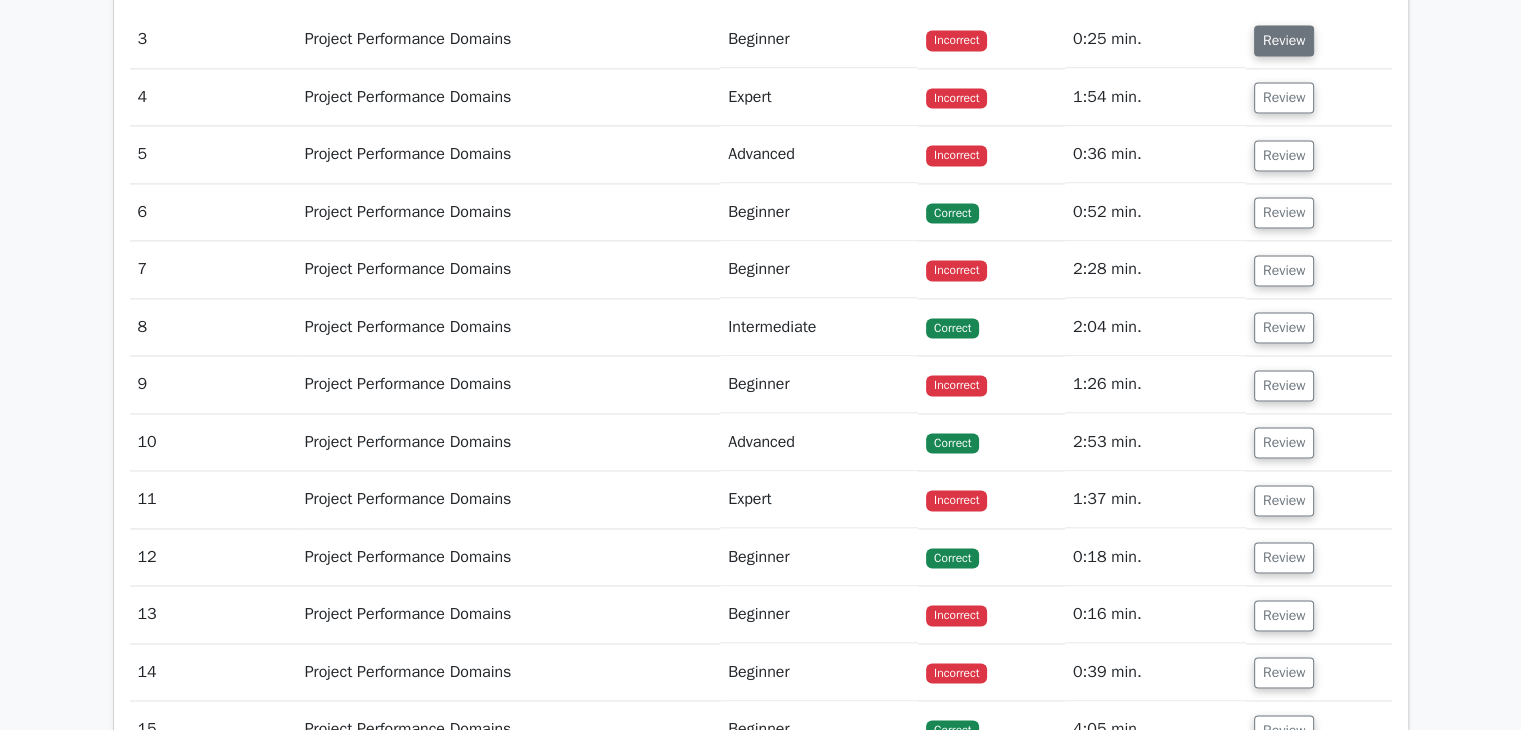 click on "Review" at bounding box center [1284, 40] 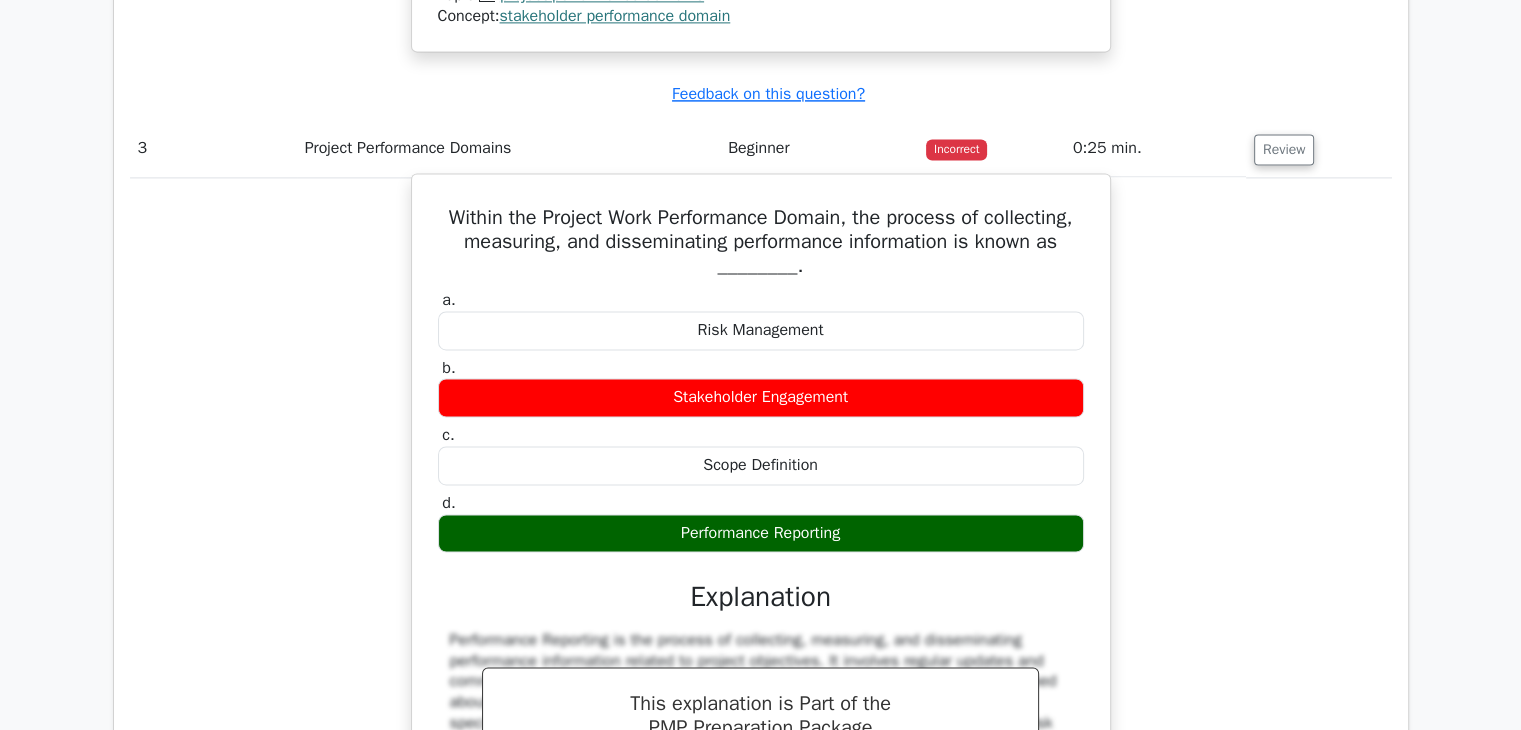 scroll, scrollTop: 2900, scrollLeft: 0, axis: vertical 